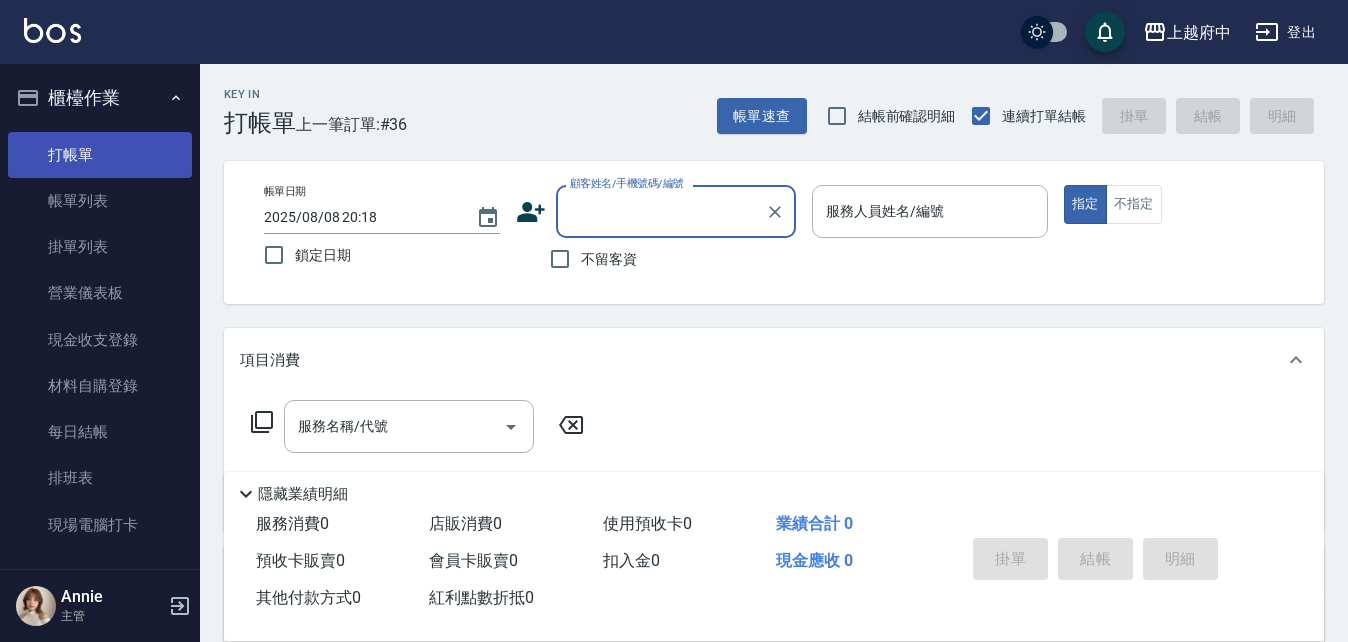 scroll, scrollTop: 0, scrollLeft: 0, axis: both 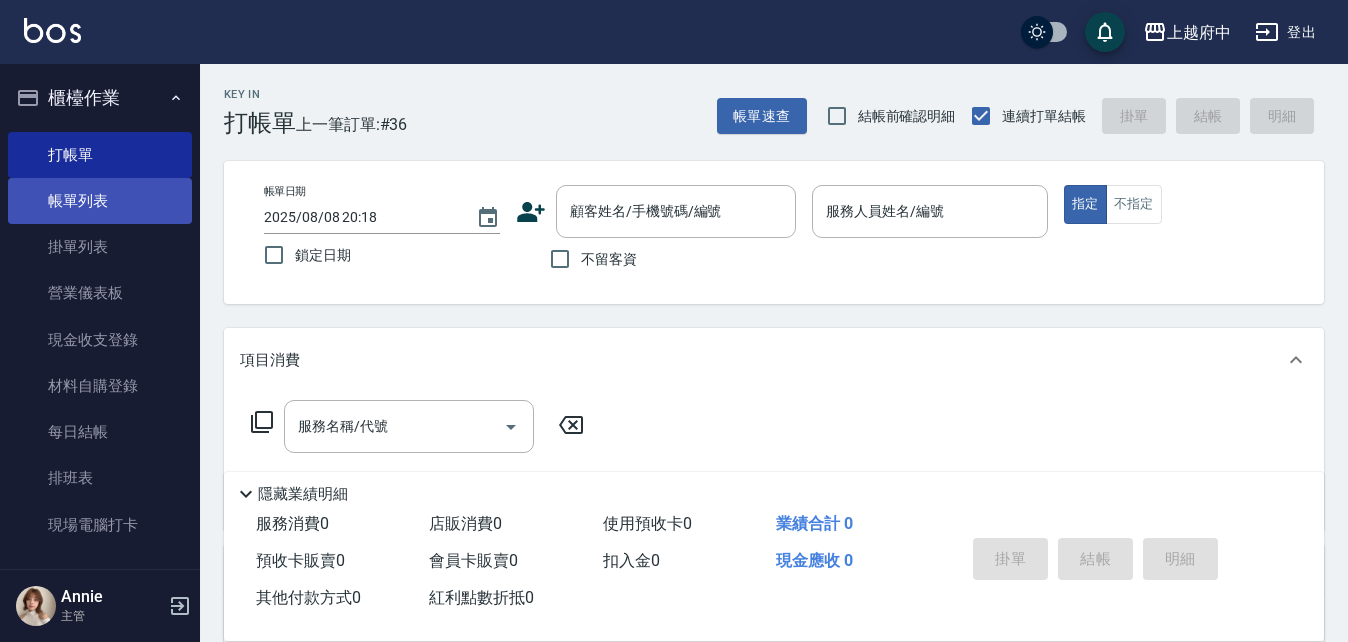 click on "帳單列表" at bounding box center (100, 201) 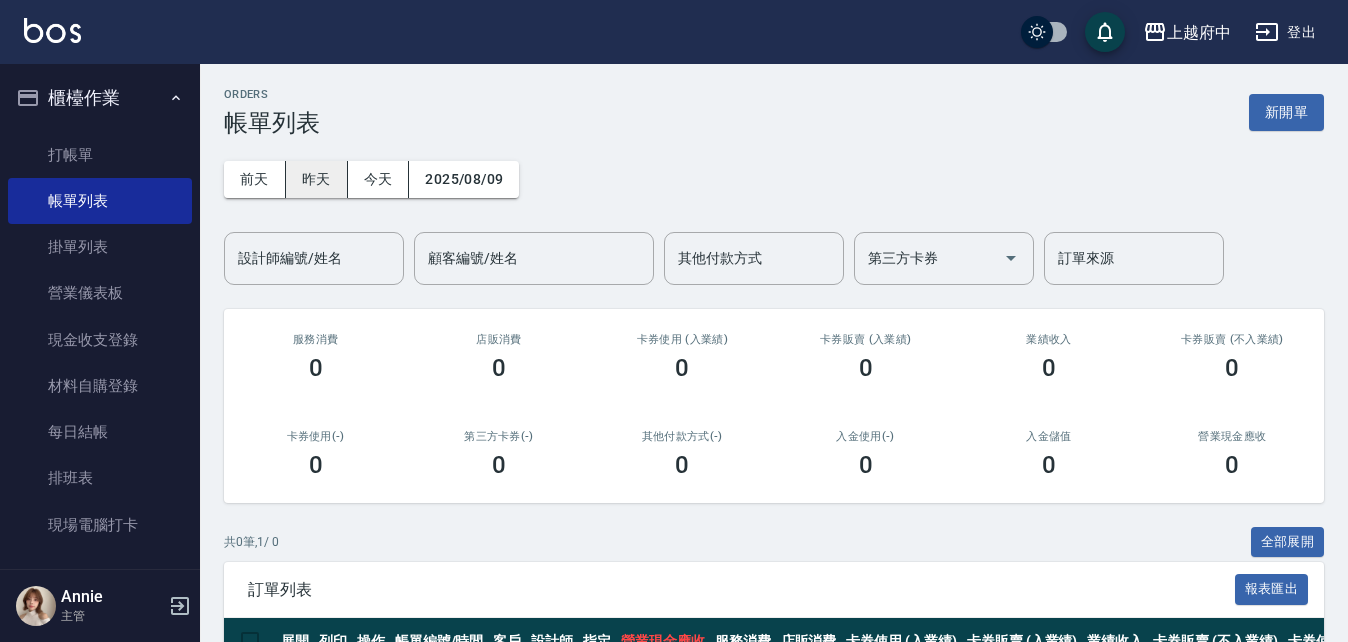 click on "昨天" at bounding box center (317, 179) 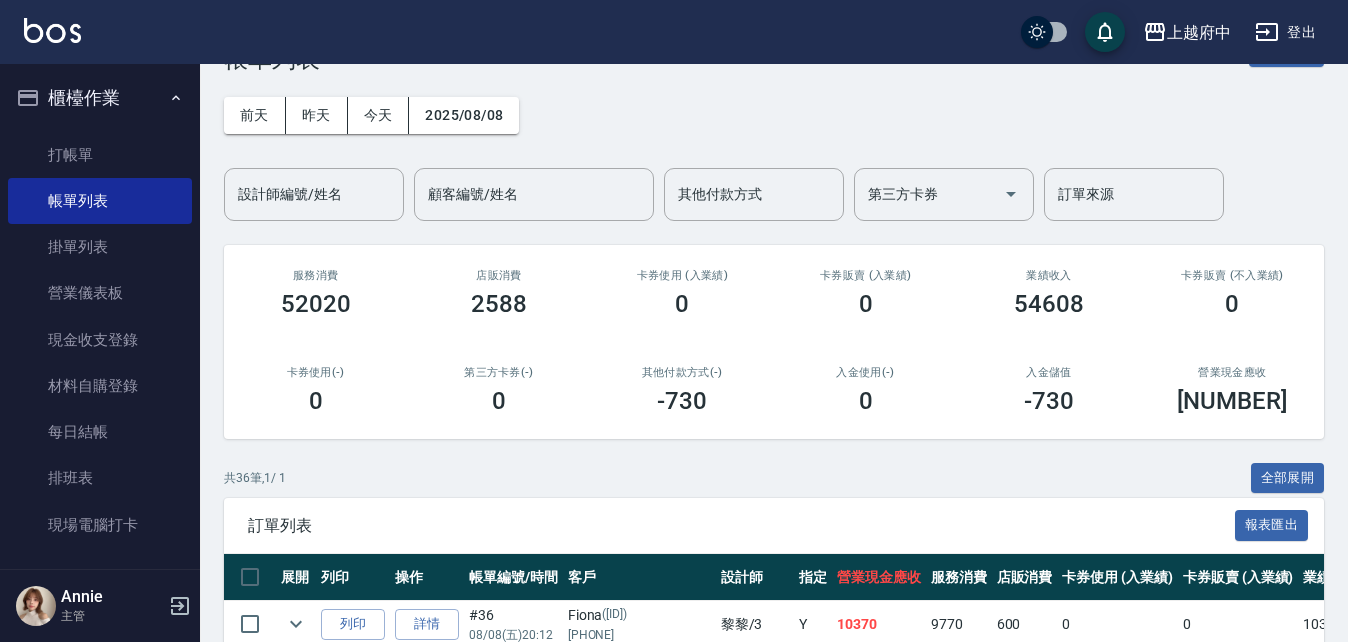 scroll, scrollTop: 300, scrollLeft: 0, axis: vertical 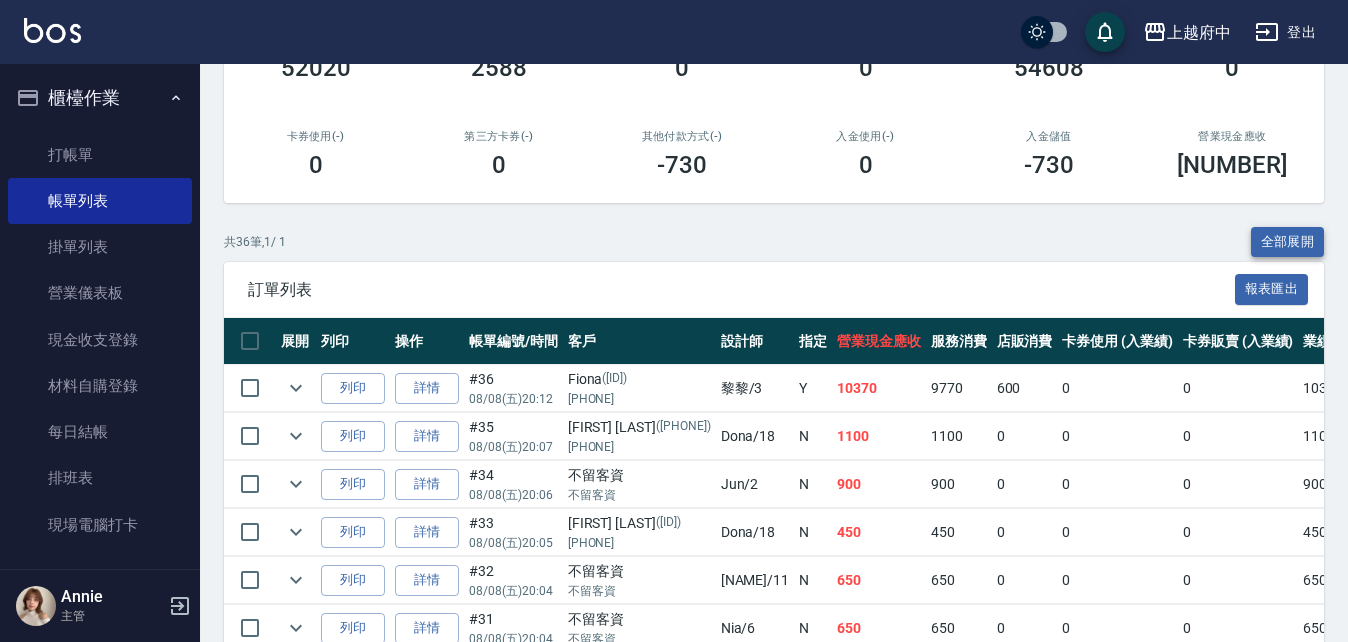 click on "全部展開" at bounding box center [1288, 242] 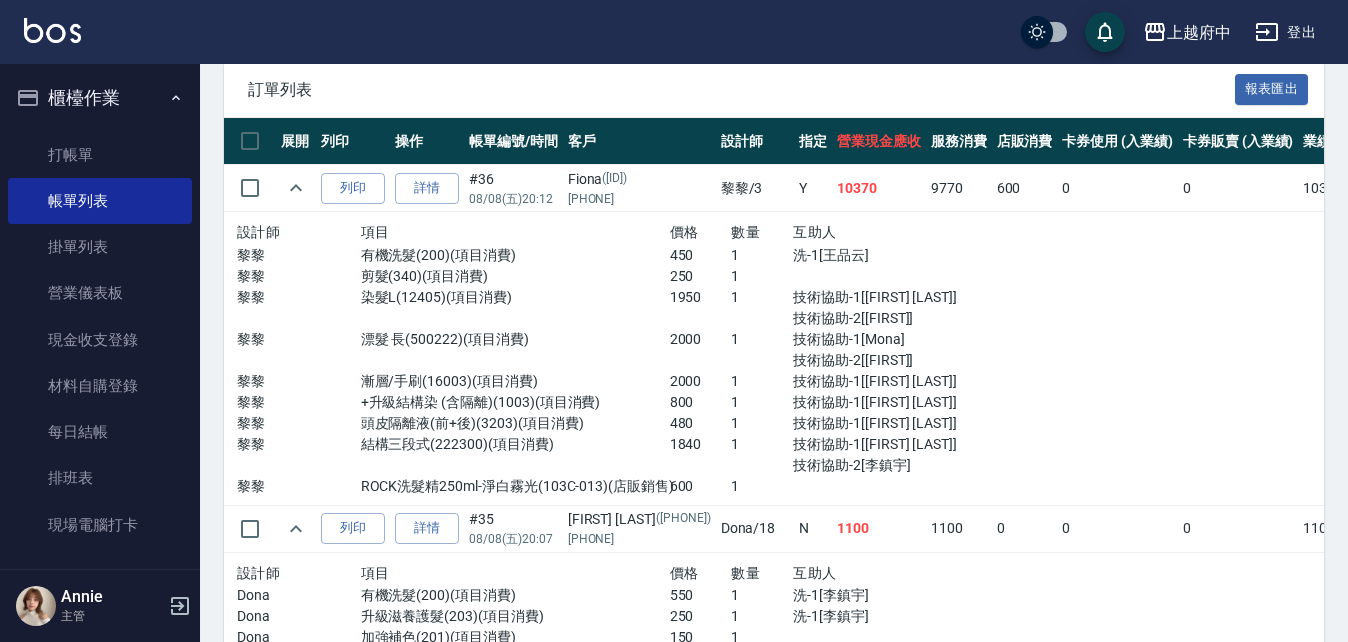scroll, scrollTop: 5549, scrollLeft: 0, axis: vertical 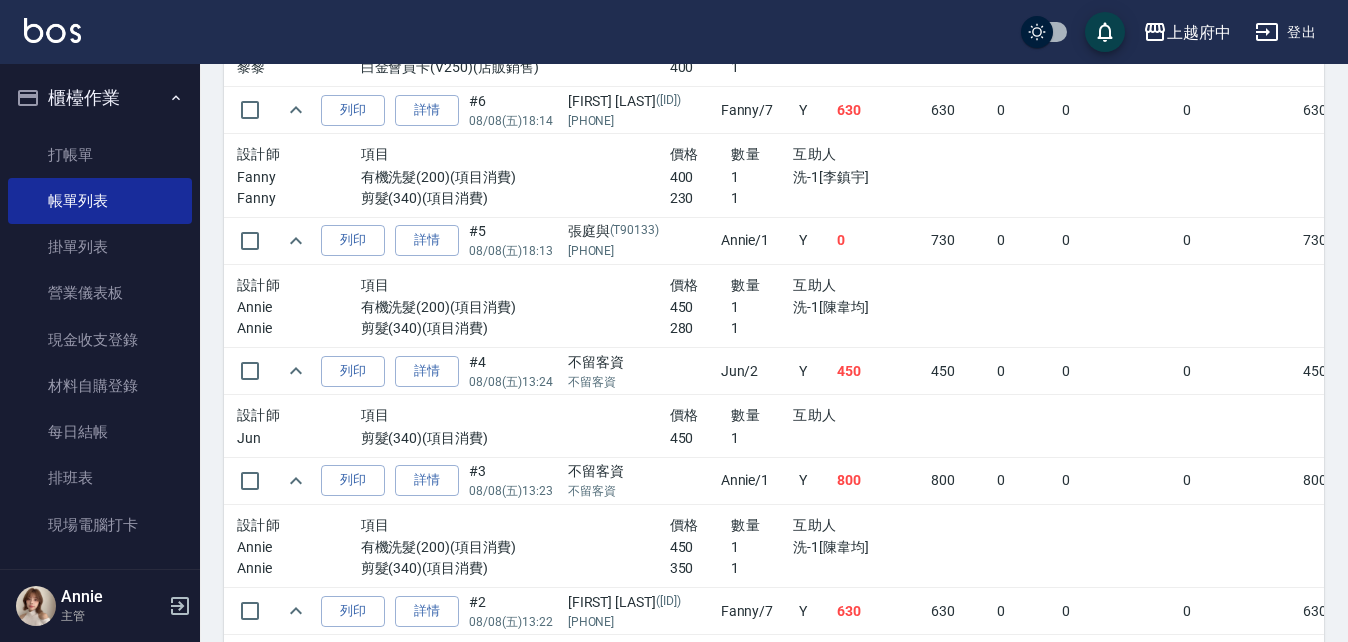 click on "630" at bounding box center (879, 110) 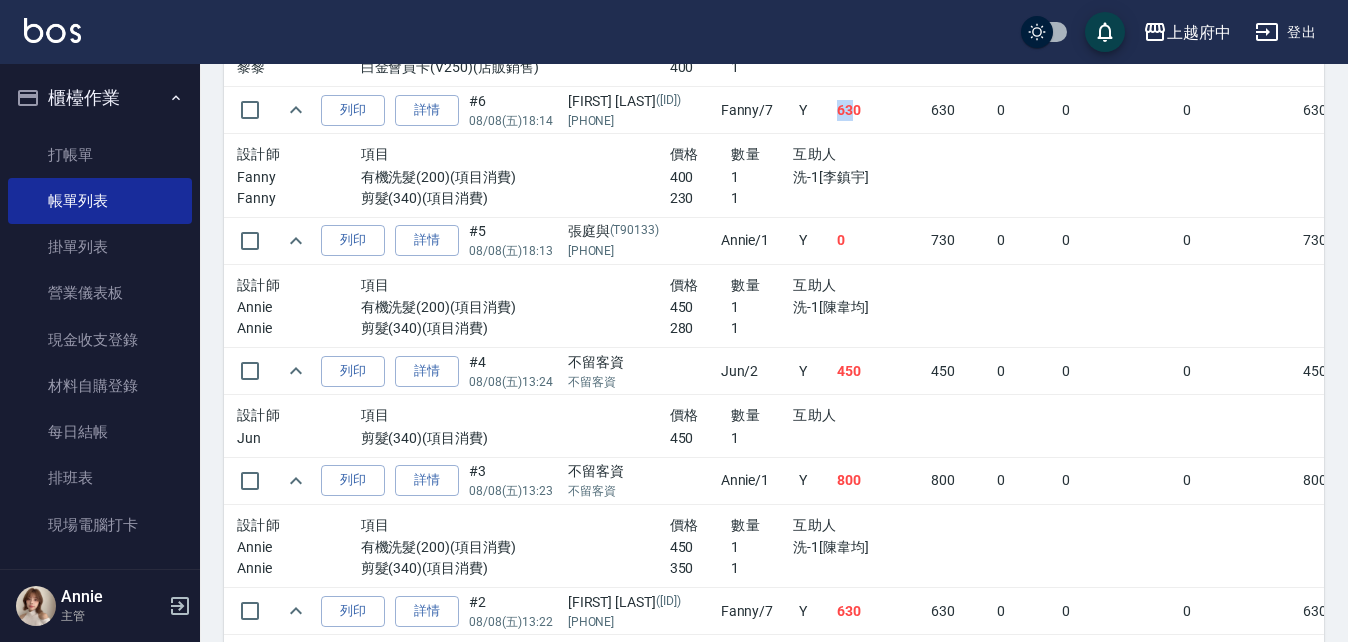 drag, startPoint x: 802, startPoint y: 112, endPoint x: 813, endPoint y: 120, distance: 13.601471 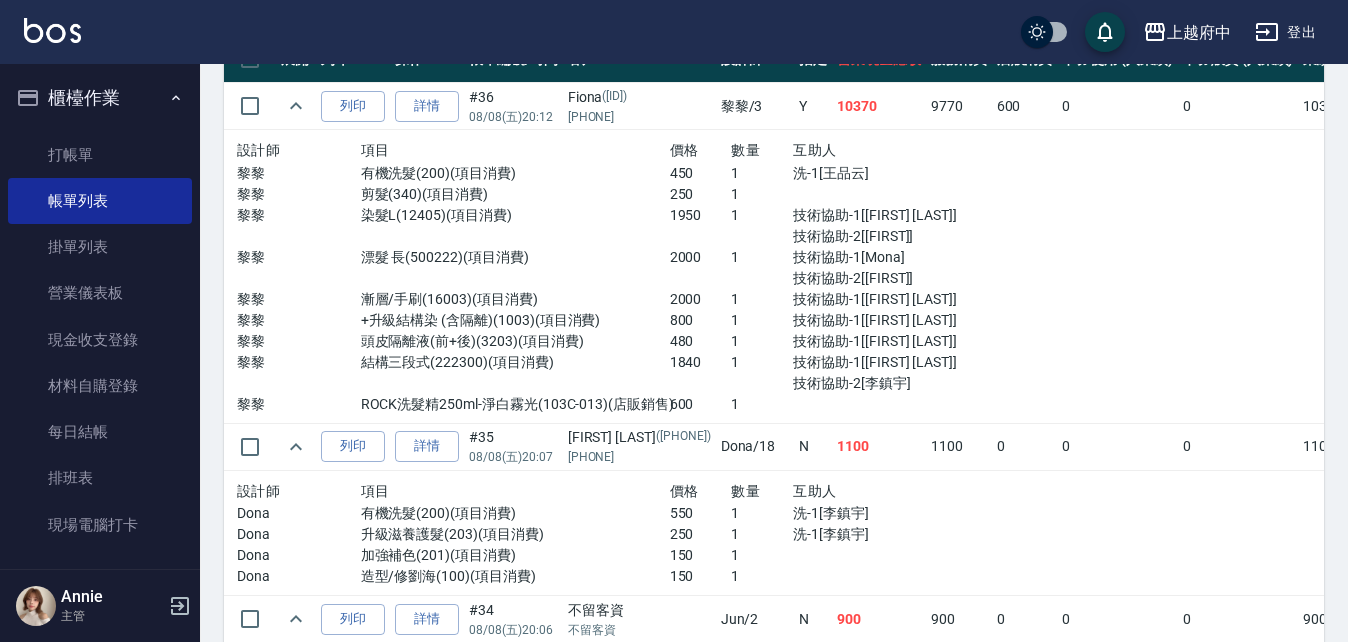 scroll, scrollTop: 549, scrollLeft: 0, axis: vertical 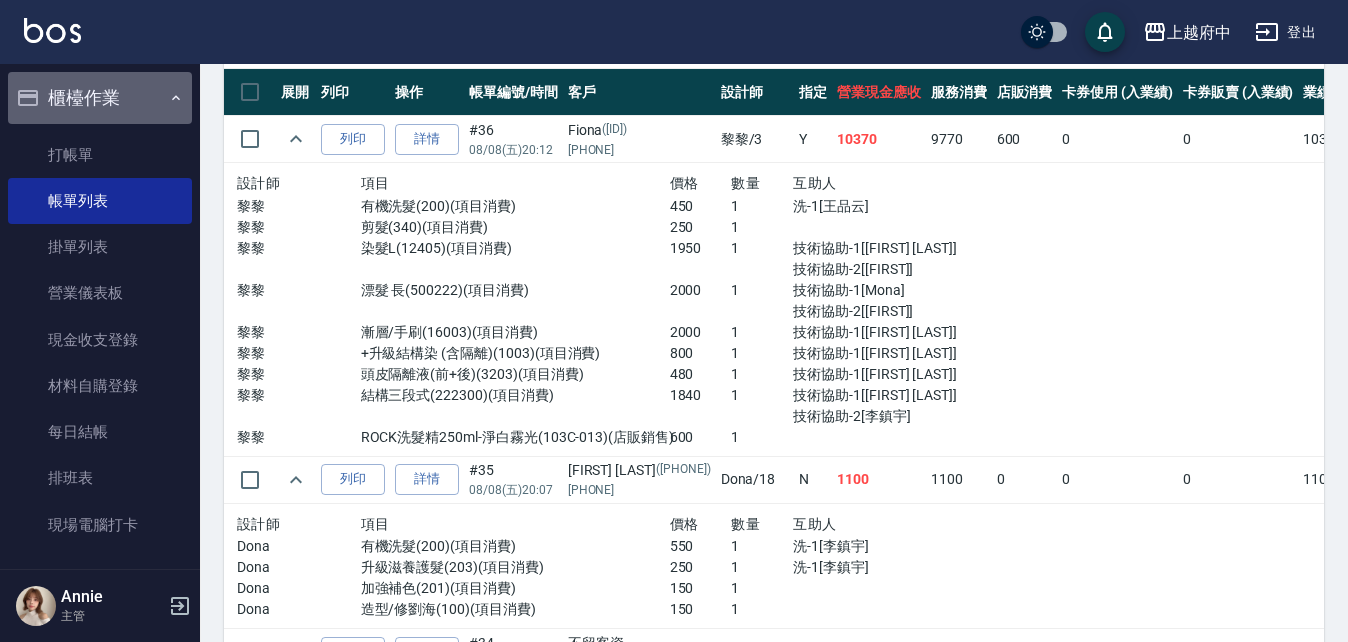 click on "櫃檯作業" at bounding box center [100, 98] 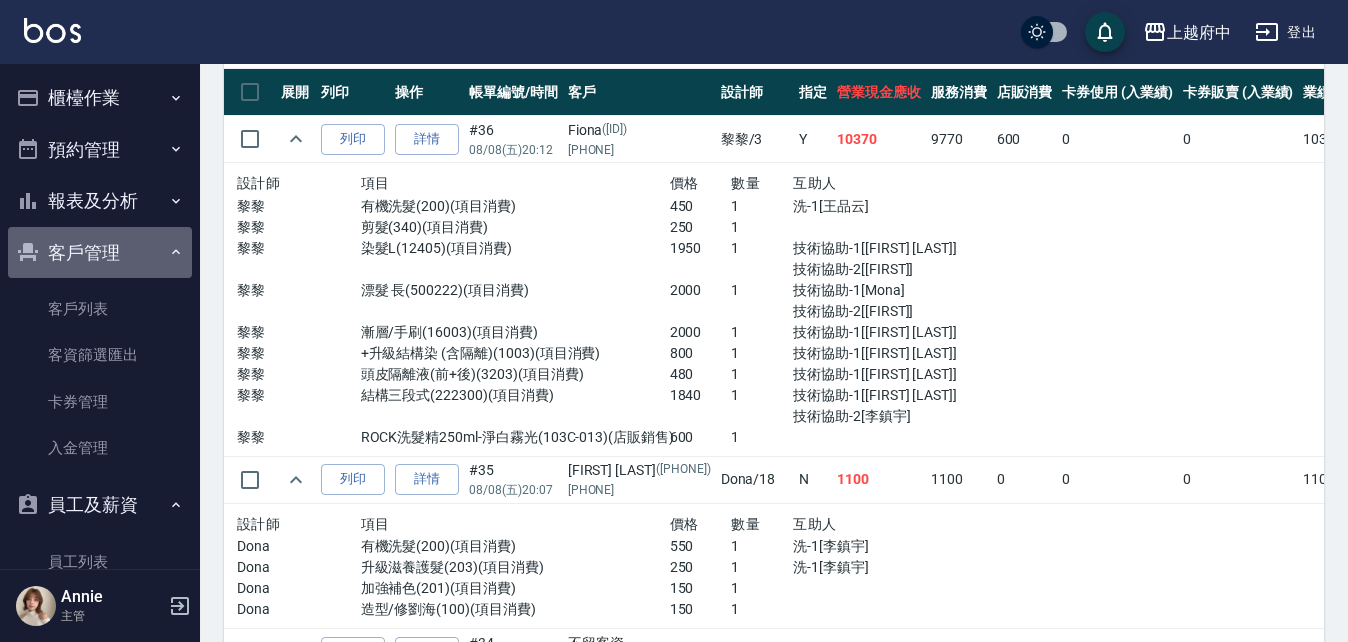 click on "客戶管理" at bounding box center [100, 253] 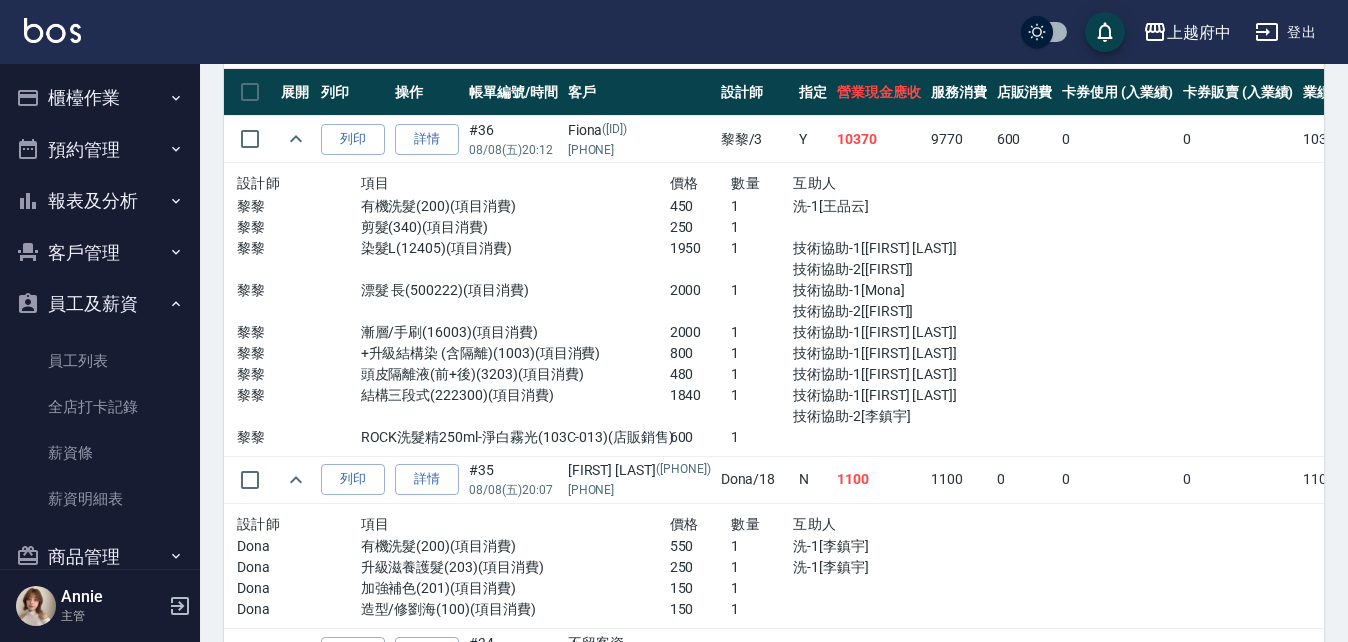 click on "員工及薪資" at bounding box center (100, 304) 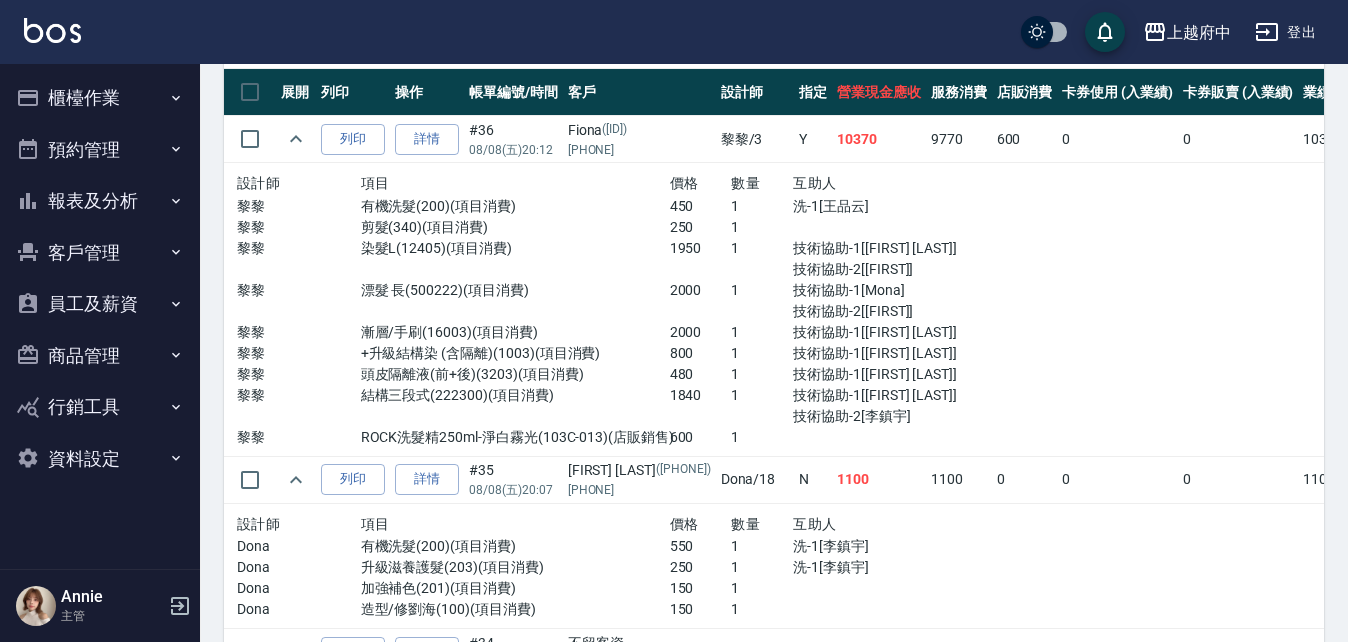 click on "報表及分析" at bounding box center (100, 201) 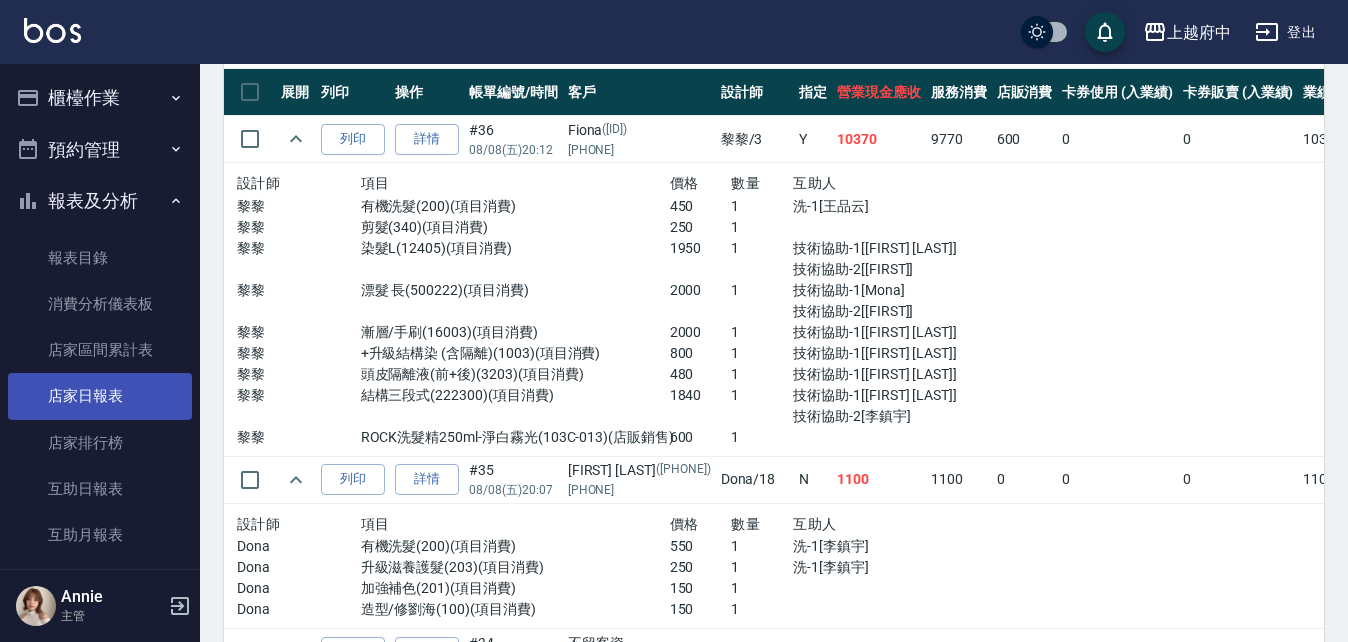 click on "店家日報表" at bounding box center [100, 396] 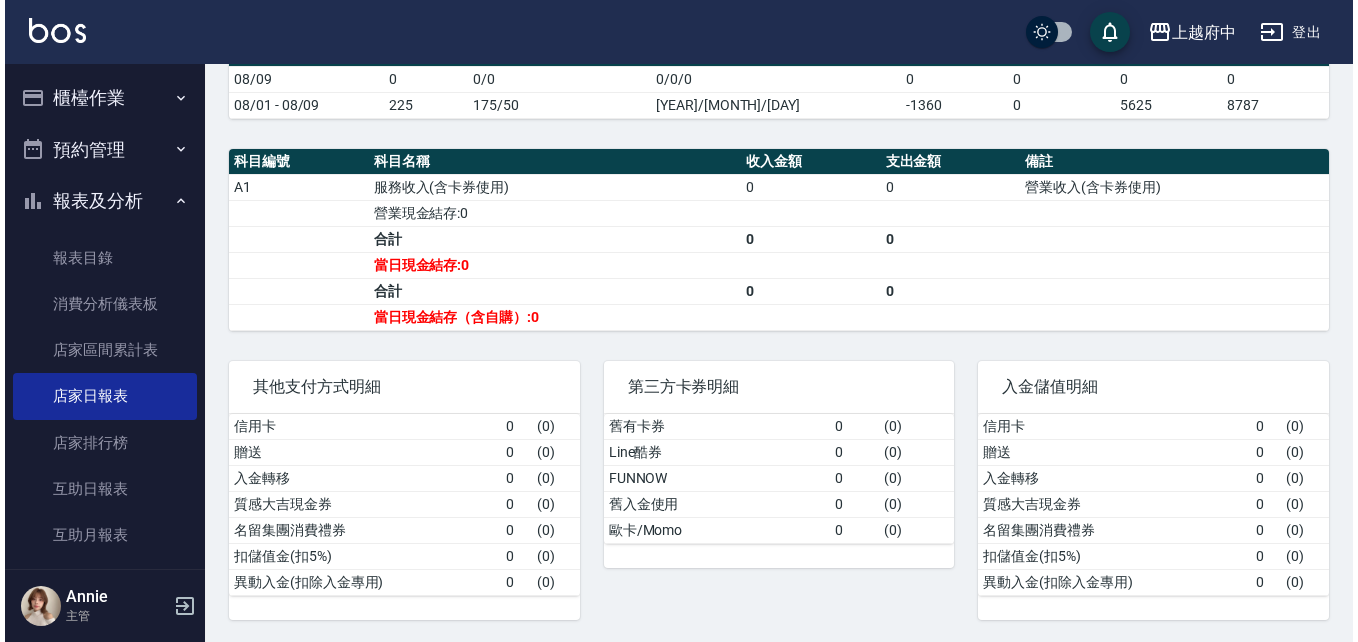 scroll, scrollTop: 0, scrollLeft: 0, axis: both 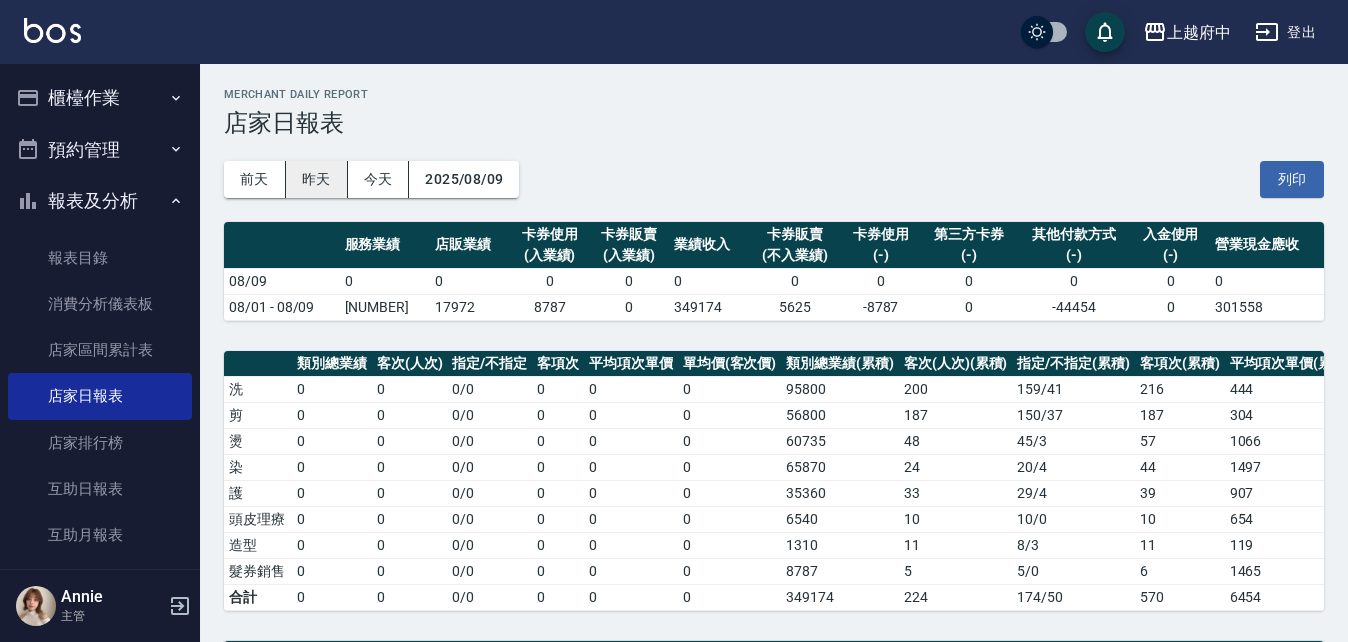 click on "昨天" at bounding box center (317, 179) 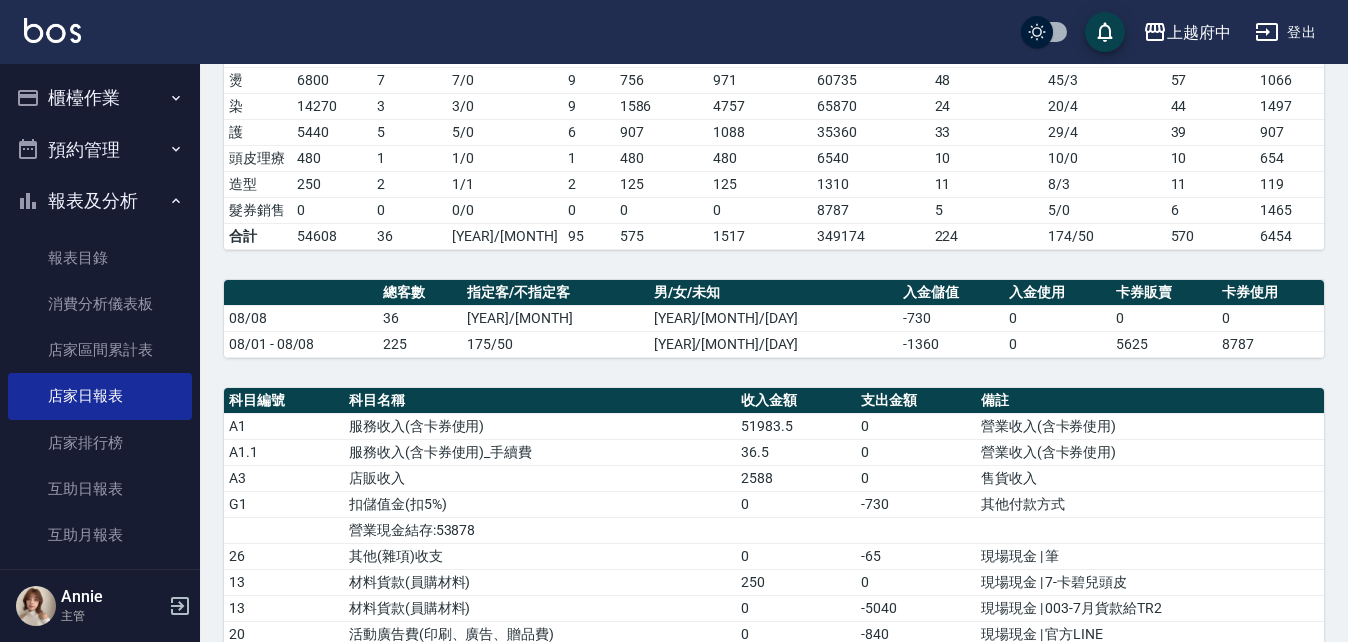 scroll, scrollTop: 600, scrollLeft: 0, axis: vertical 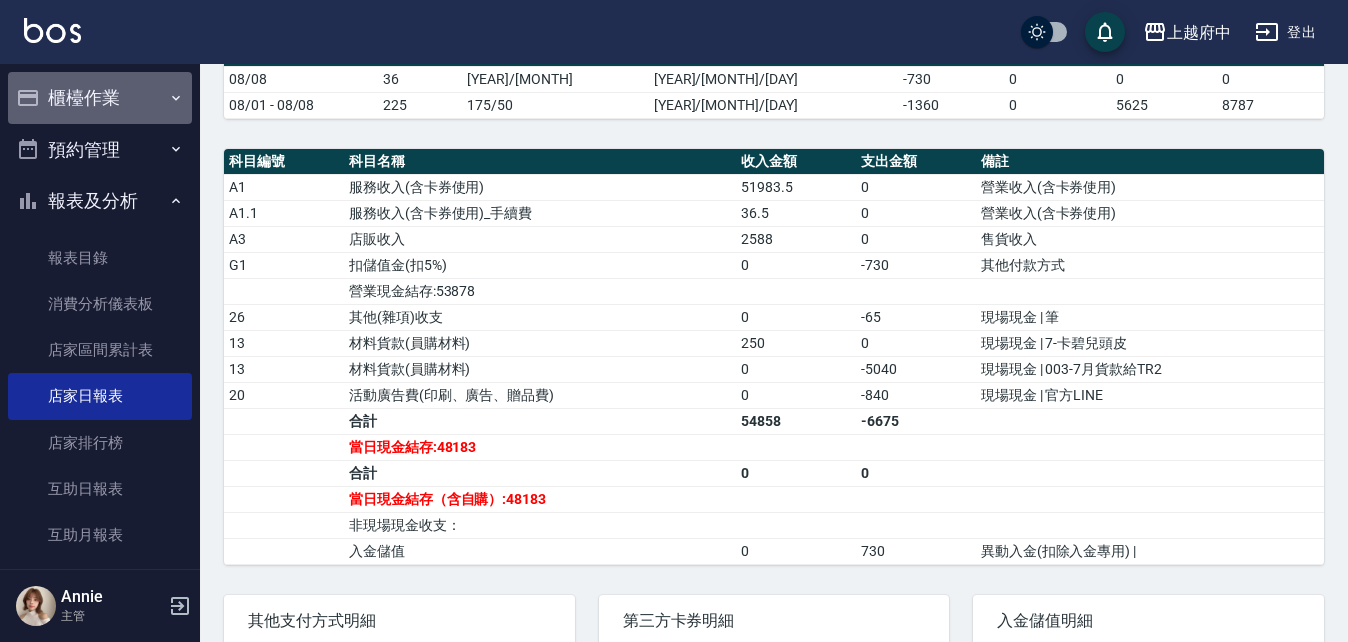 click on "櫃檯作業" at bounding box center [100, 98] 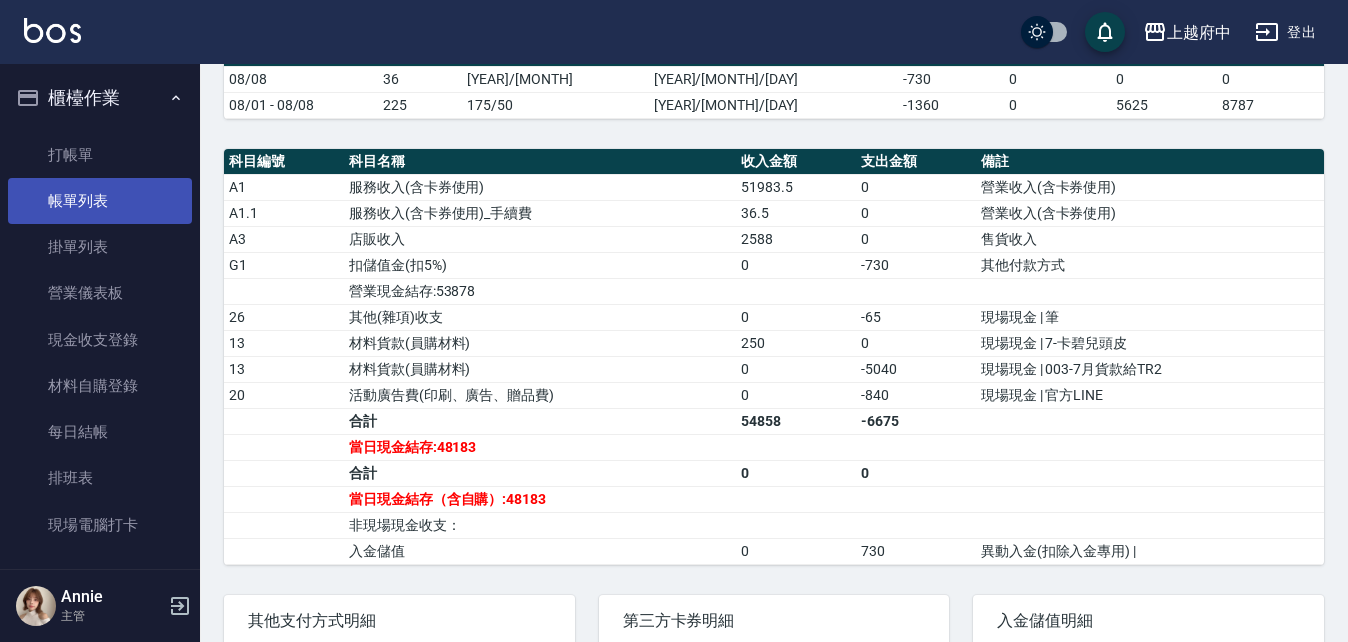 click on "帳單列表" at bounding box center [100, 201] 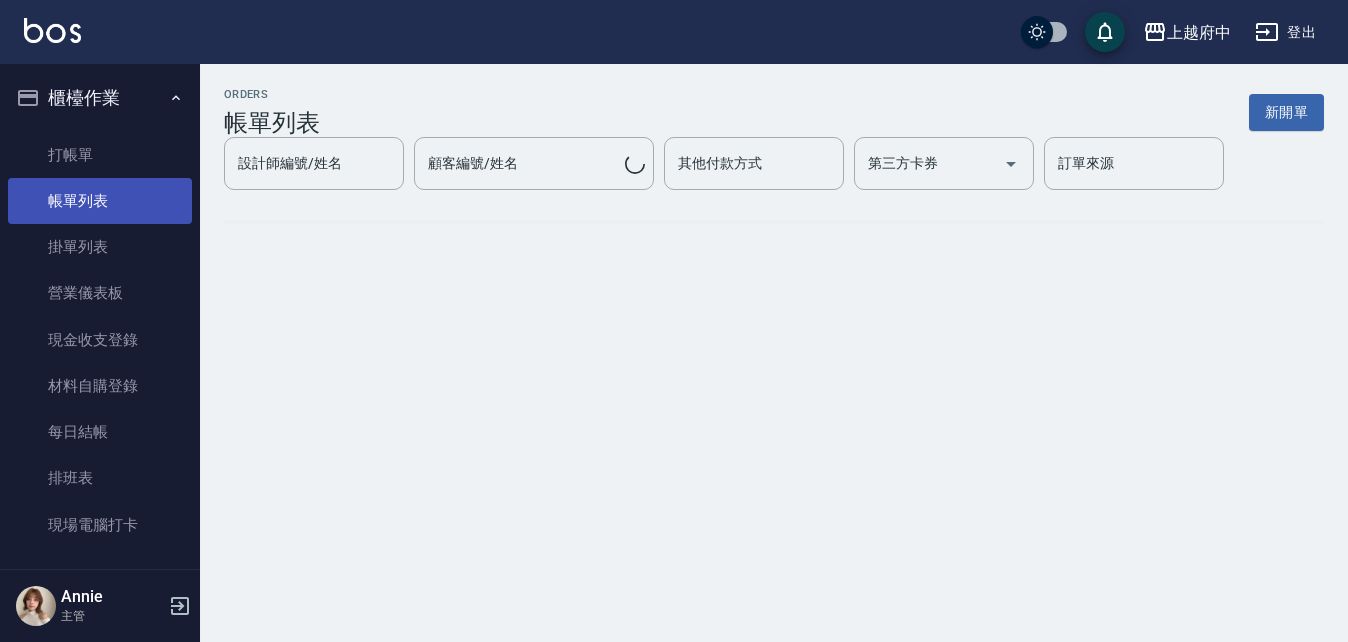 scroll, scrollTop: 0, scrollLeft: 0, axis: both 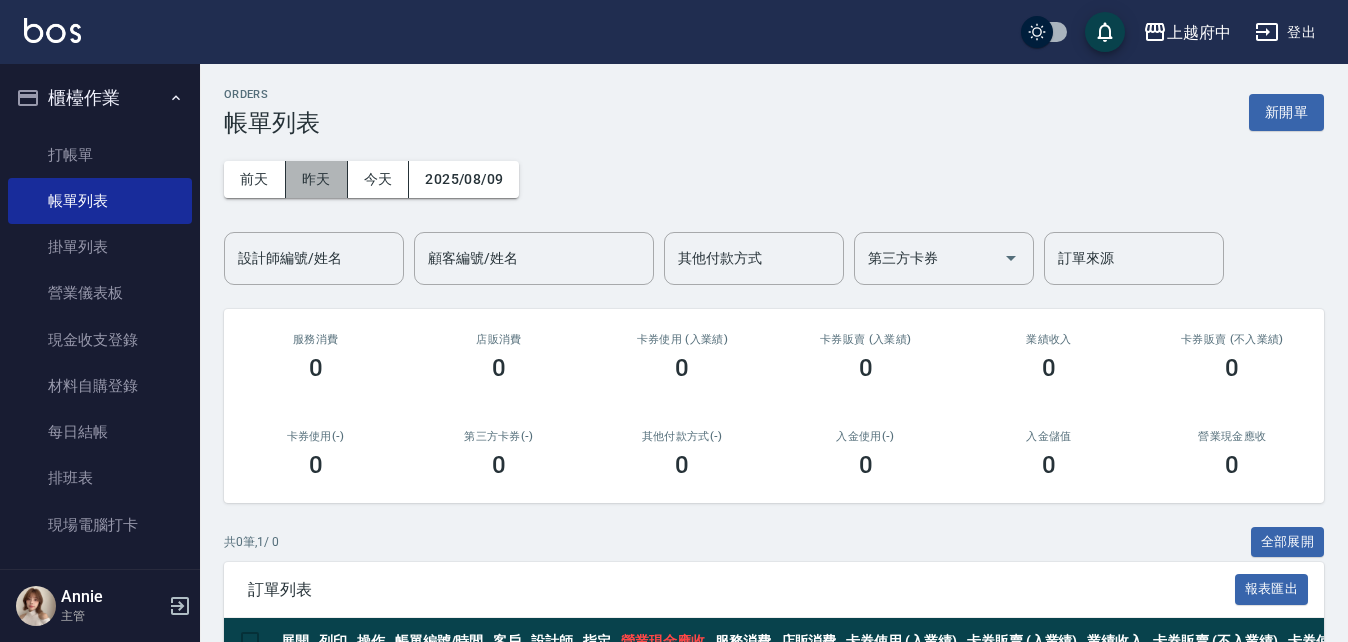 click on "昨天" at bounding box center [317, 179] 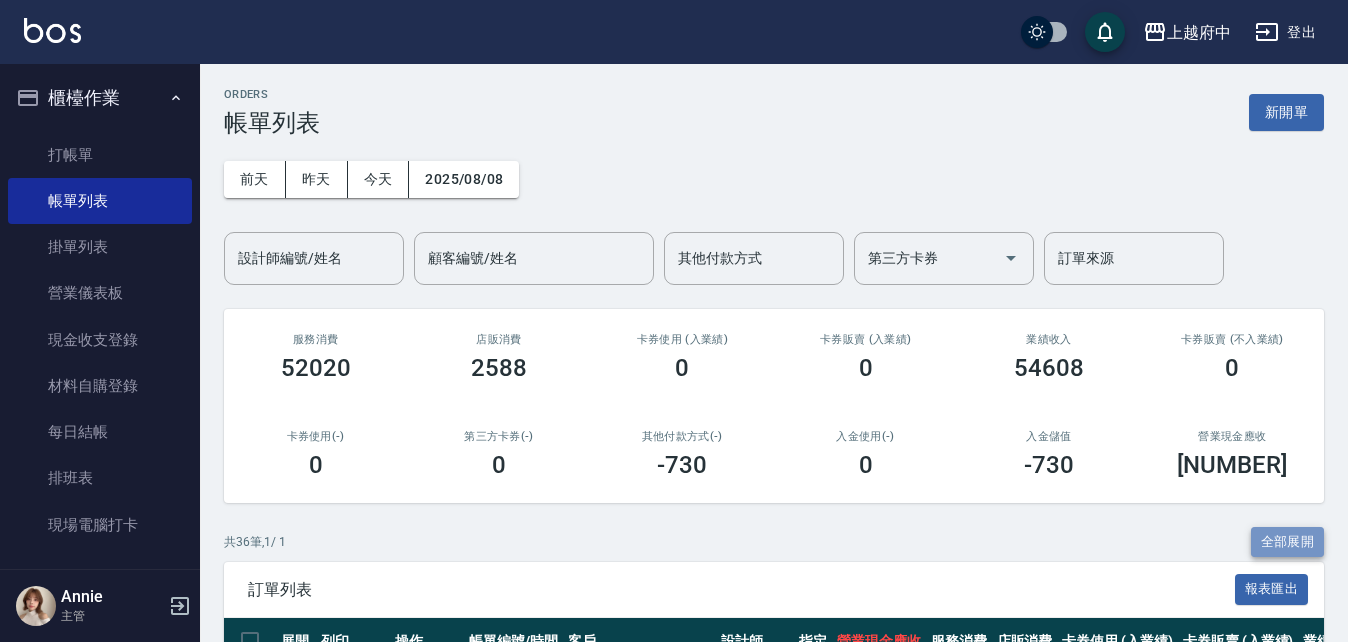 click on "全部展開" at bounding box center [1288, 542] 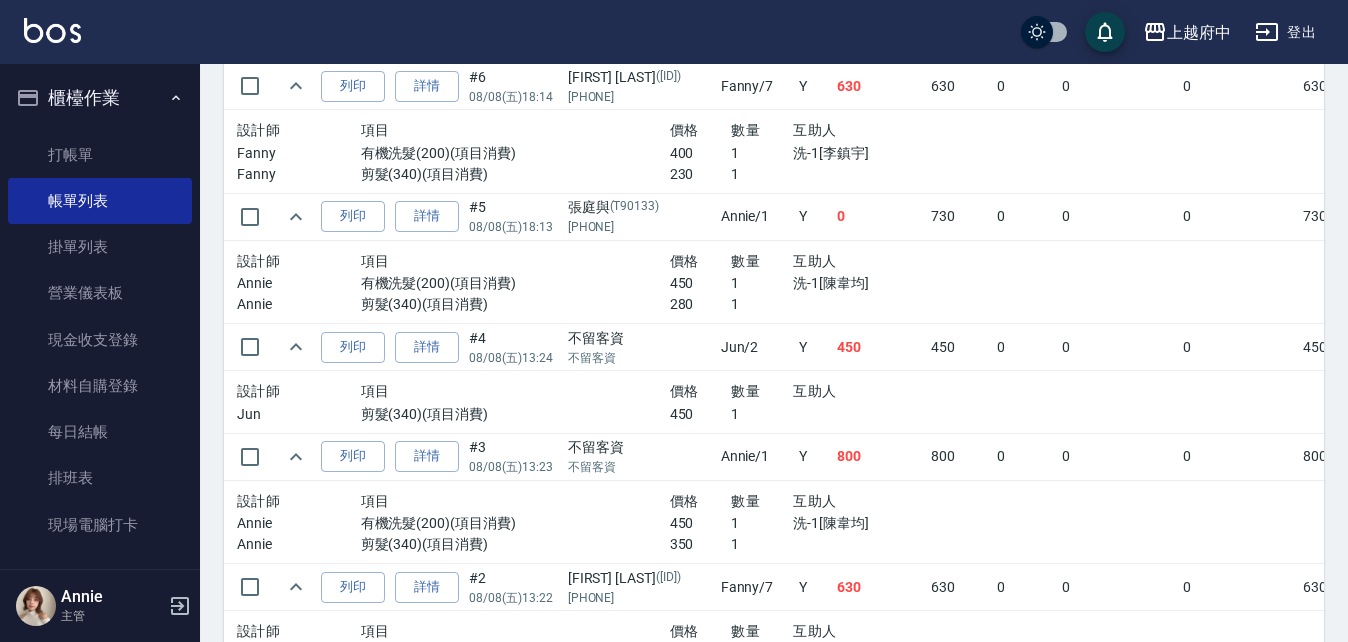 scroll, scrollTop: 5149, scrollLeft: 0, axis: vertical 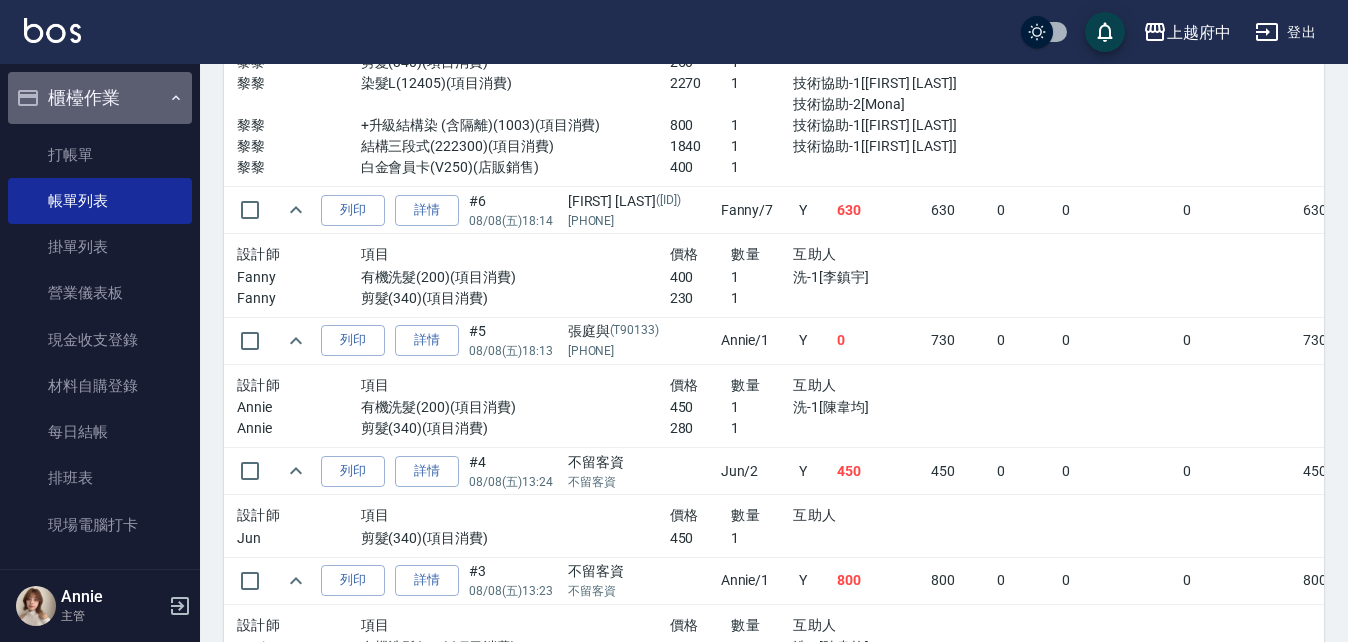 click on "櫃檯作業" at bounding box center (100, 98) 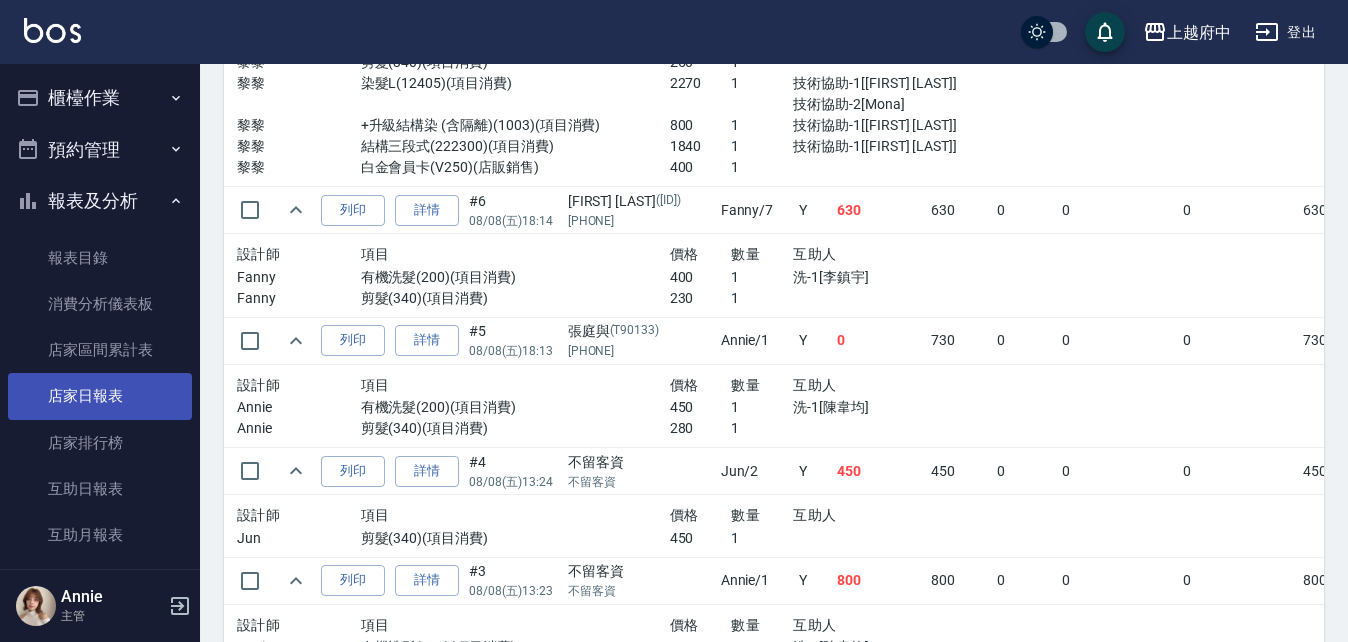 click on "店家日報表" at bounding box center (100, 396) 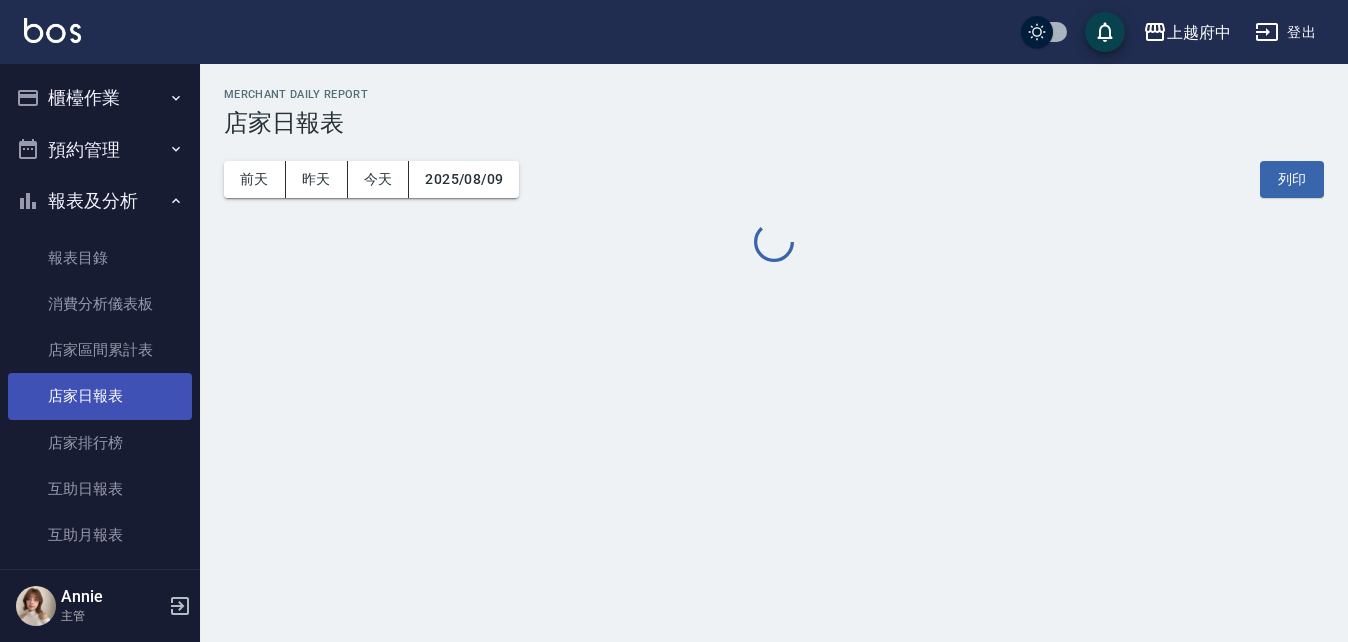 scroll, scrollTop: 0, scrollLeft: 0, axis: both 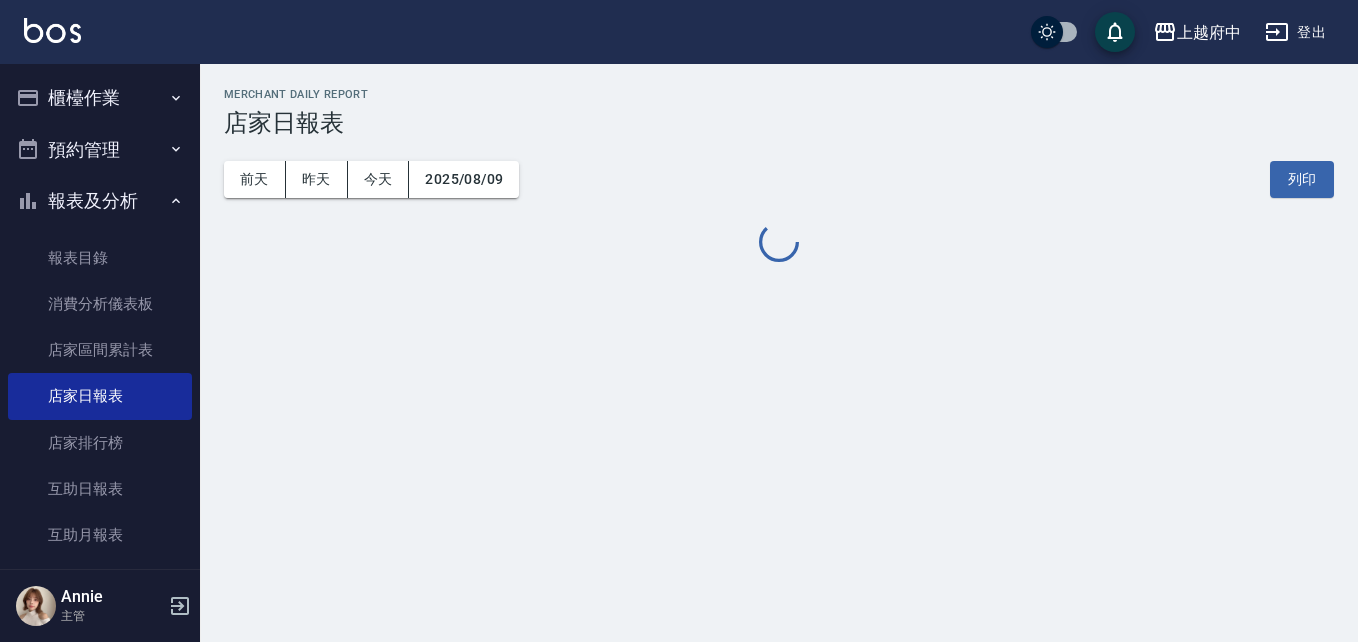 click on "報表及分析" at bounding box center [100, 201] 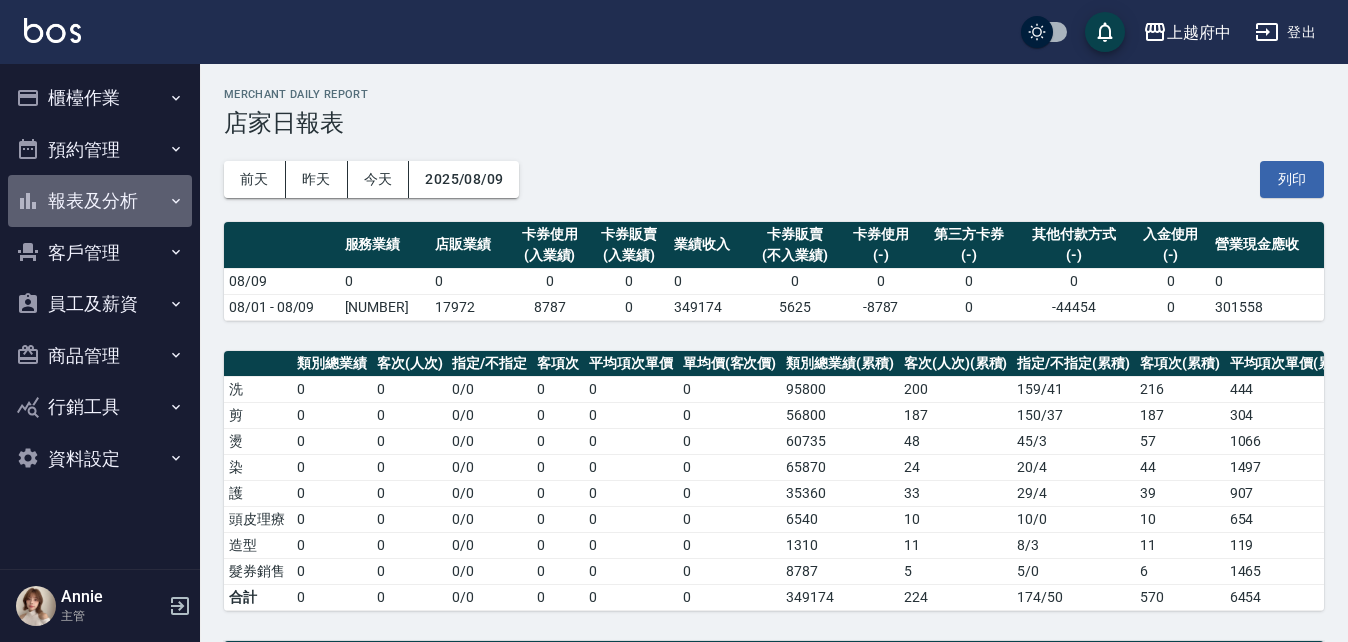 click on "報表及分析" at bounding box center [100, 201] 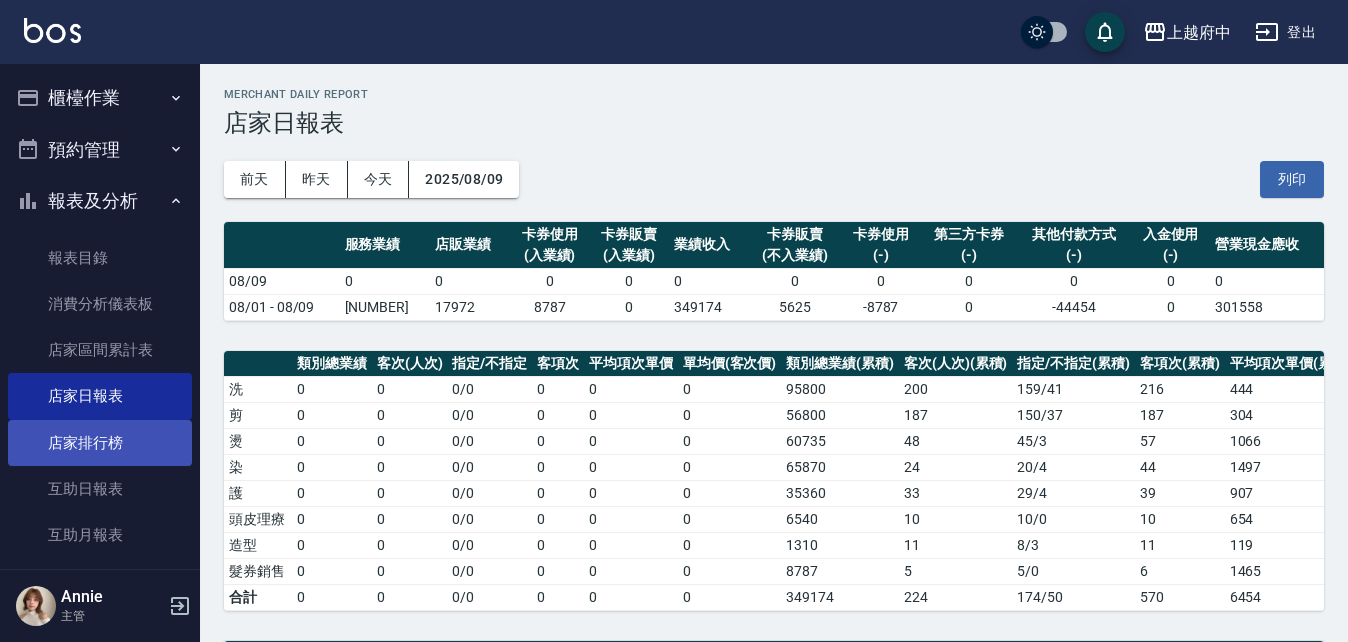 scroll, scrollTop: 500, scrollLeft: 0, axis: vertical 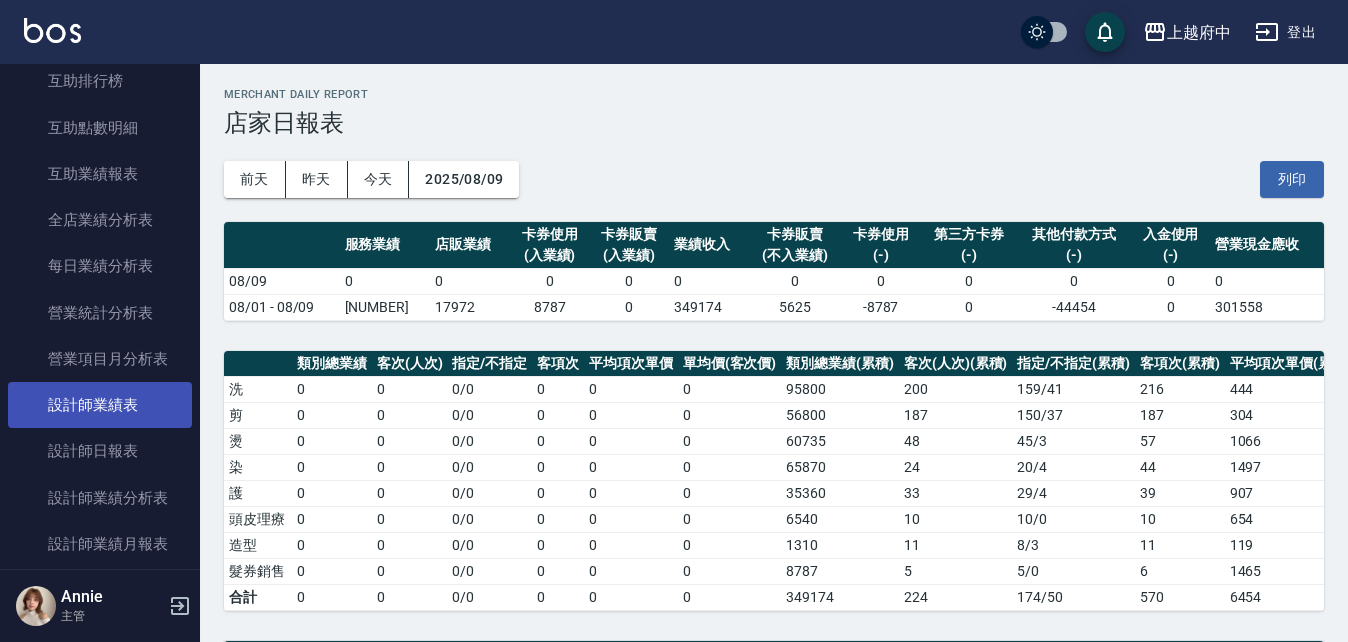 click on "設計師業績表" at bounding box center (100, 405) 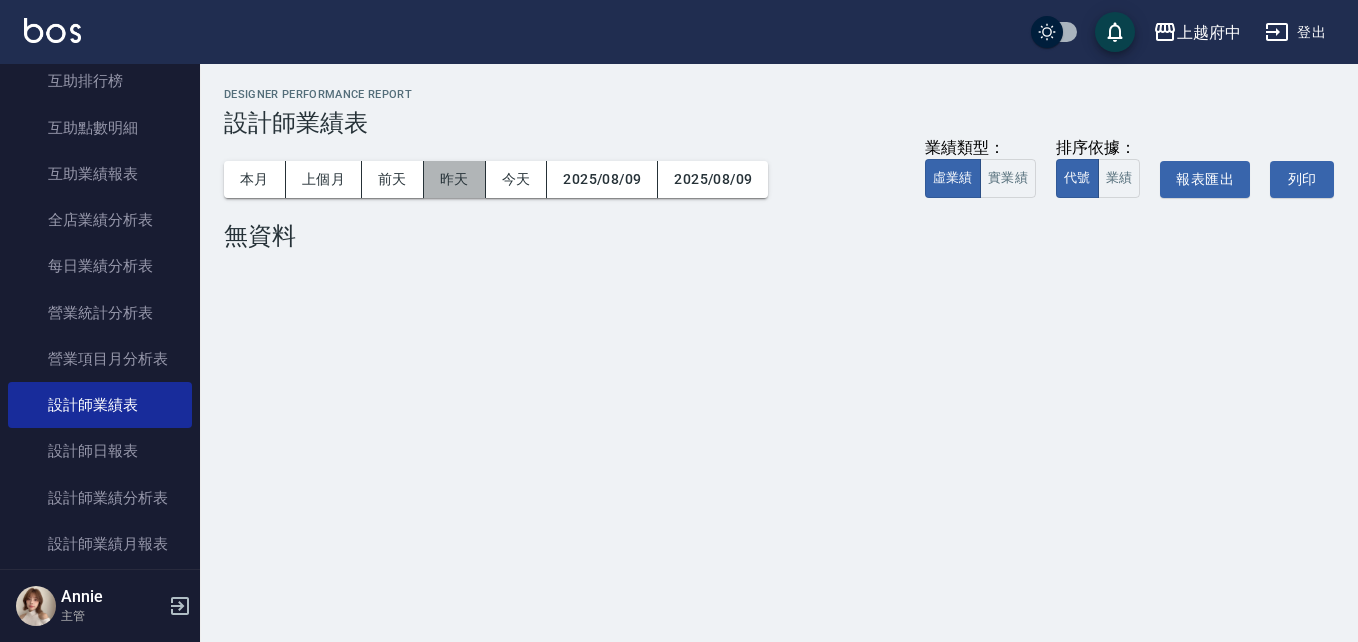 click on "昨天" at bounding box center (455, 179) 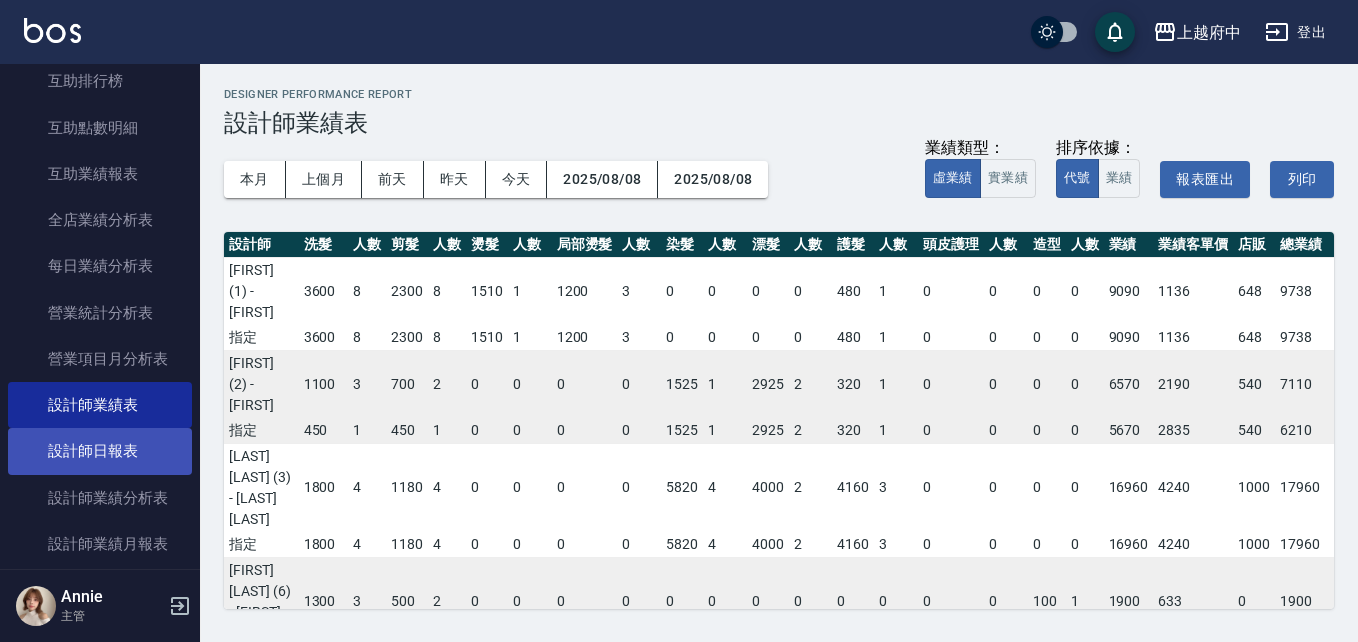 click on "設計師日報表" at bounding box center (100, 451) 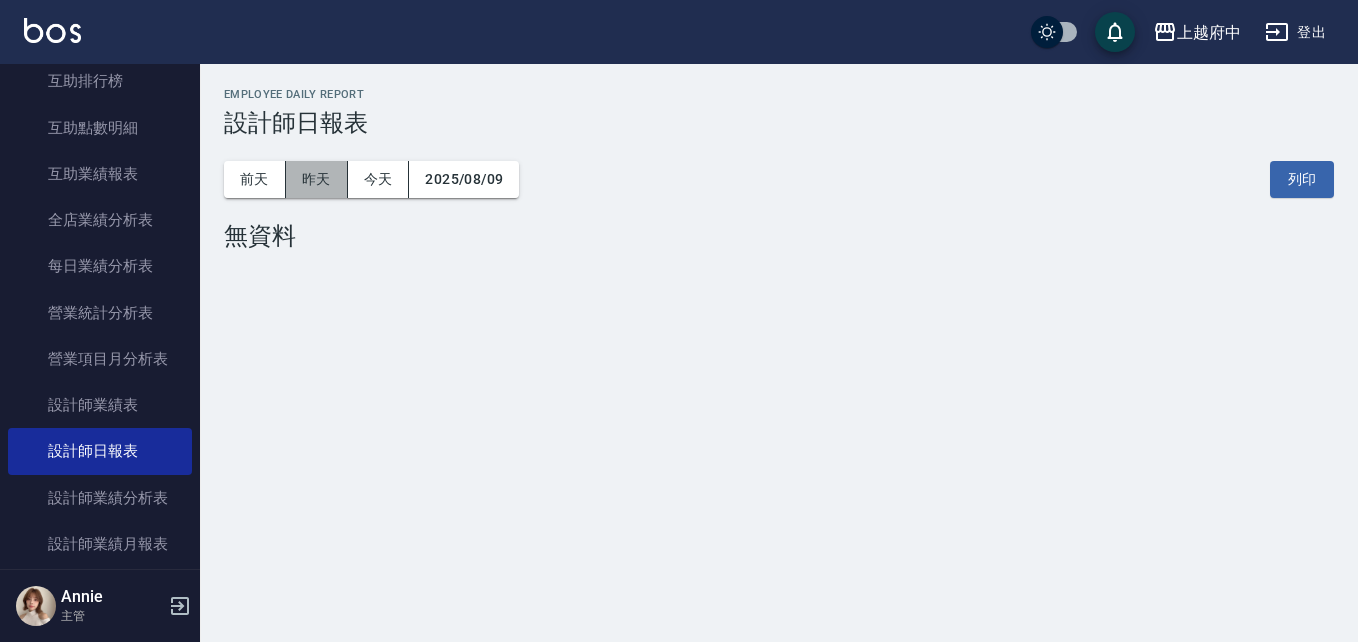 click on "昨天" at bounding box center (317, 179) 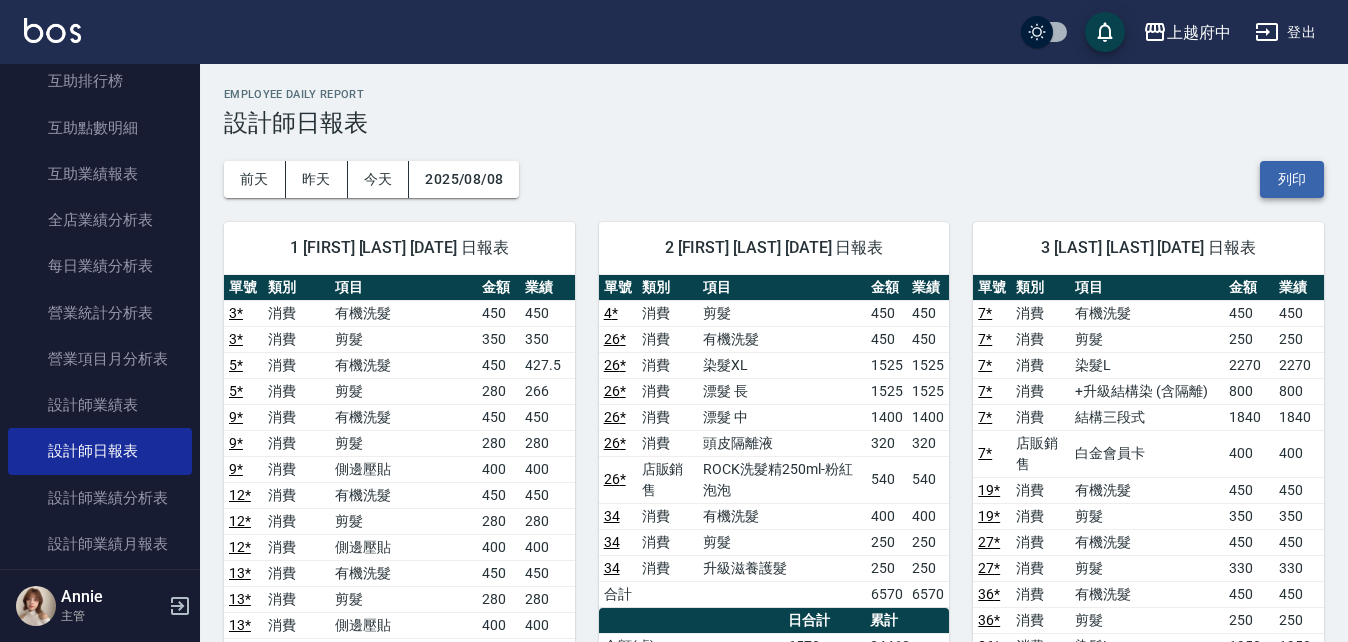 click on "列印" at bounding box center (1292, 179) 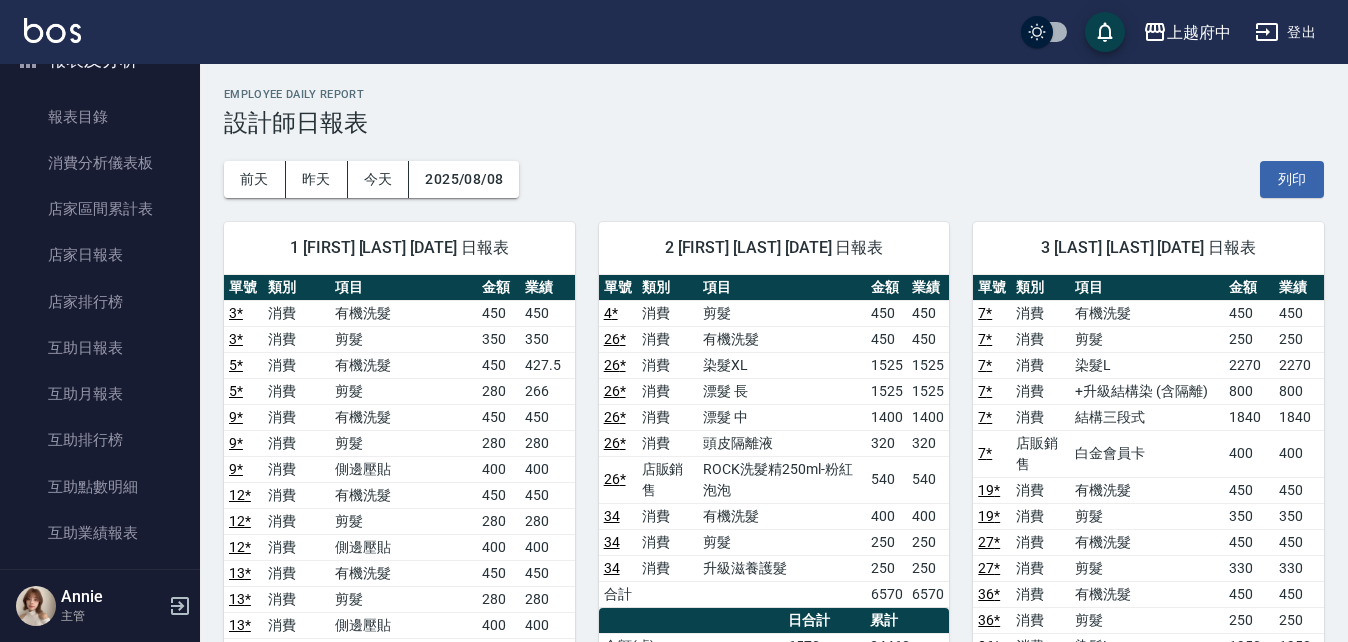 scroll, scrollTop: 0, scrollLeft: 0, axis: both 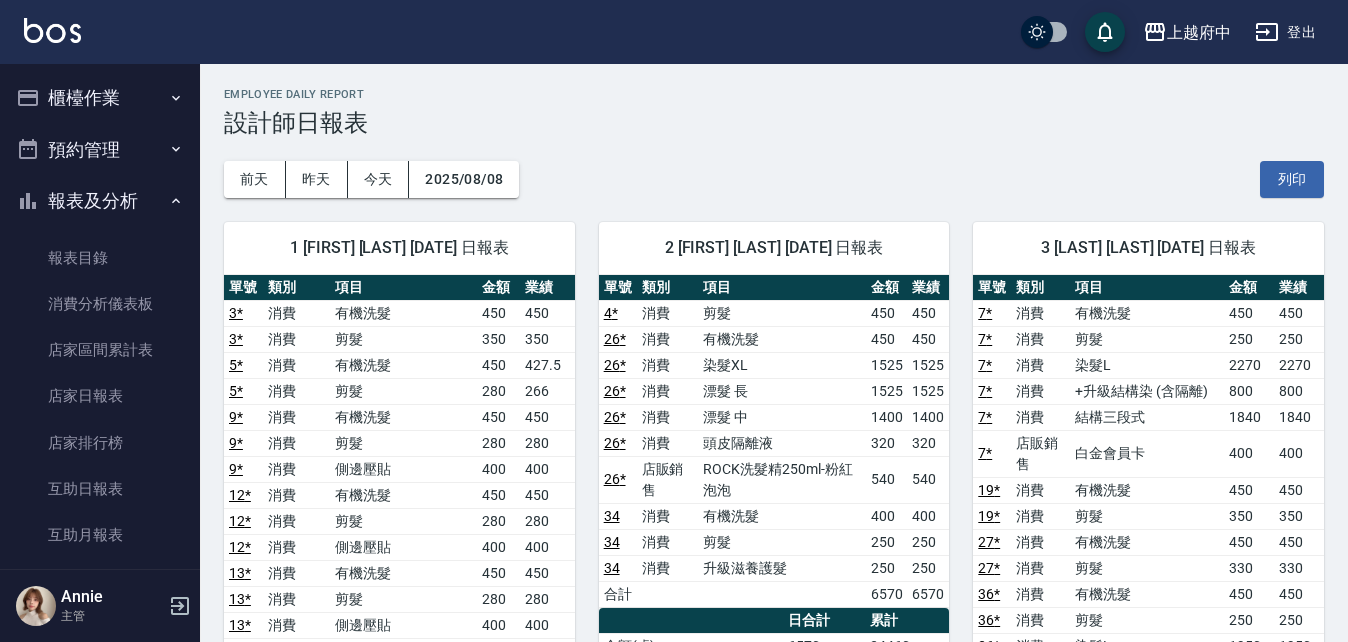 drag, startPoint x: 75, startPoint y: 197, endPoint x: 79, endPoint y: 182, distance: 15.524175 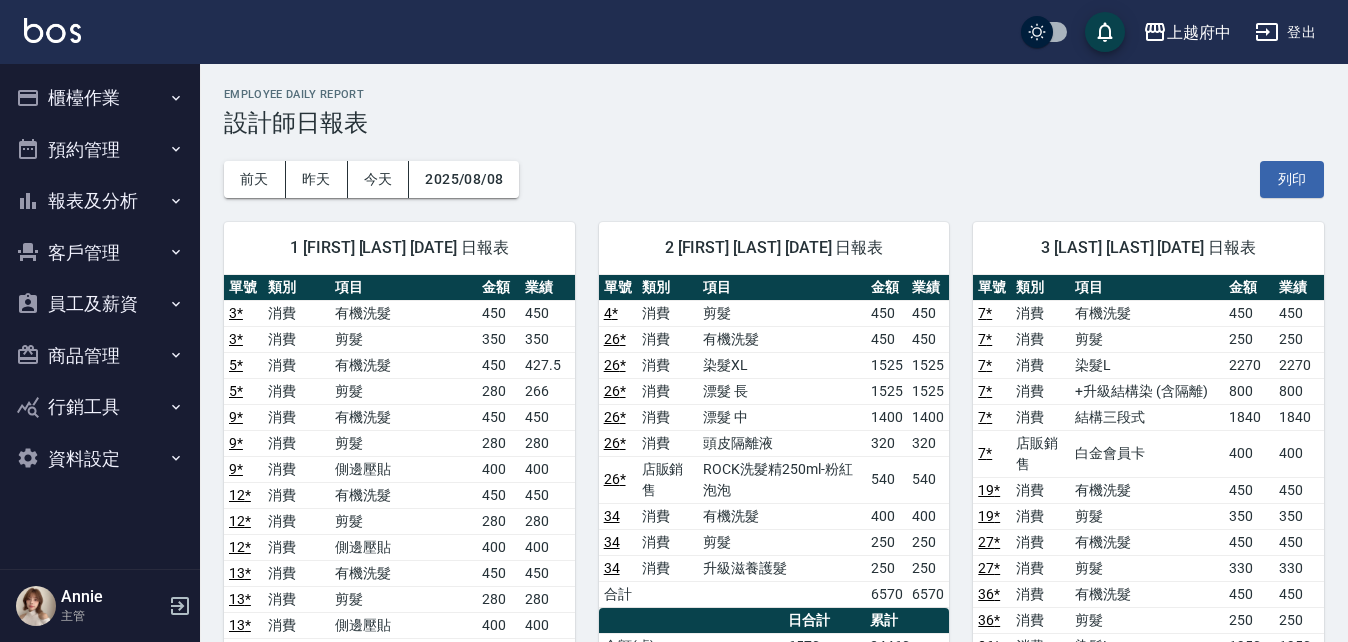 click on "櫃檯作業" at bounding box center [100, 98] 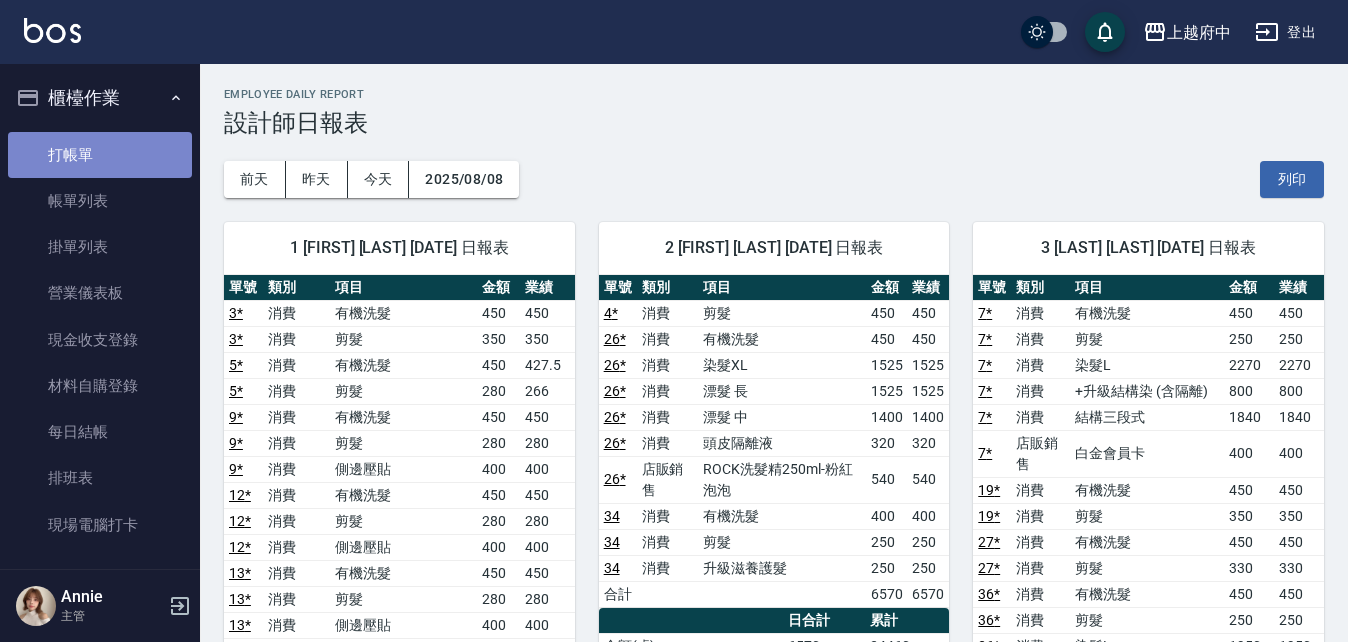 click on "打帳單" at bounding box center [100, 155] 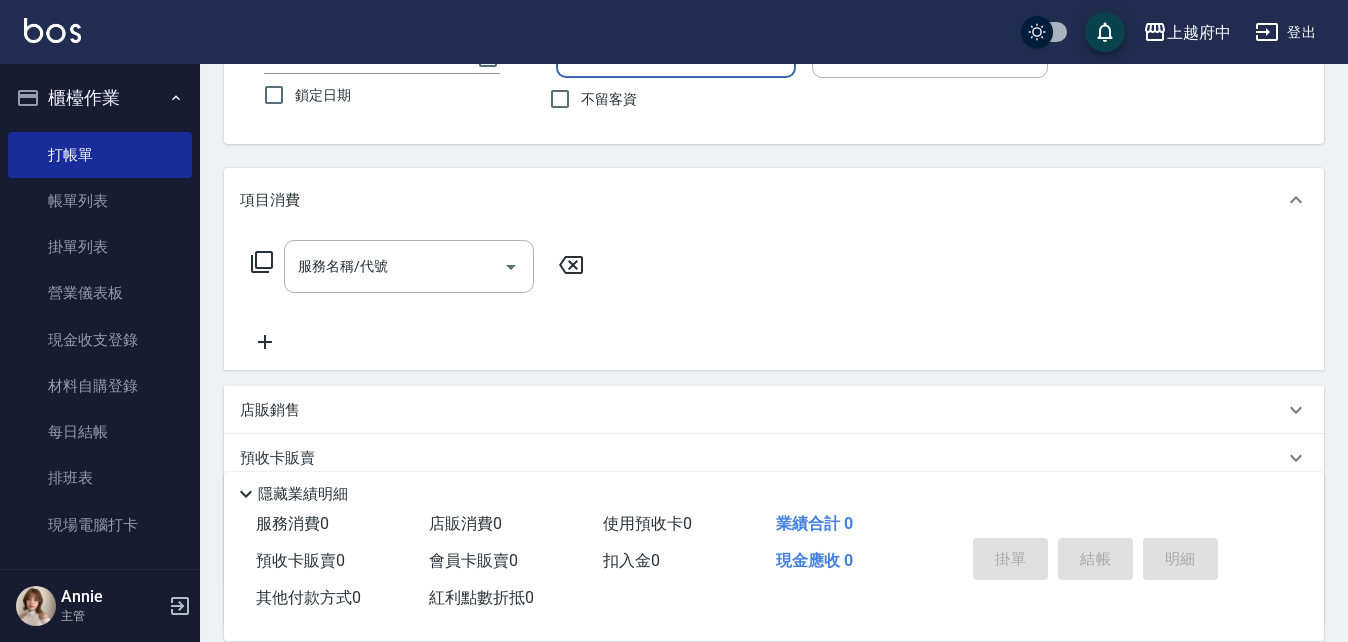 scroll, scrollTop: 0, scrollLeft: 0, axis: both 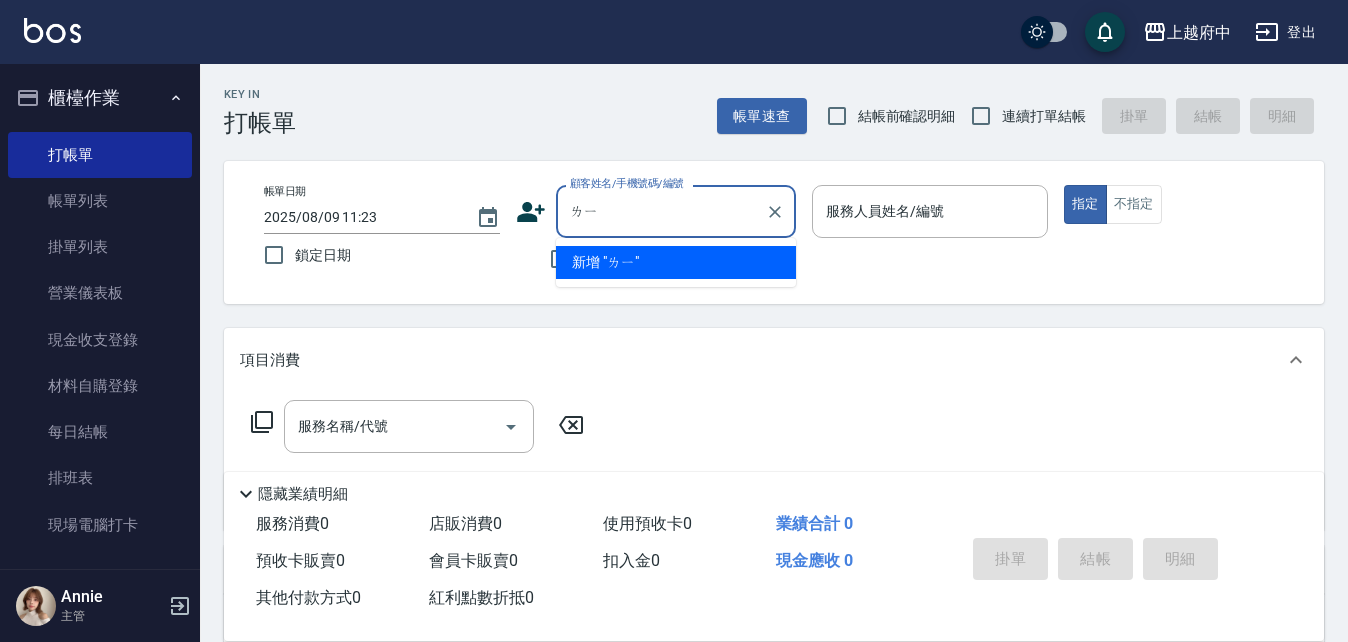type on "黎" 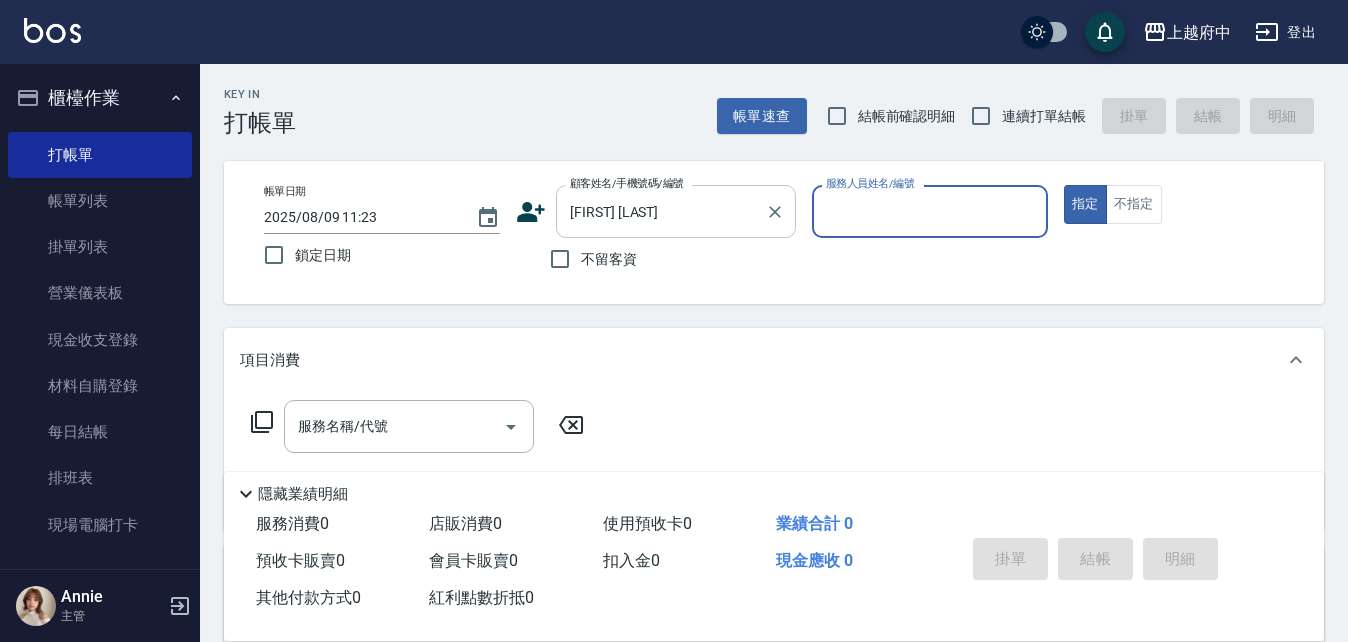 click on "[FIRST] [LAST]" at bounding box center (661, 211) 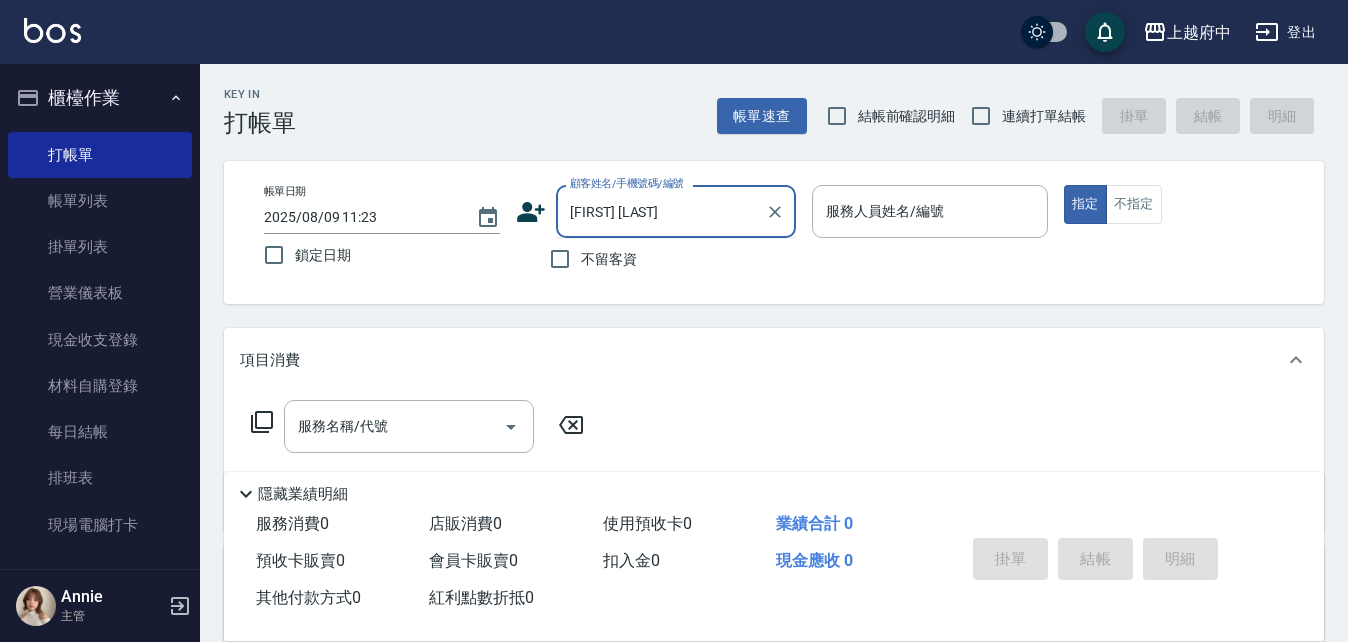 click on "[FIRST] [LAST]" at bounding box center [661, 211] 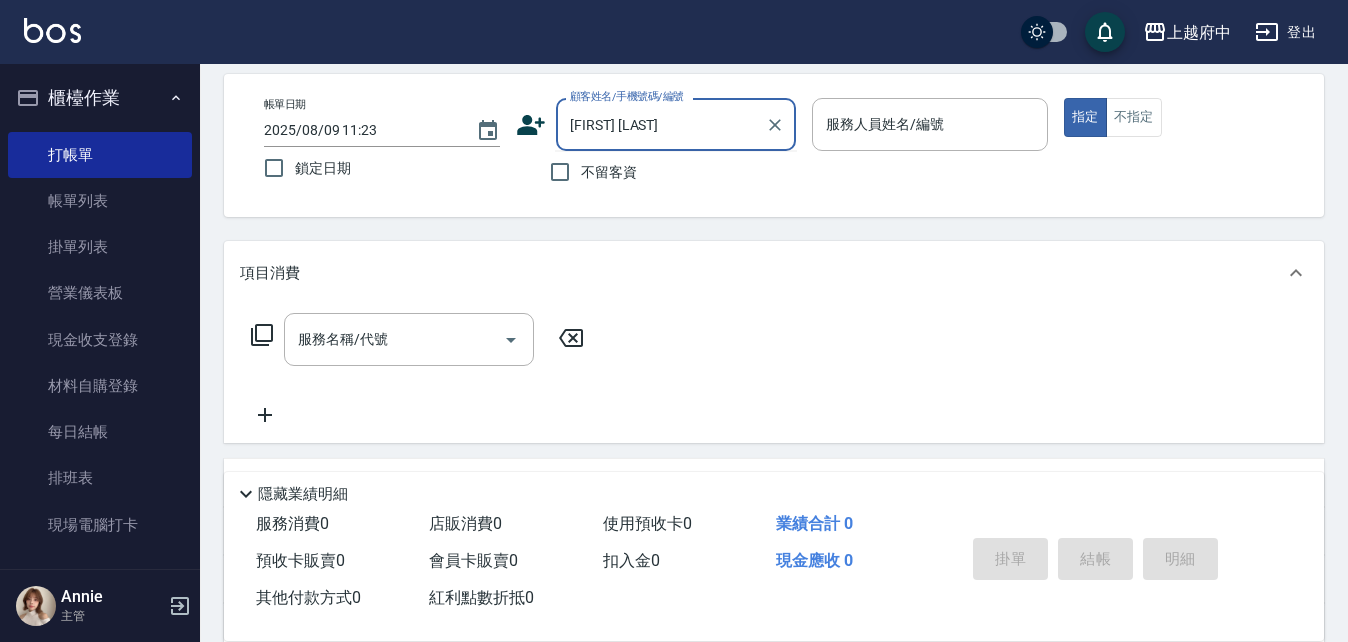 scroll, scrollTop: 0, scrollLeft: 0, axis: both 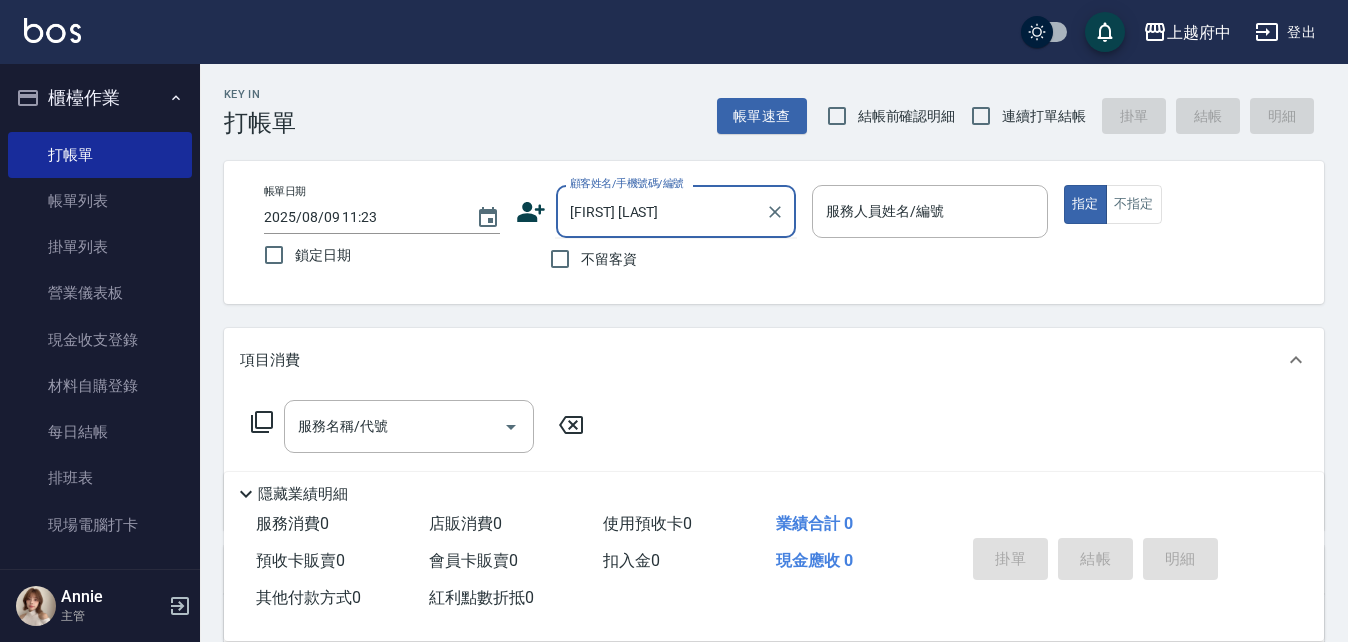 click on "[FIRST] [LAST]" at bounding box center (661, 211) 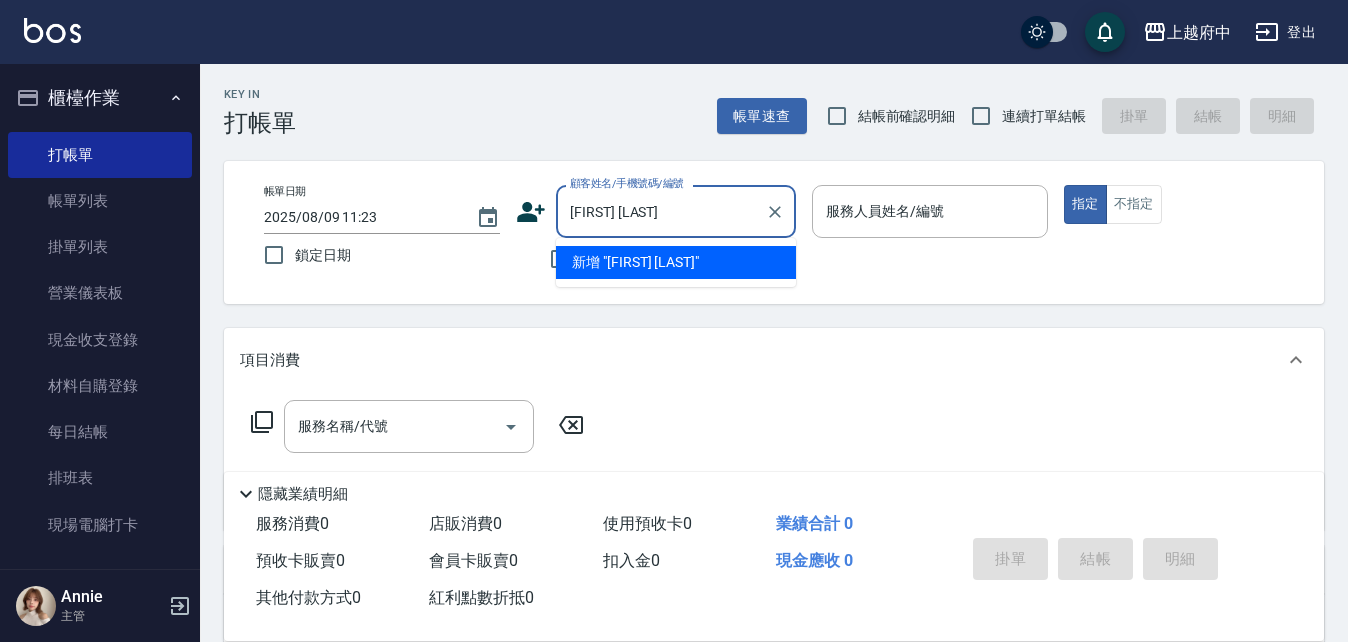 type on "林" 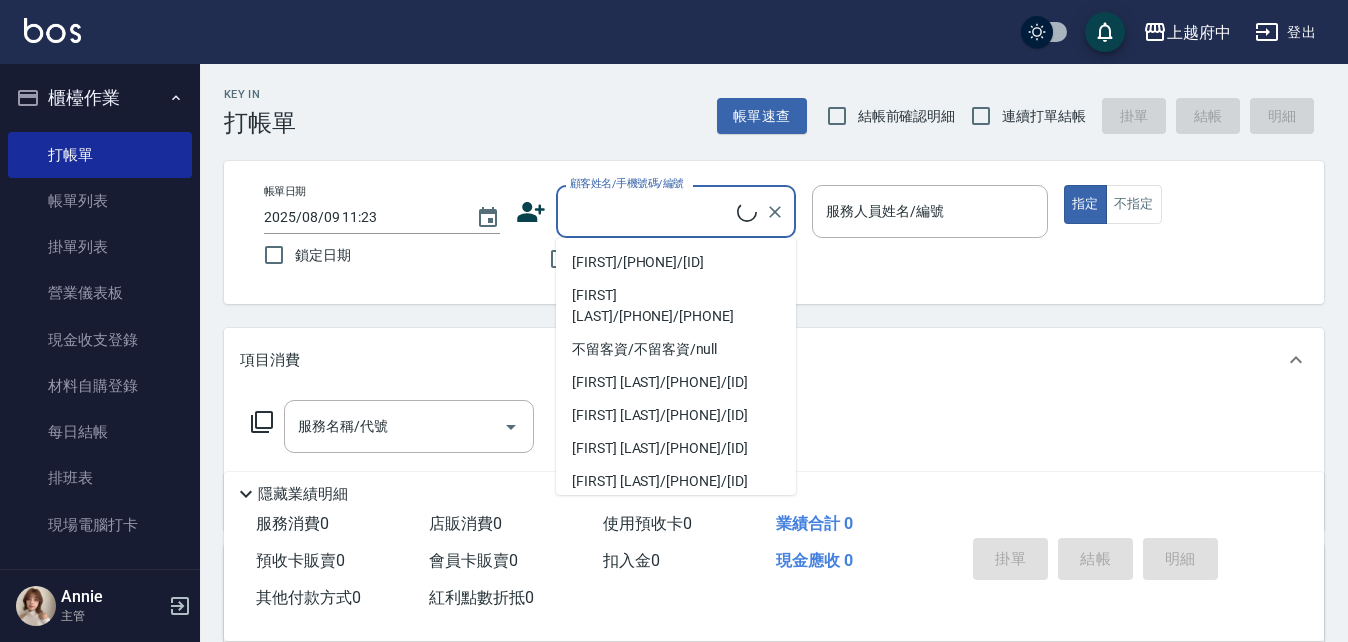 type on "ㄍ" 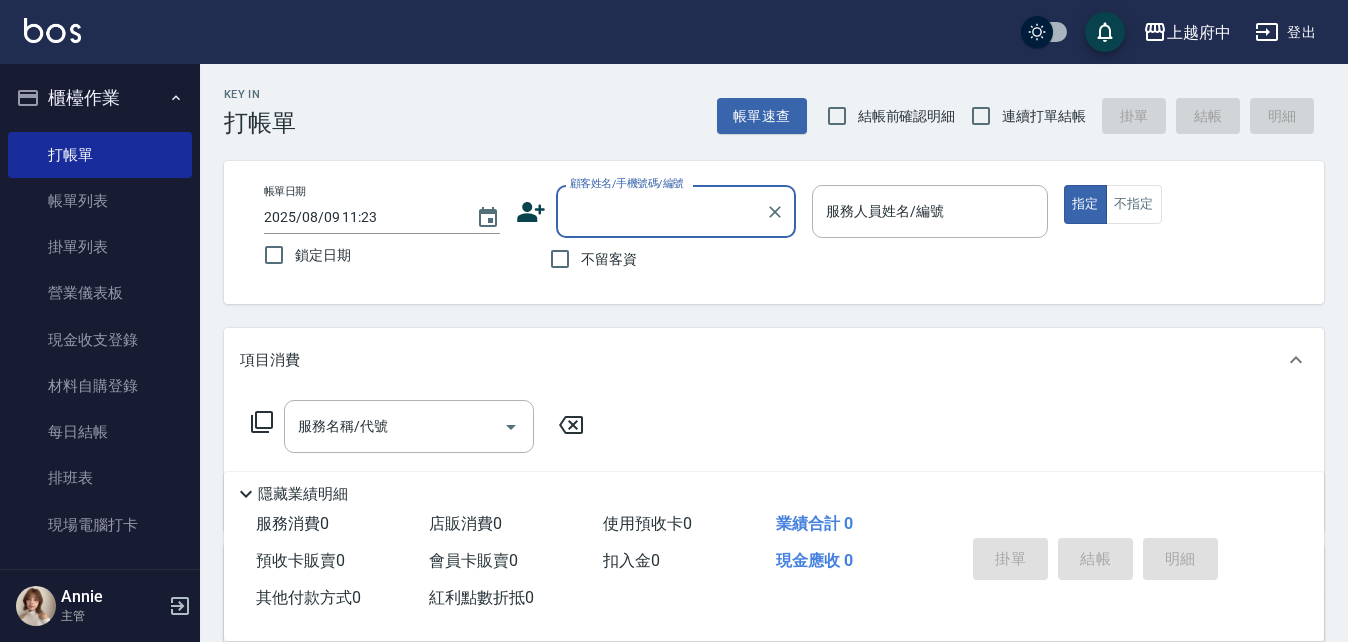 click on "顧客姓名/手機號碼/編號" at bounding box center (661, 211) 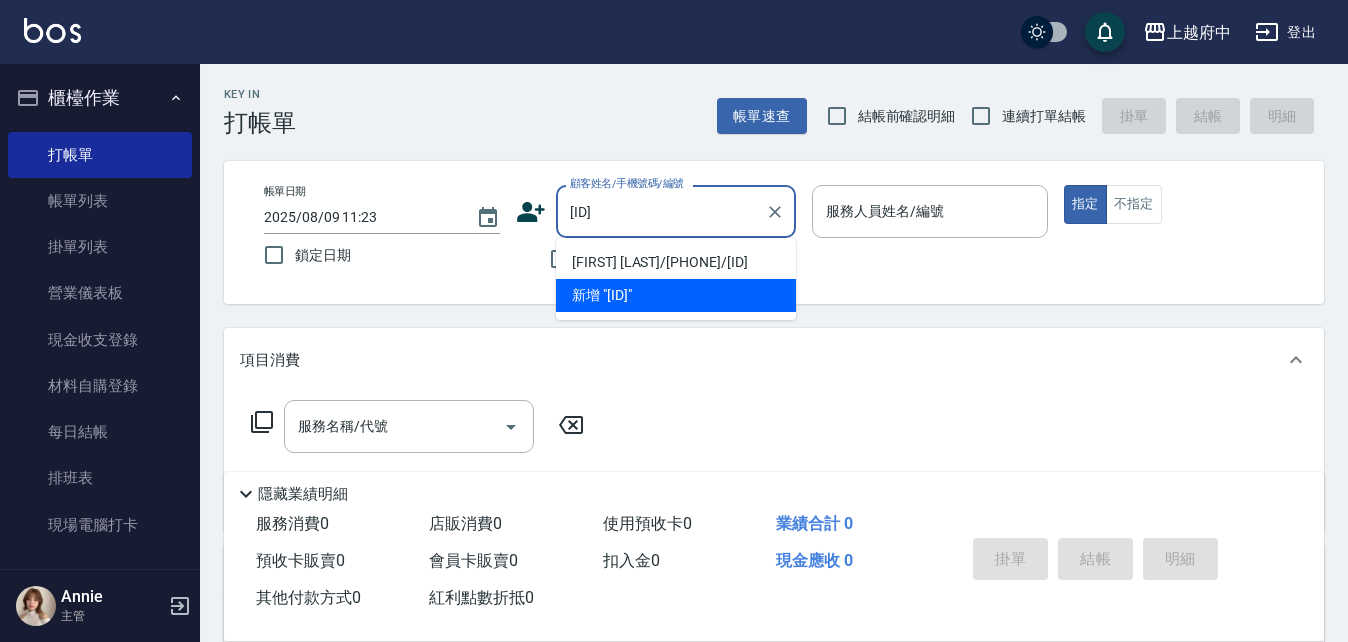 click on "[FIRST] [LAST]/[PHONE]/[ID]" at bounding box center (676, 262) 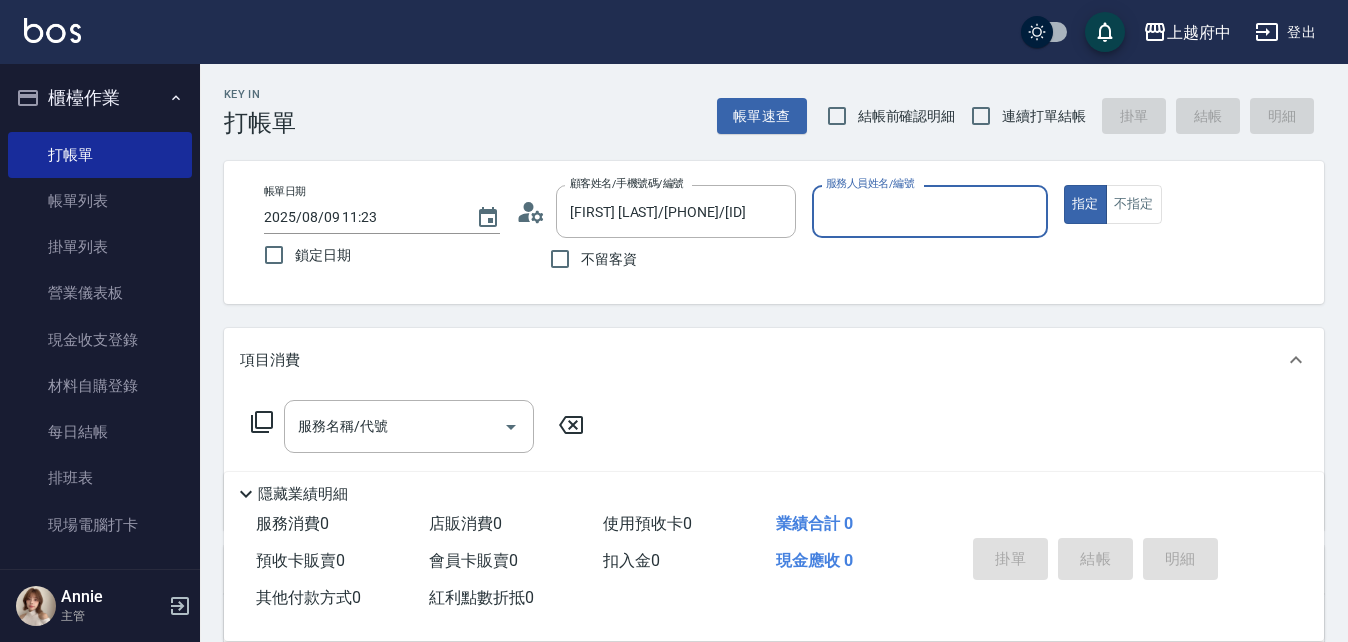 type on "Annie -1" 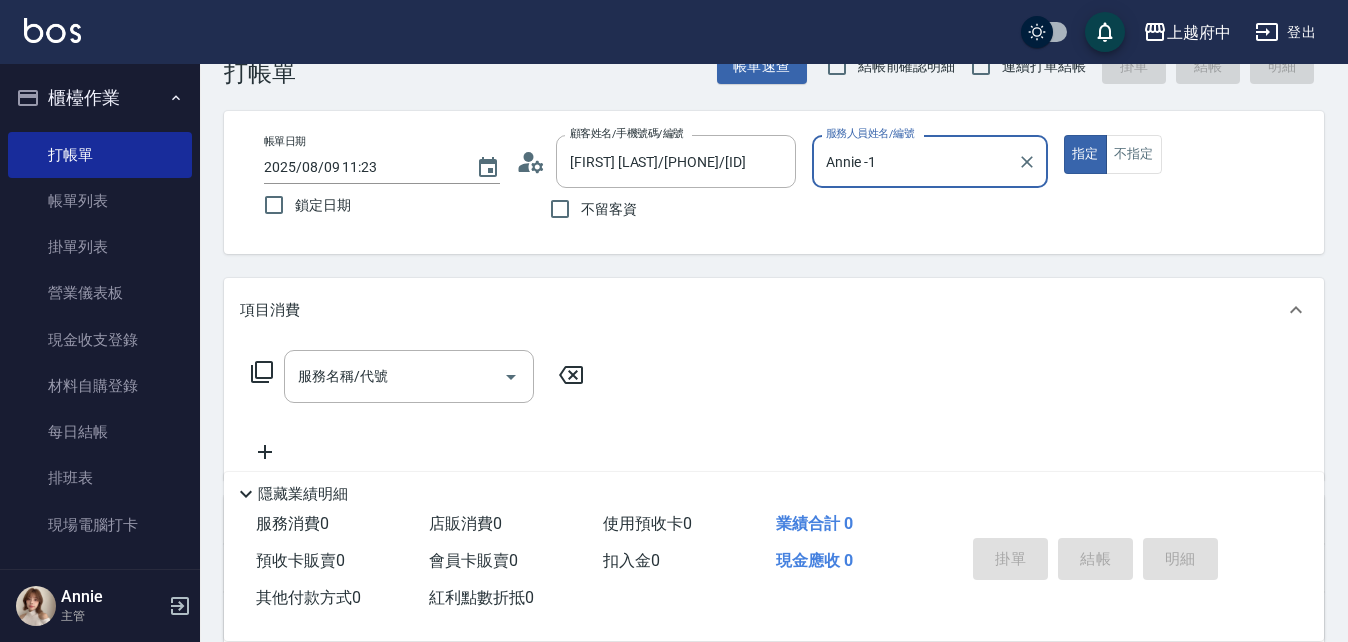 scroll, scrollTop: 0, scrollLeft: 0, axis: both 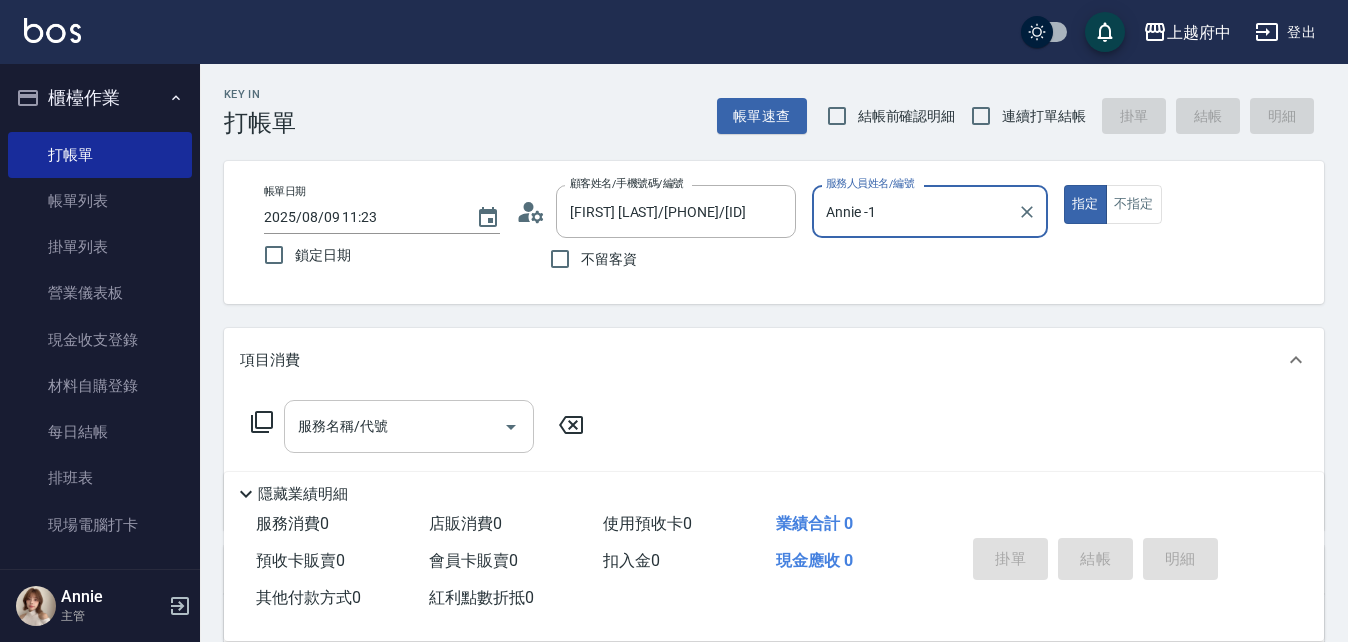 click on "服務名稱/代號" at bounding box center (394, 426) 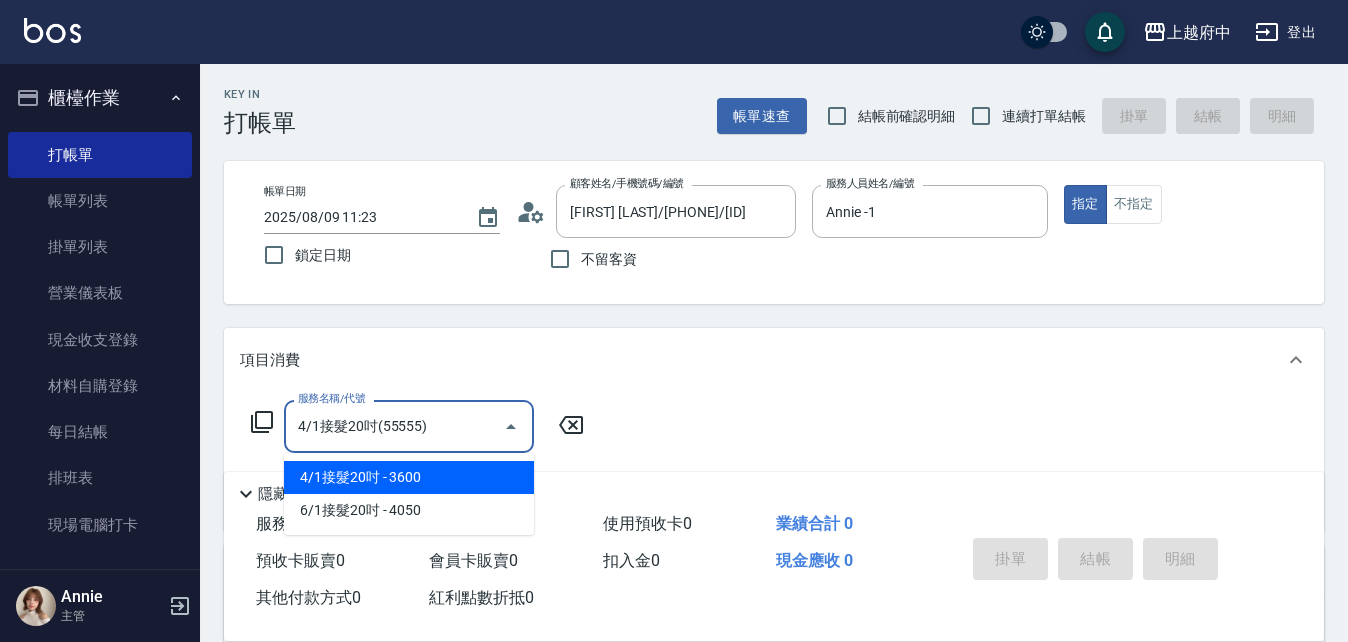 type on "4/1接髮20吋(55555)" 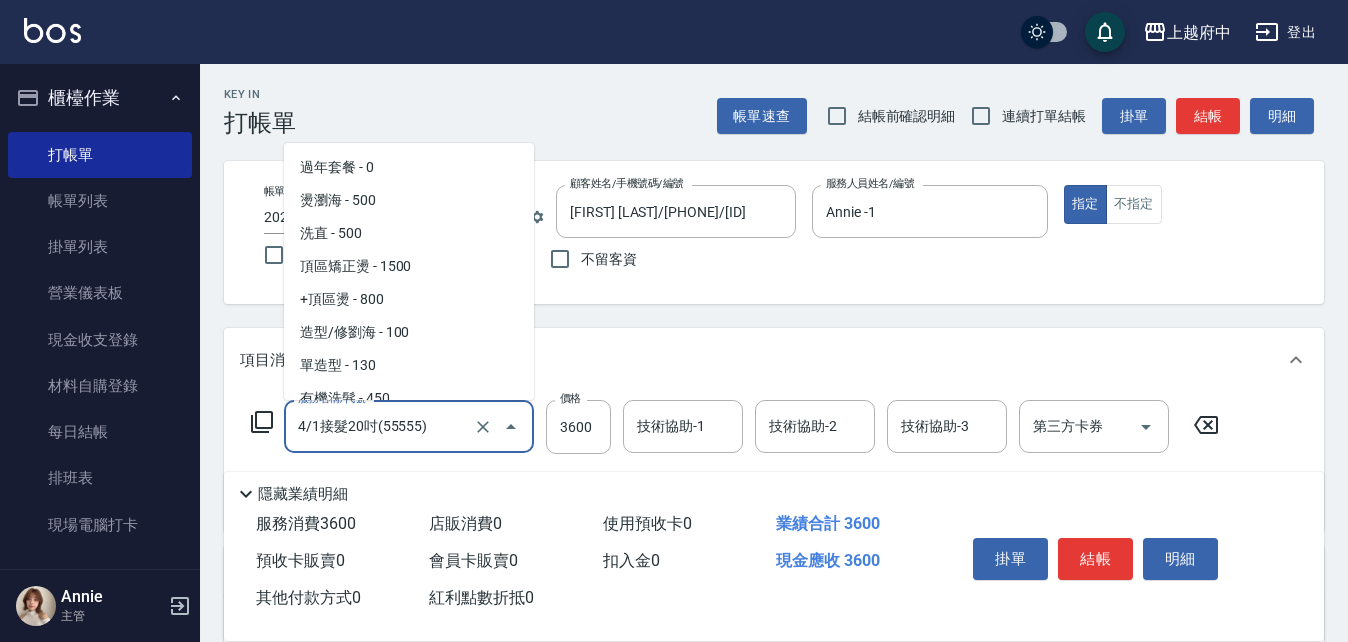 click on "4/1接髮20吋(55555)" at bounding box center [381, 426] 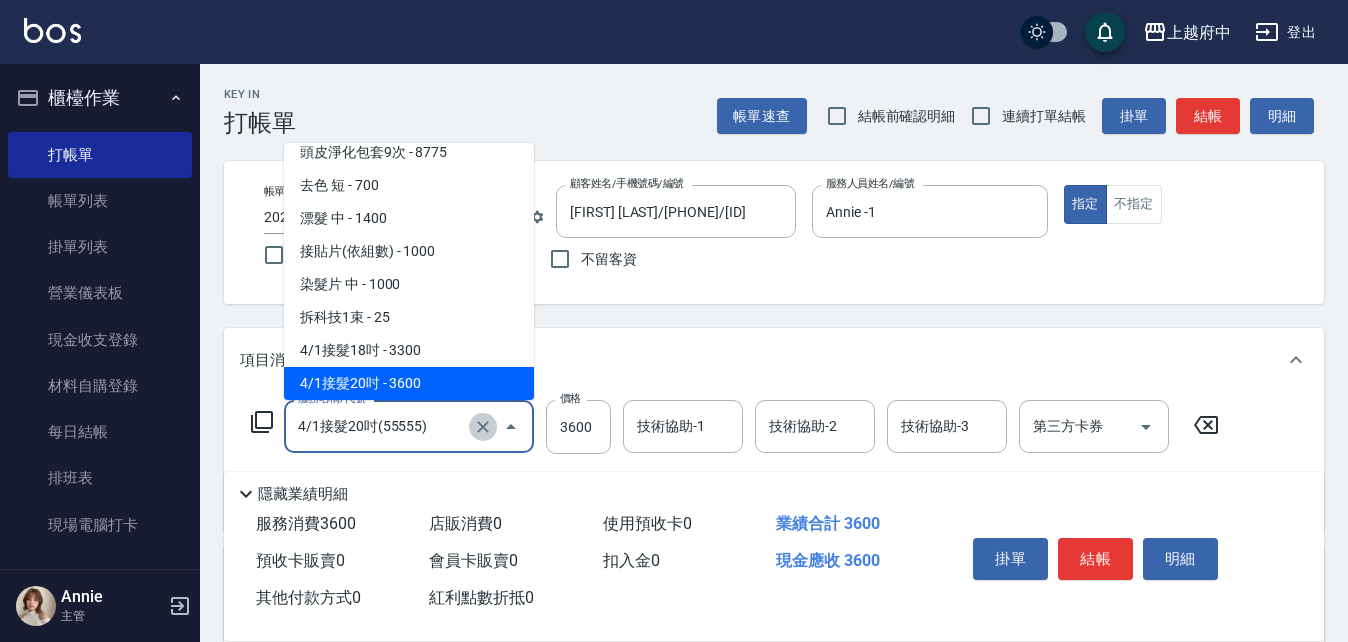 click 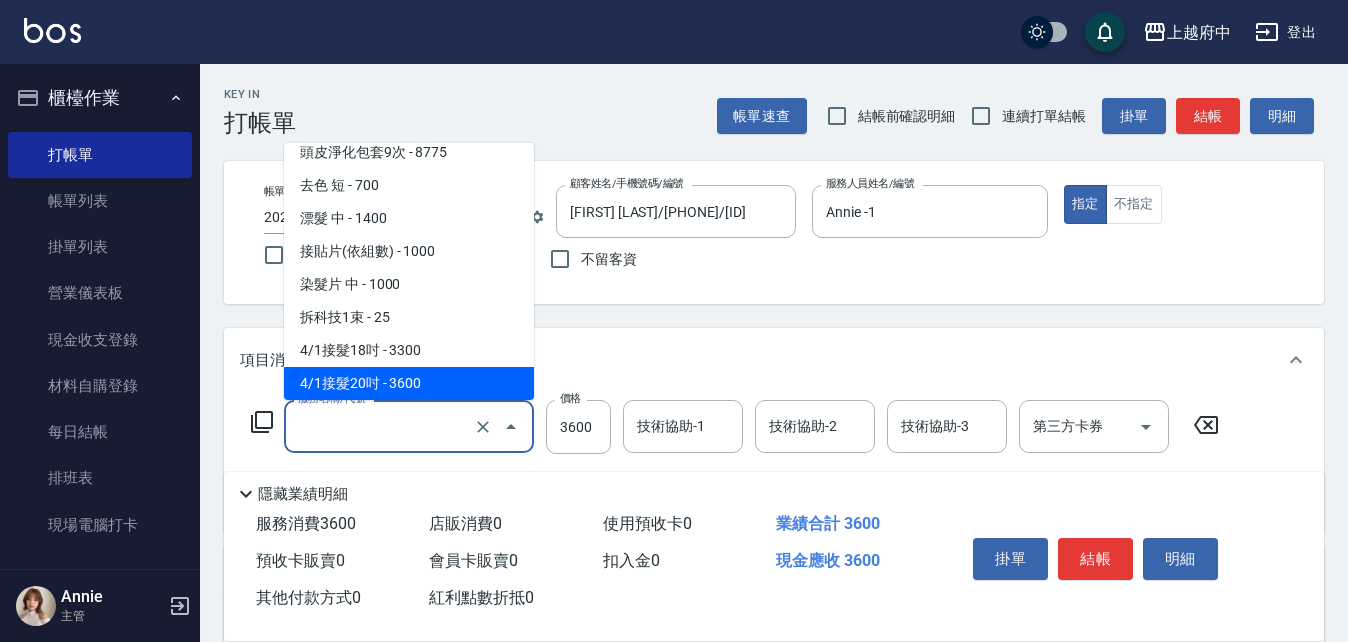 click on "服務名稱/代號" at bounding box center [381, 426] 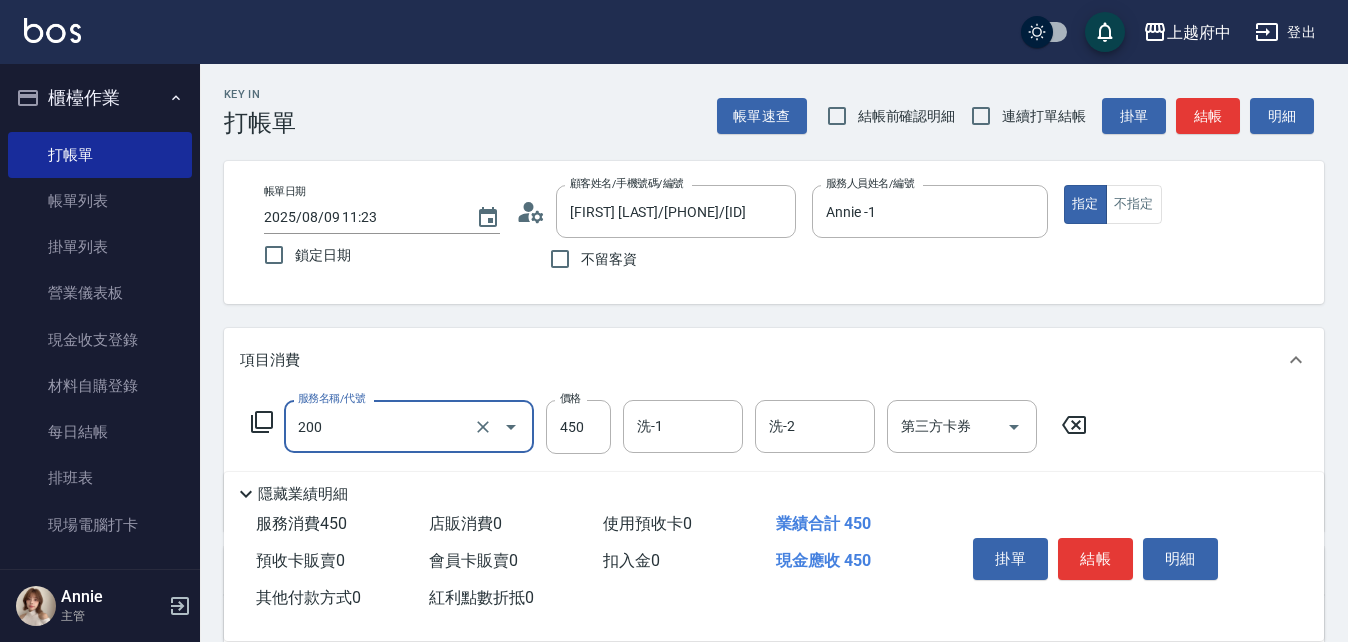 type on "有機洗髮(200)" 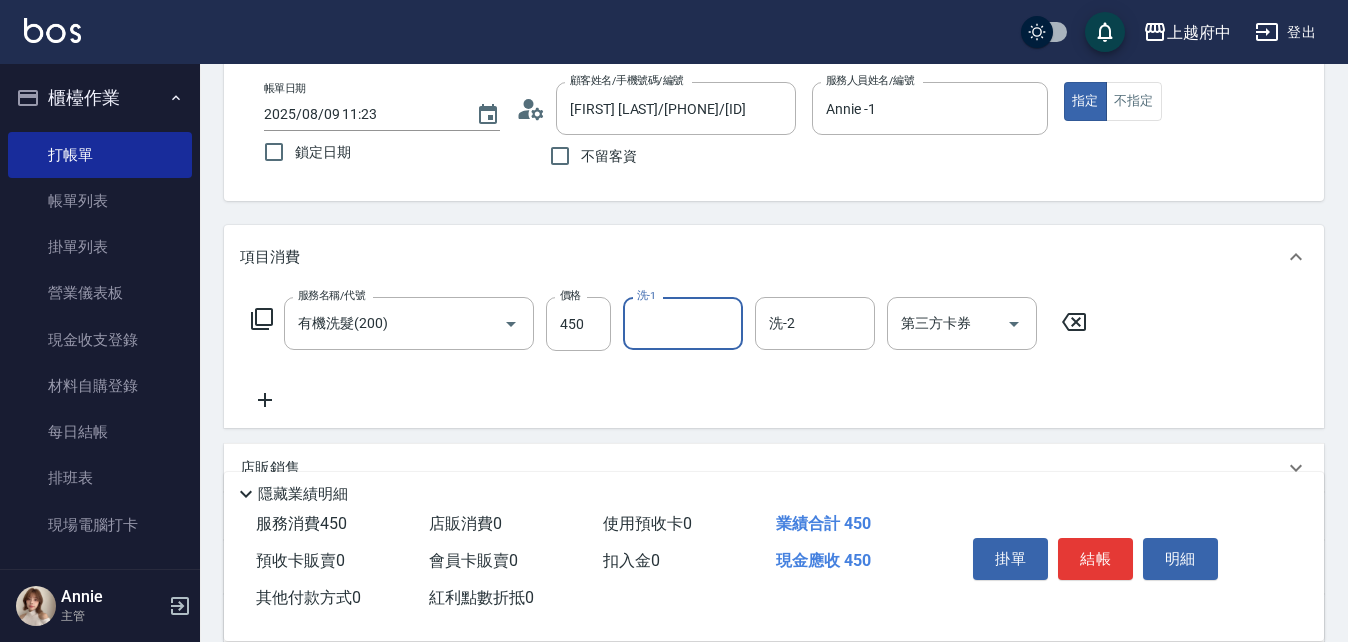 scroll, scrollTop: 200, scrollLeft: 0, axis: vertical 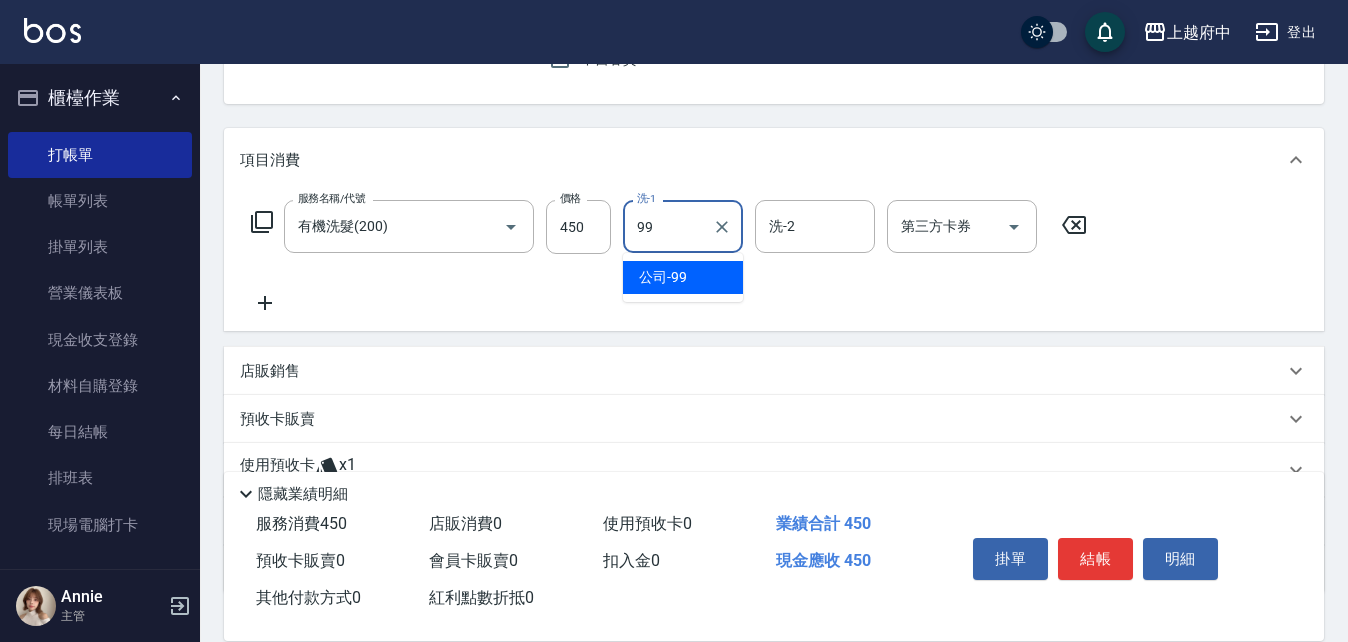 type on "公司-99" 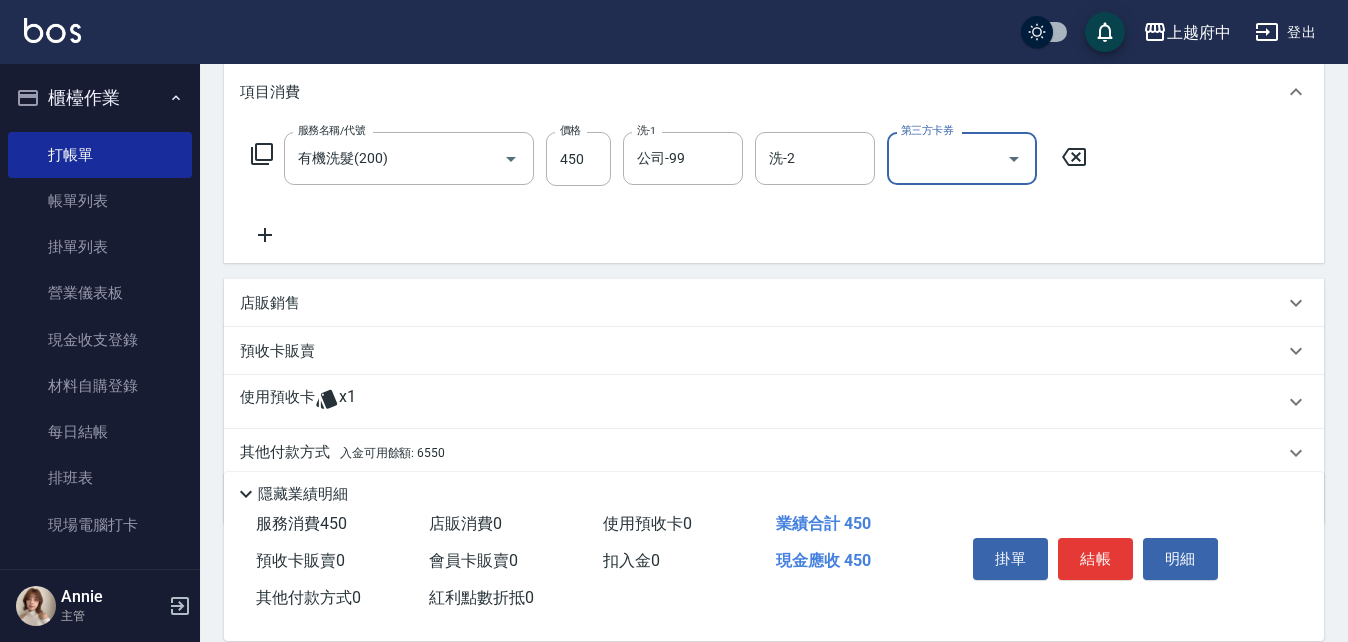 scroll, scrollTop: 343, scrollLeft: 0, axis: vertical 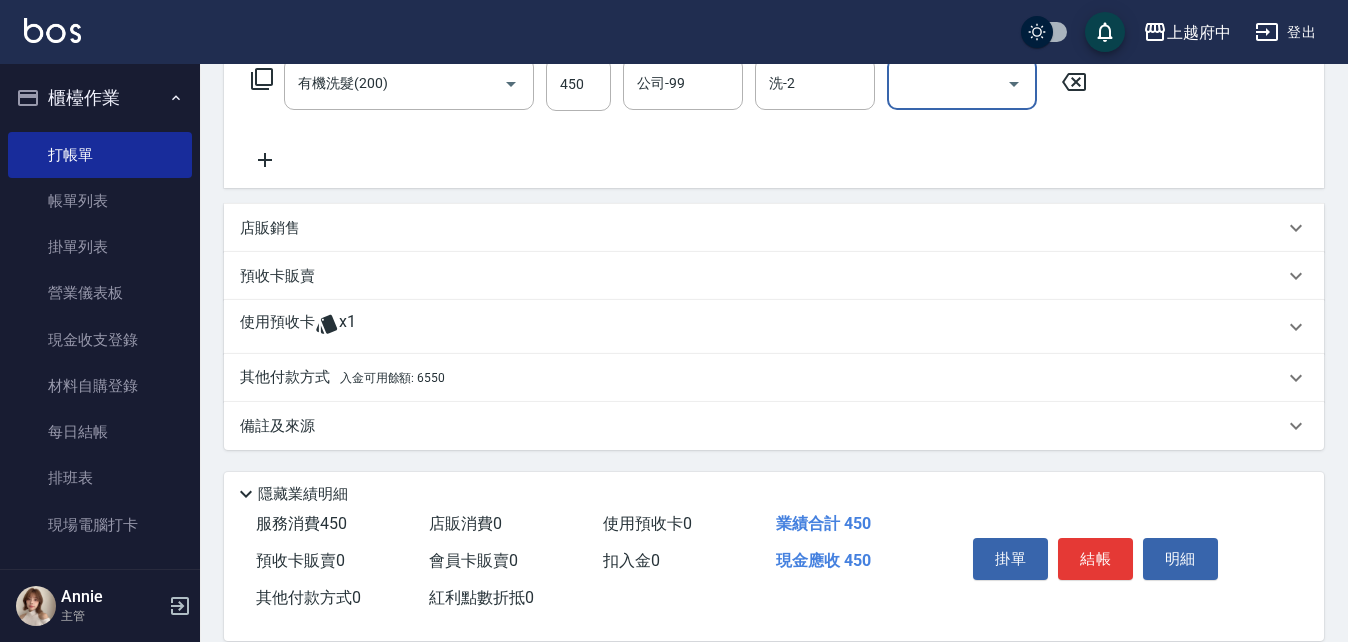 click on "使用預收卡" at bounding box center [277, 327] 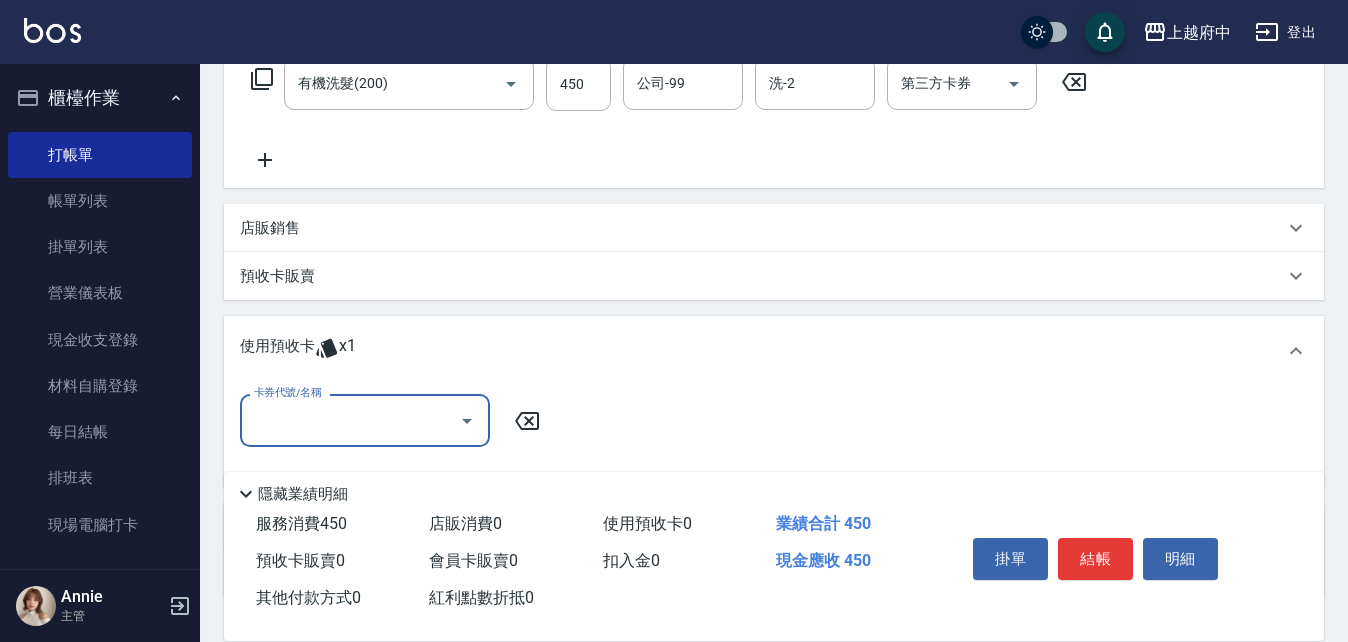scroll, scrollTop: 0, scrollLeft: 0, axis: both 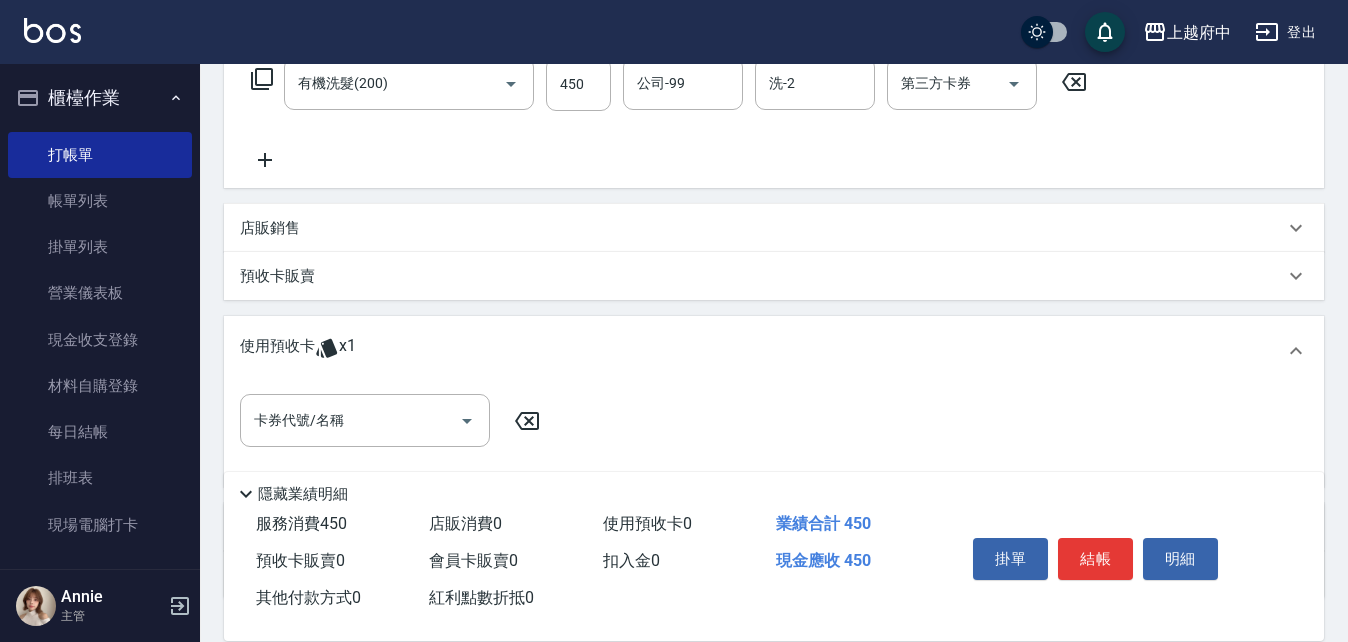 click on "使用預收卡 x1" at bounding box center (774, 351) 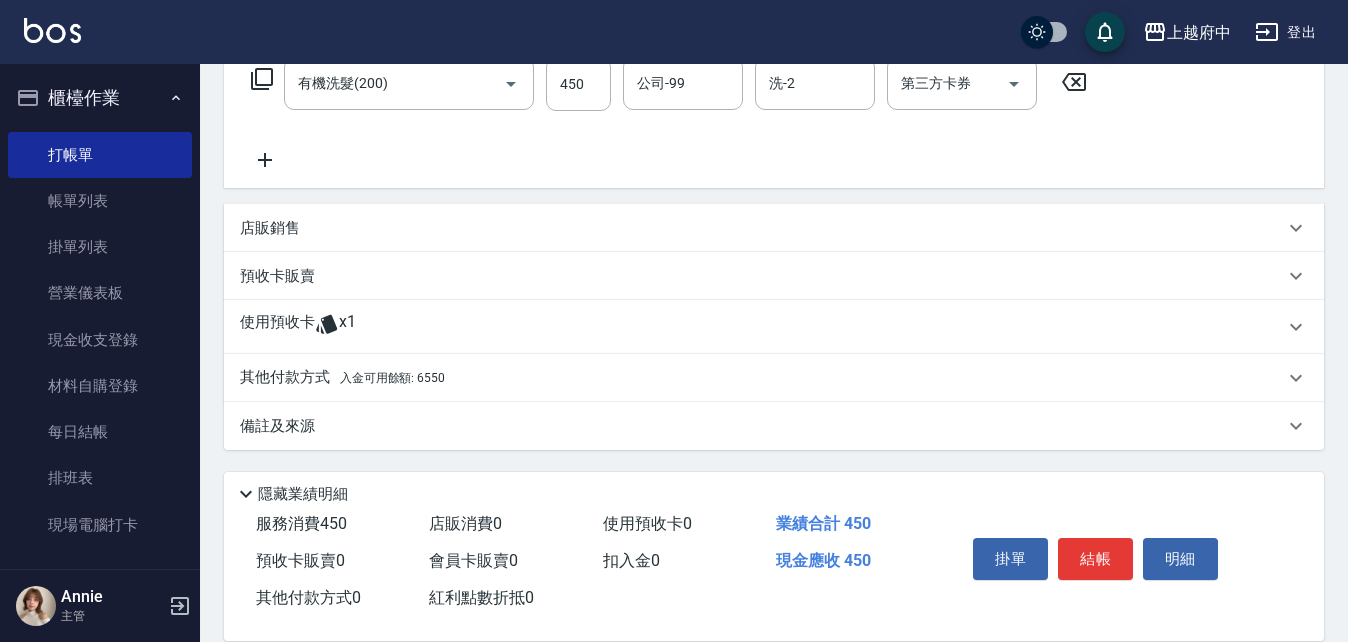 click 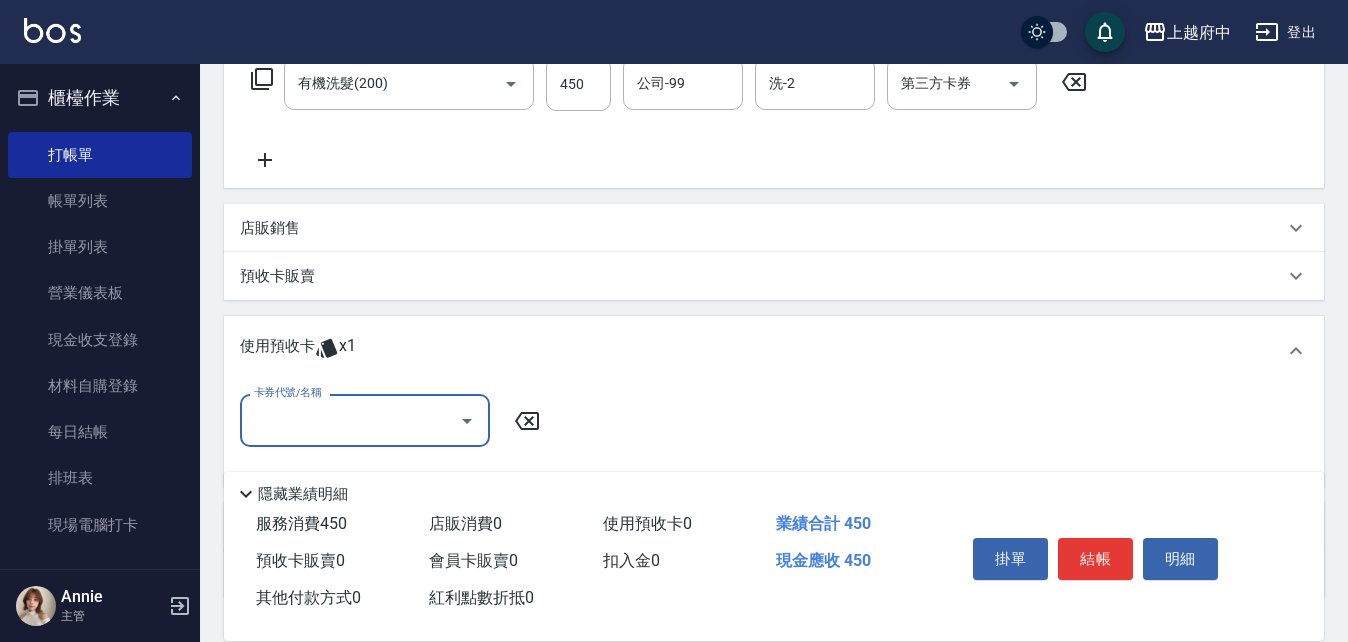 scroll, scrollTop: 0, scrollLeft: 0, axis: both 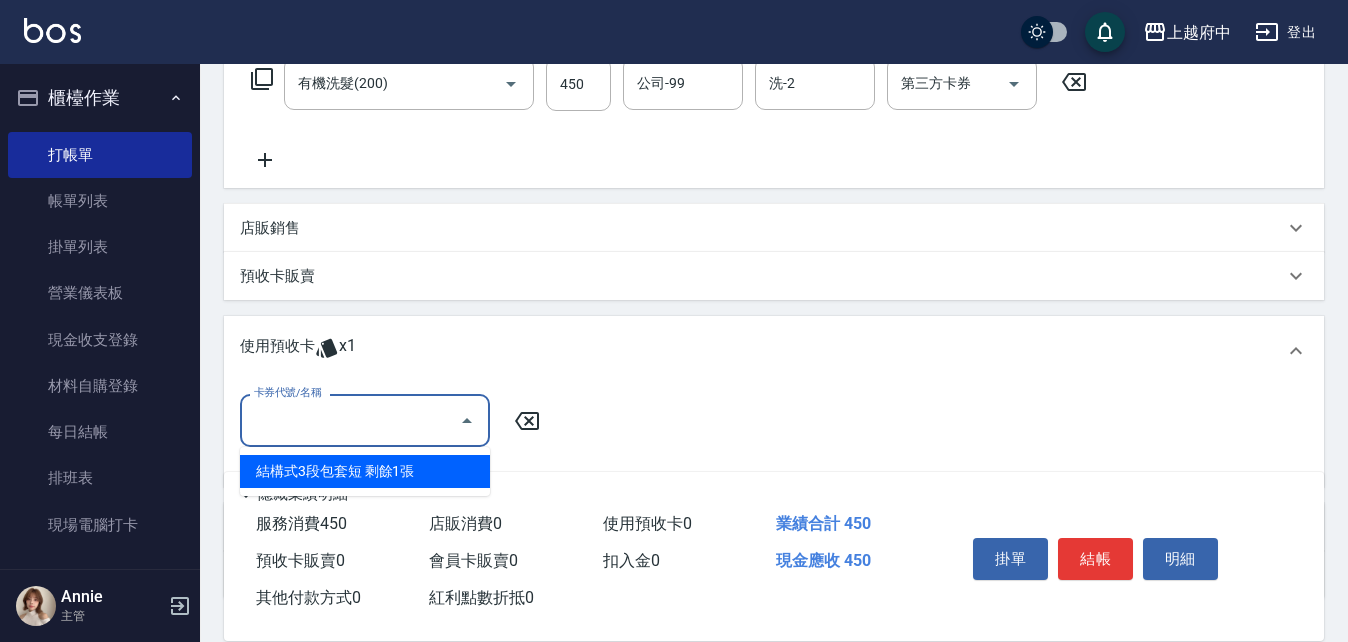 click 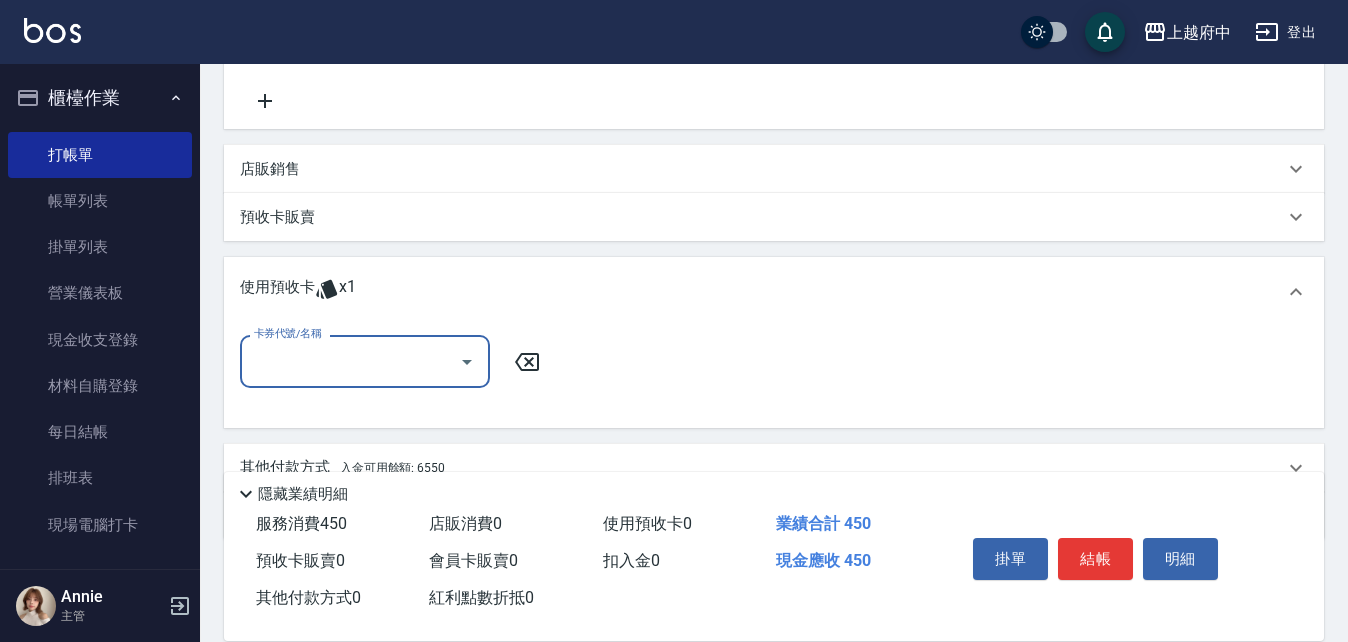 scroll, scrollTop: 492, scrollLeft: 0, axis: vertical 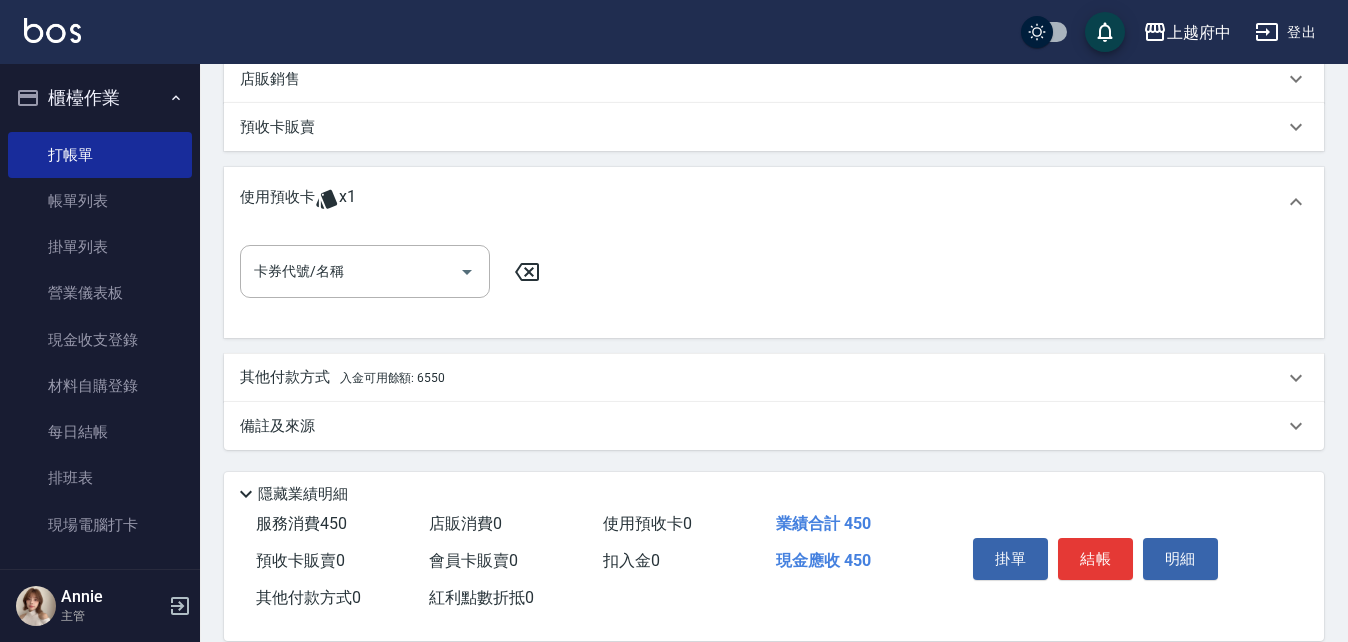 click on "其他付款方式 入金可用餘額: 6550" at bounding box center [342, 378] 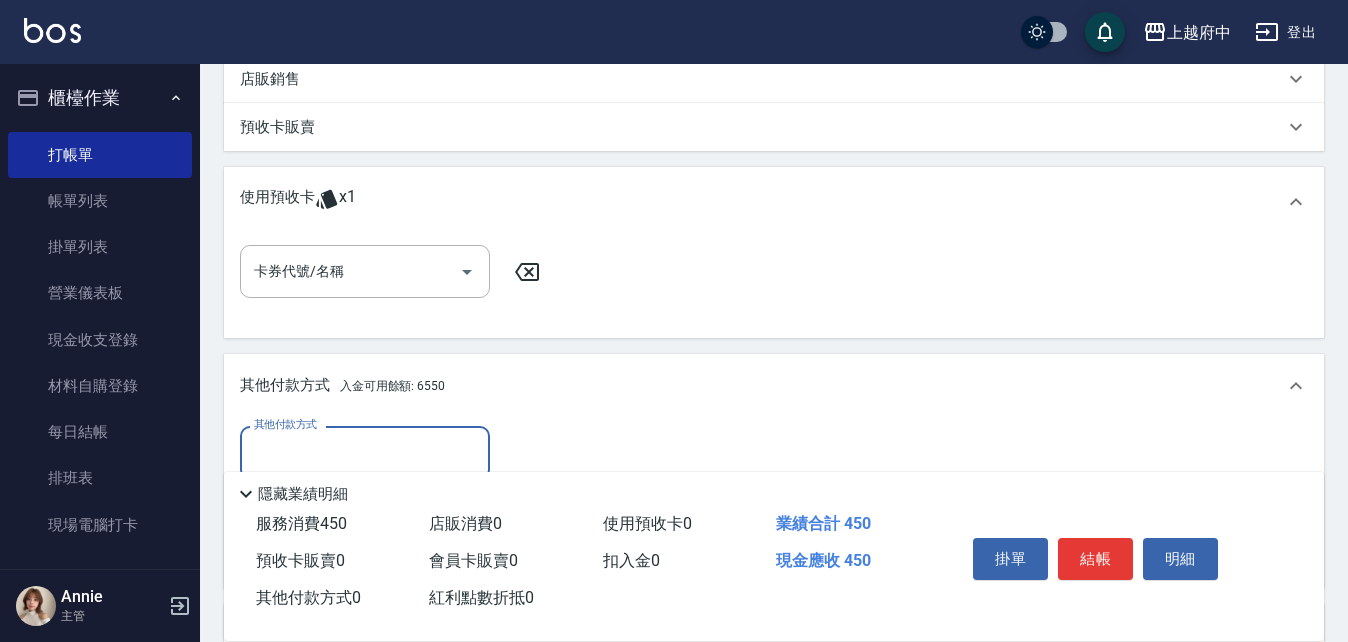 scroll, scrollTop: 0, scrollLeft: 0, axis: both 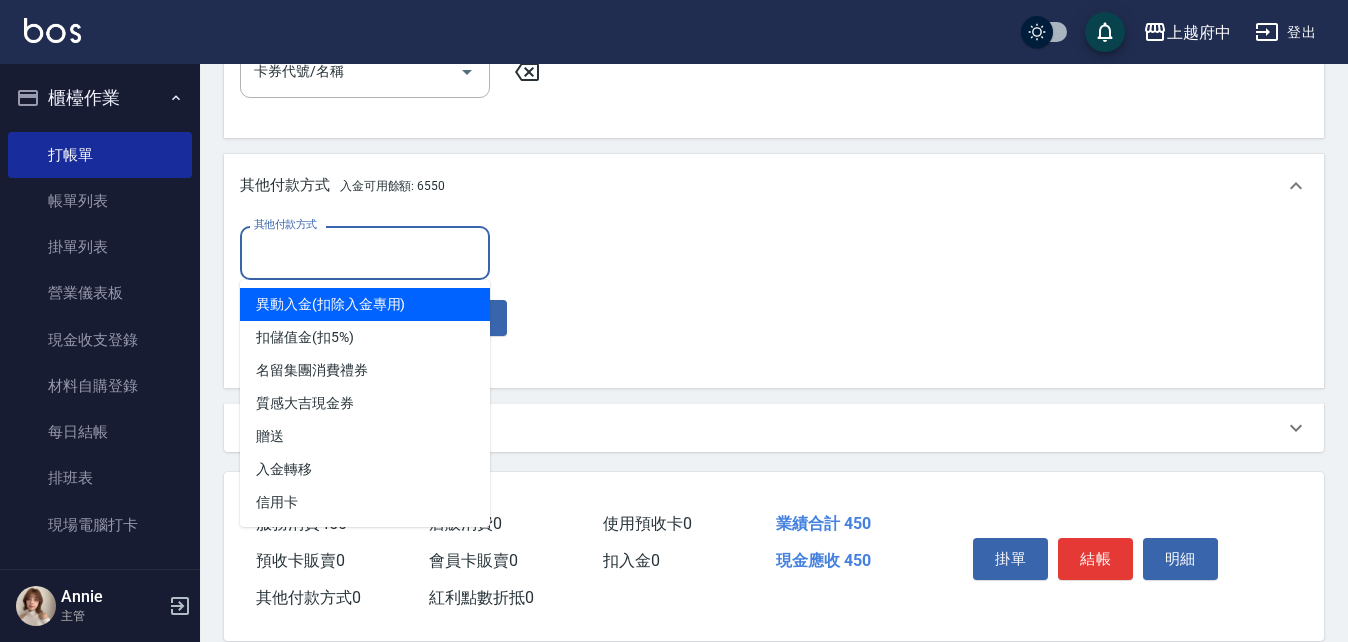 click on "其他付款方式" at bounding box center [365, 252] 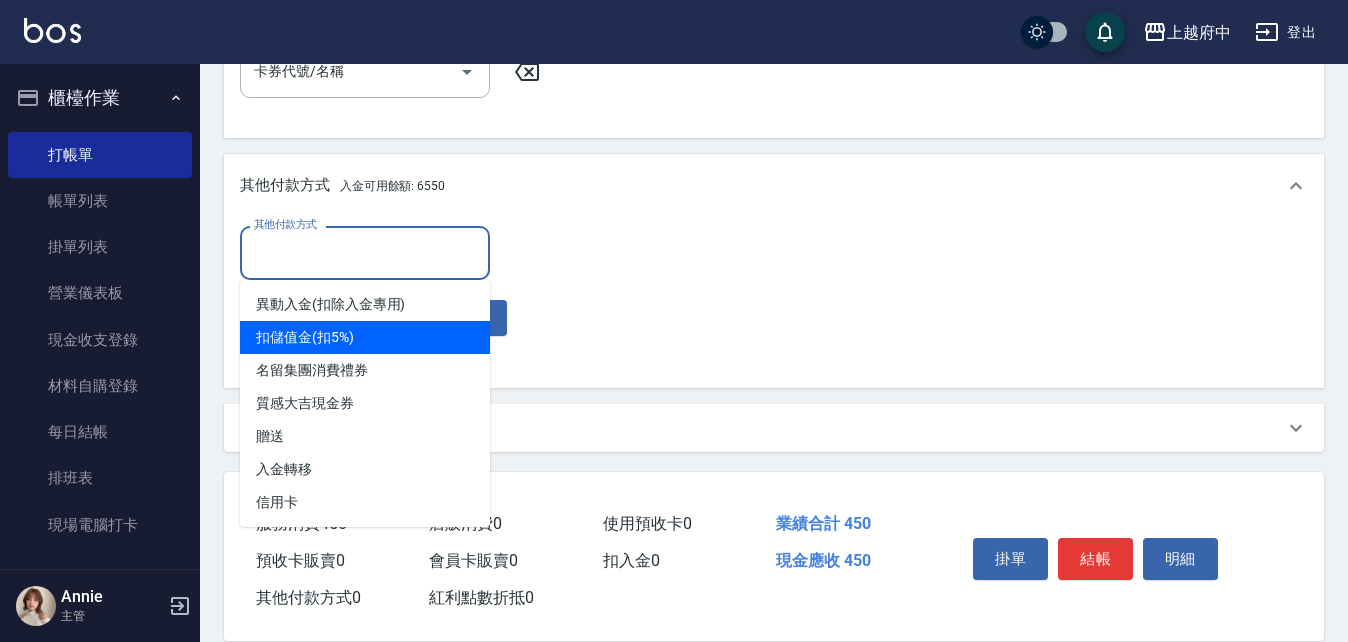 click on "扣儲值金(扣5%)" at bounding box center [365, 337] 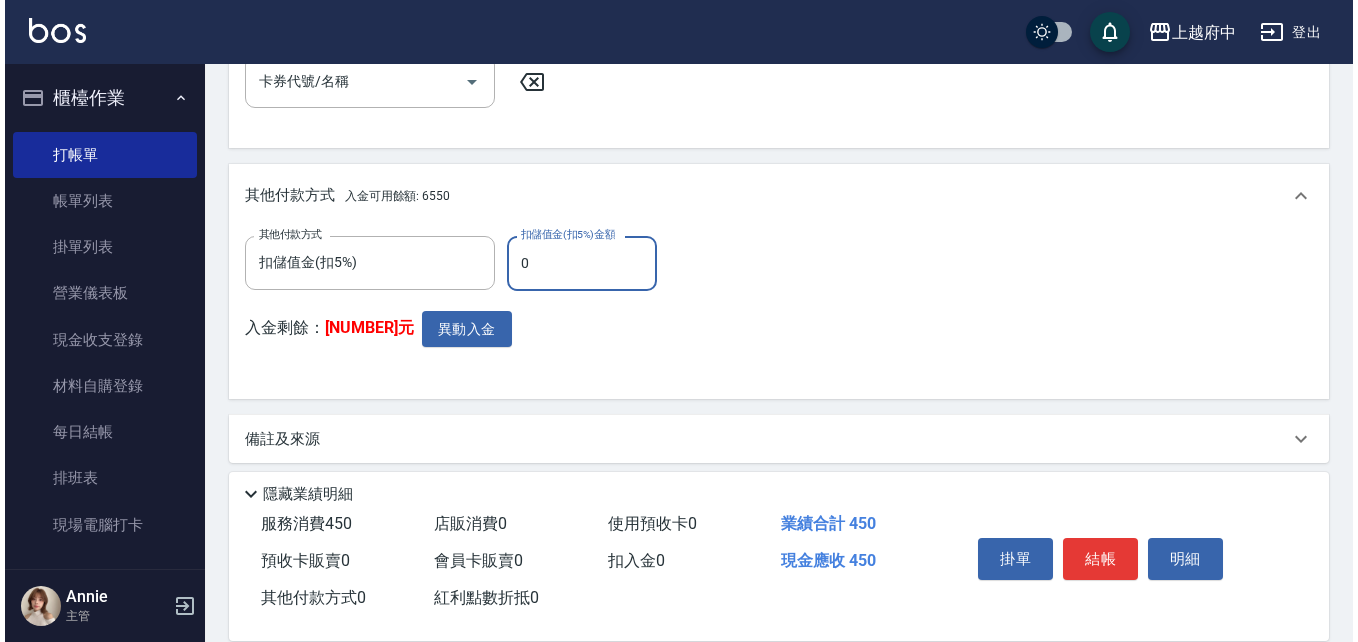 scroll, scrollTop: 695, scrollLeft: 0, axis: vertical 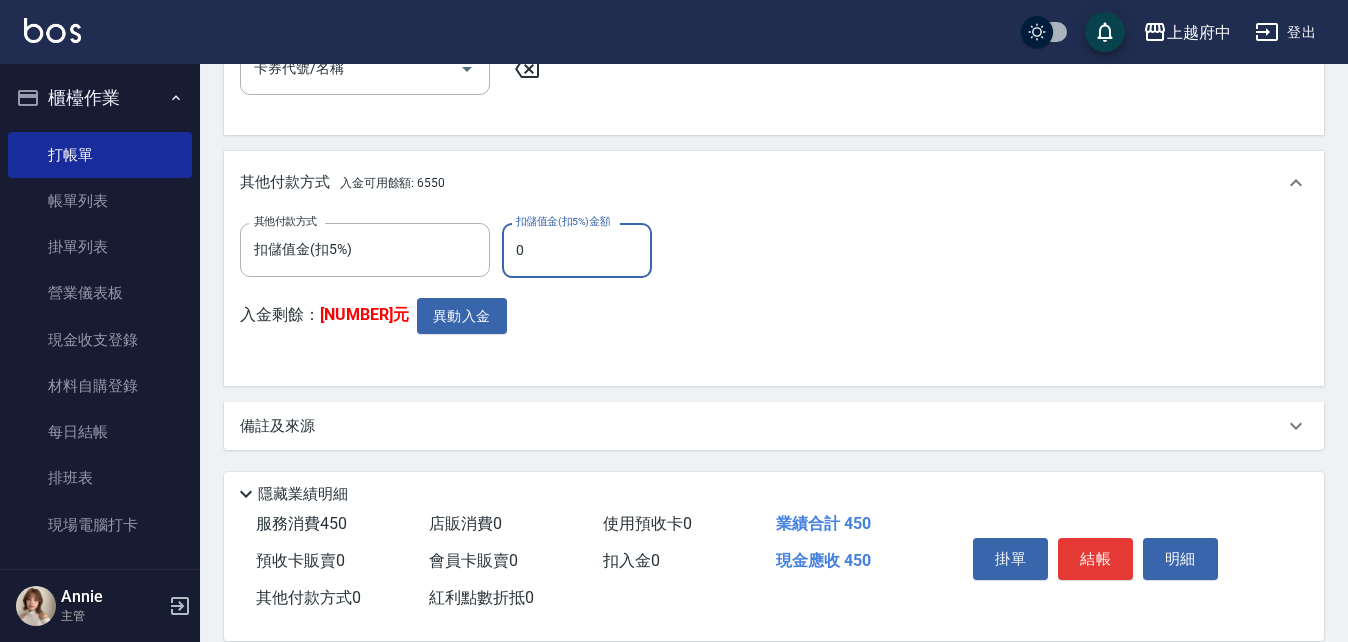 click on "0" at bounding box center [577, 250] 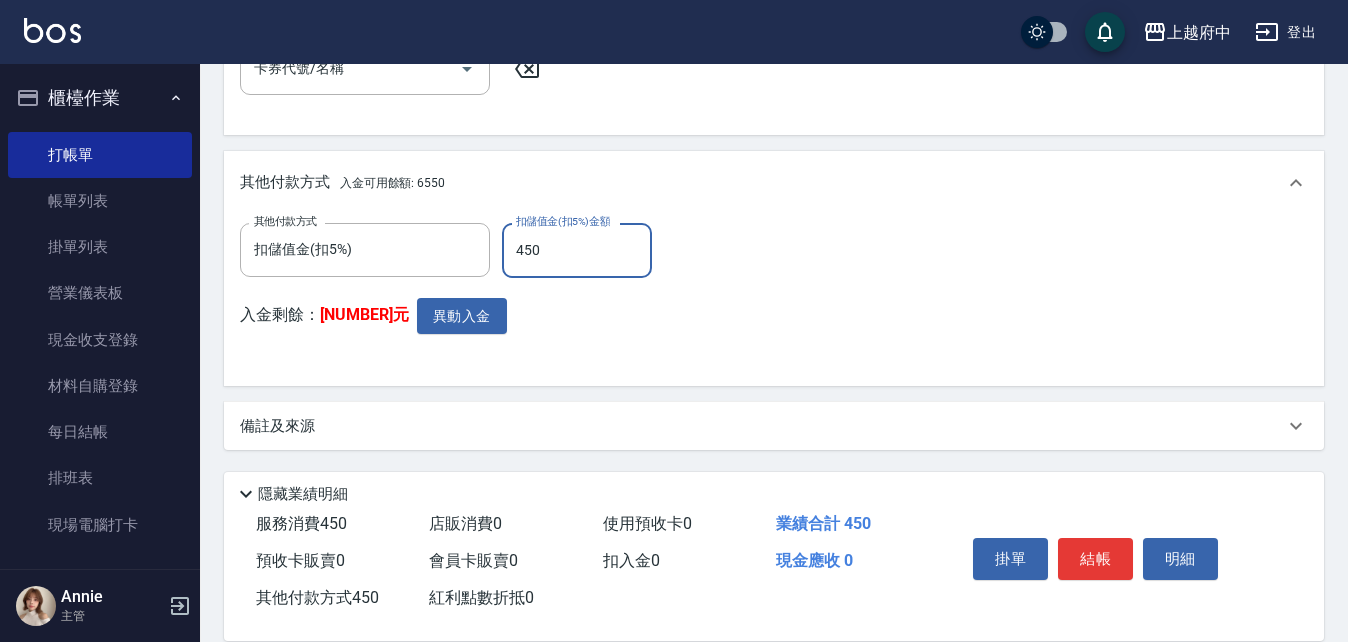 type on "450" 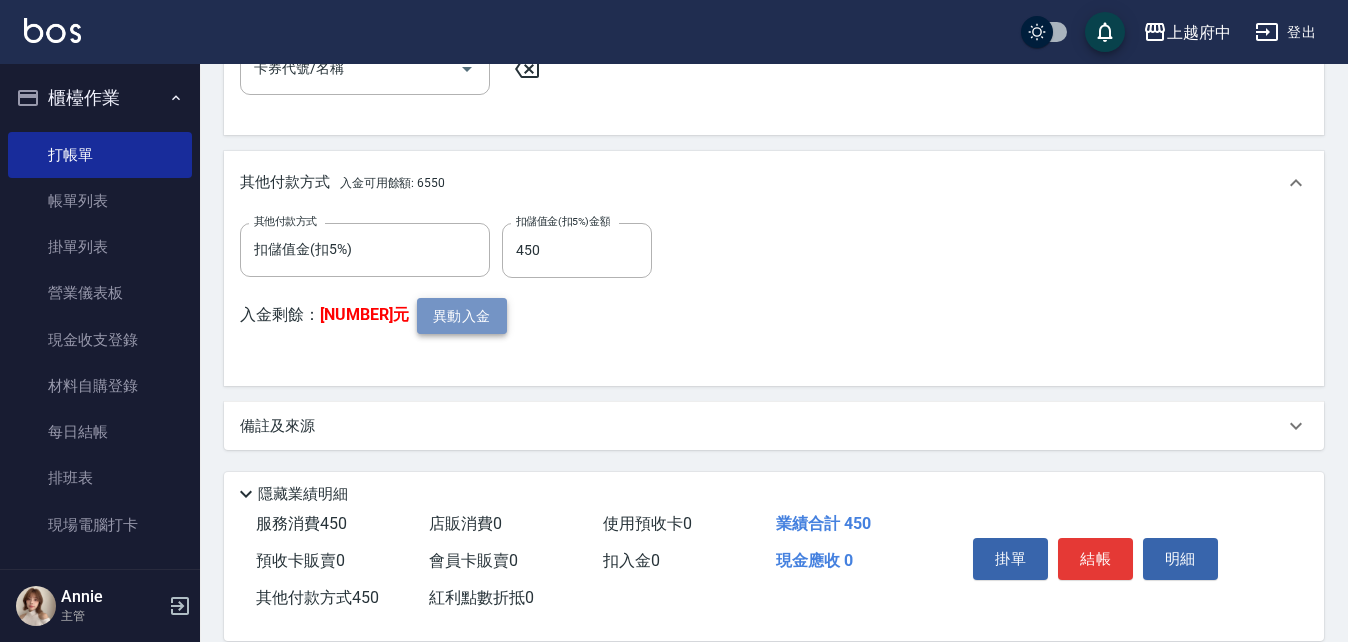 click on "異動入金" at bounding box center (462, 316) 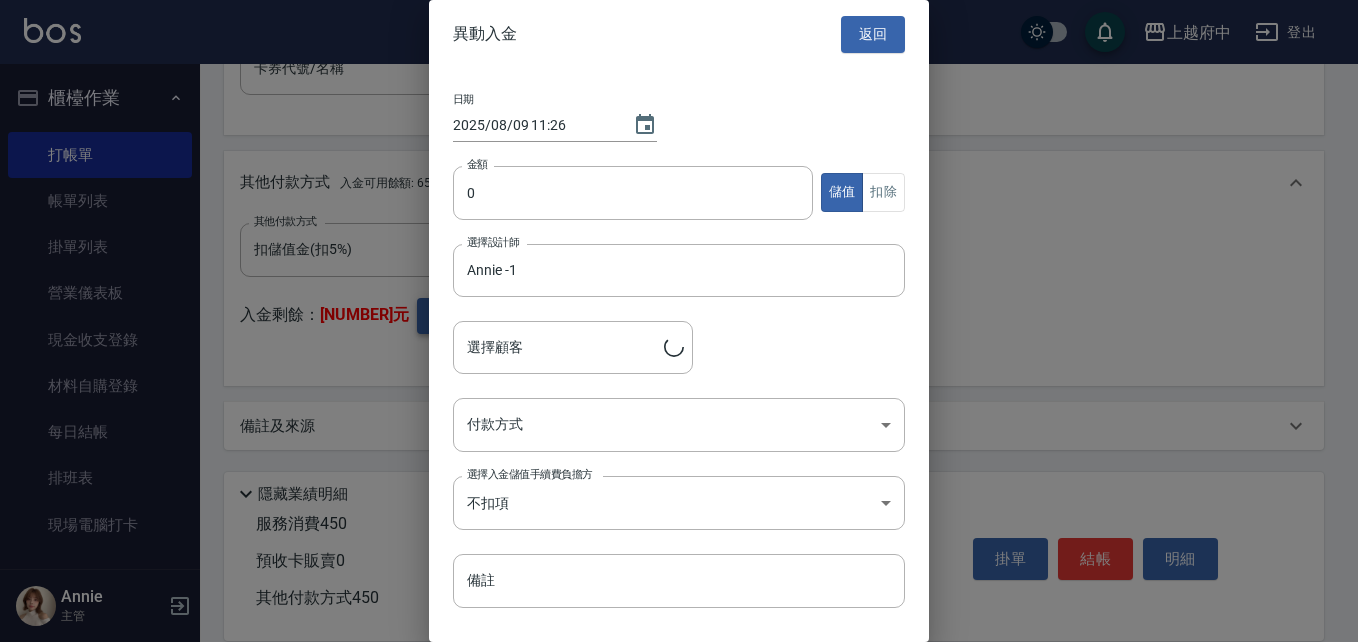 type on "[FIRST] [LAST]/[PHONE]/[ID]" 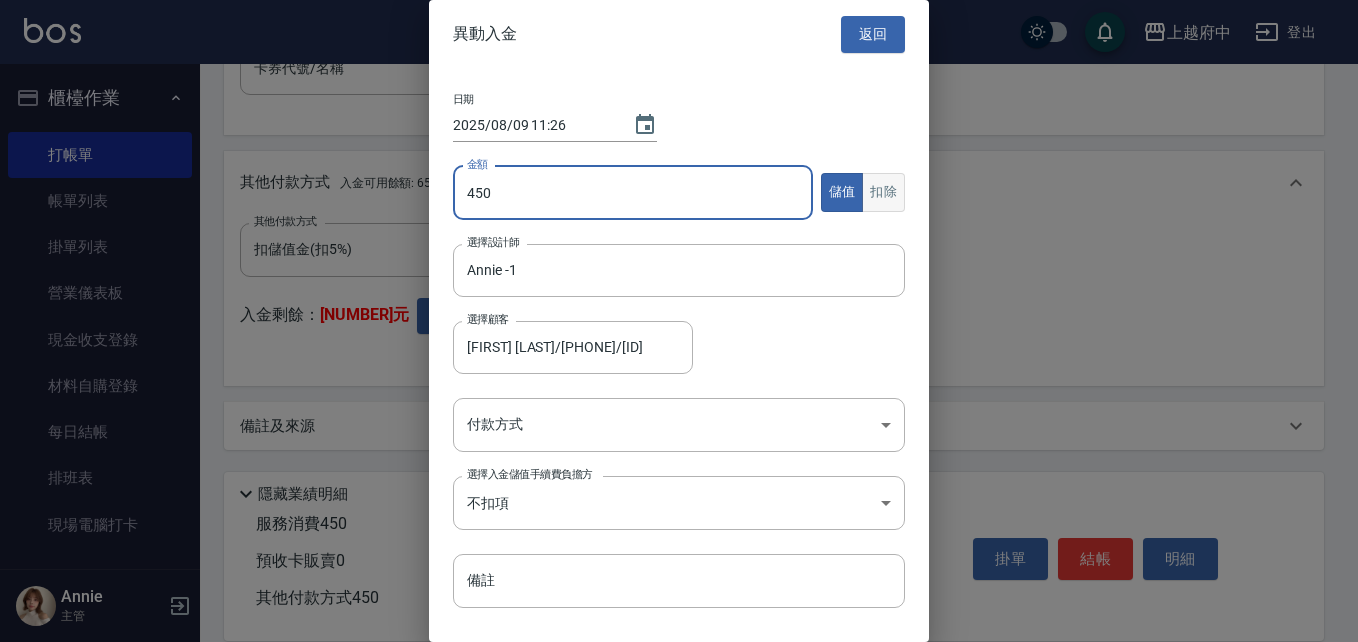 type on "450" 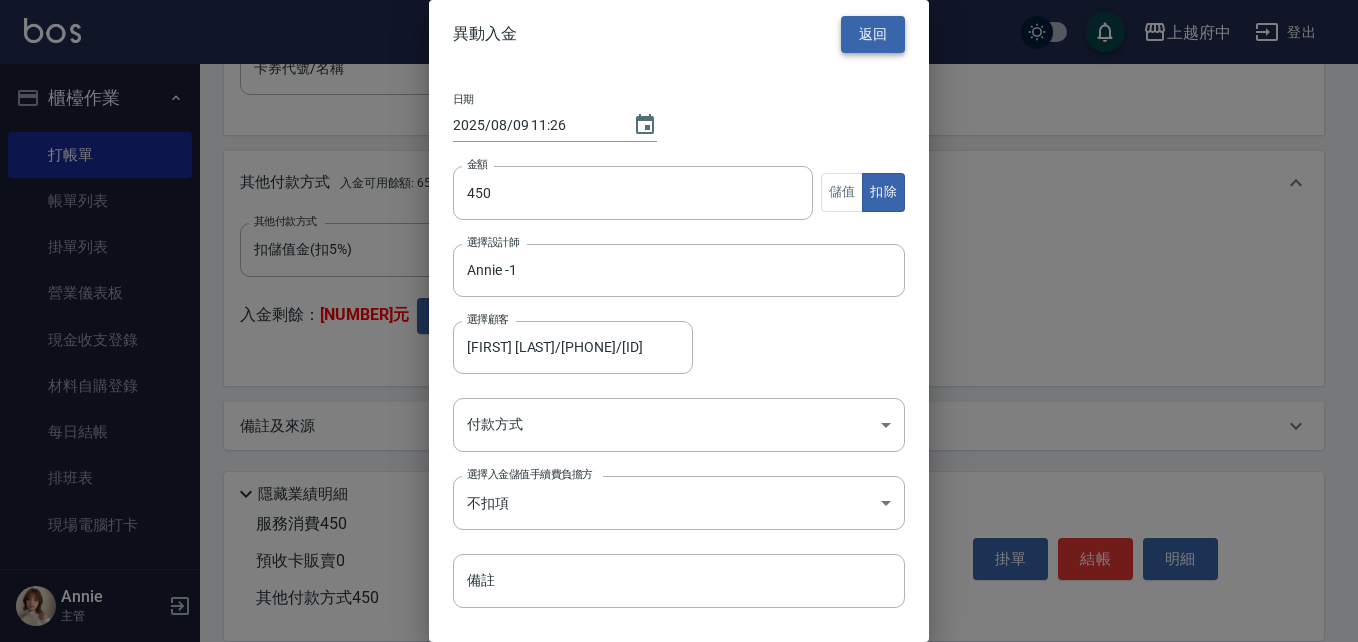 click on "返回" at bounding box center (873, 34) 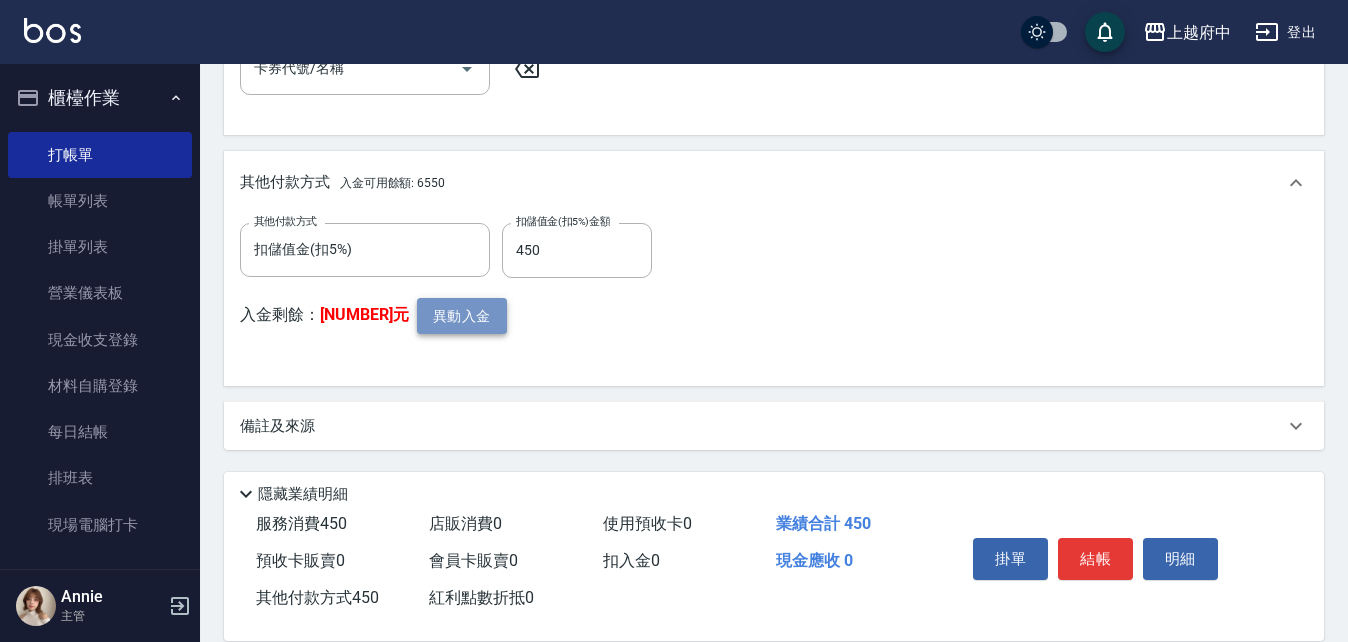 click on "異動入金" at bounding box center [462, 316] 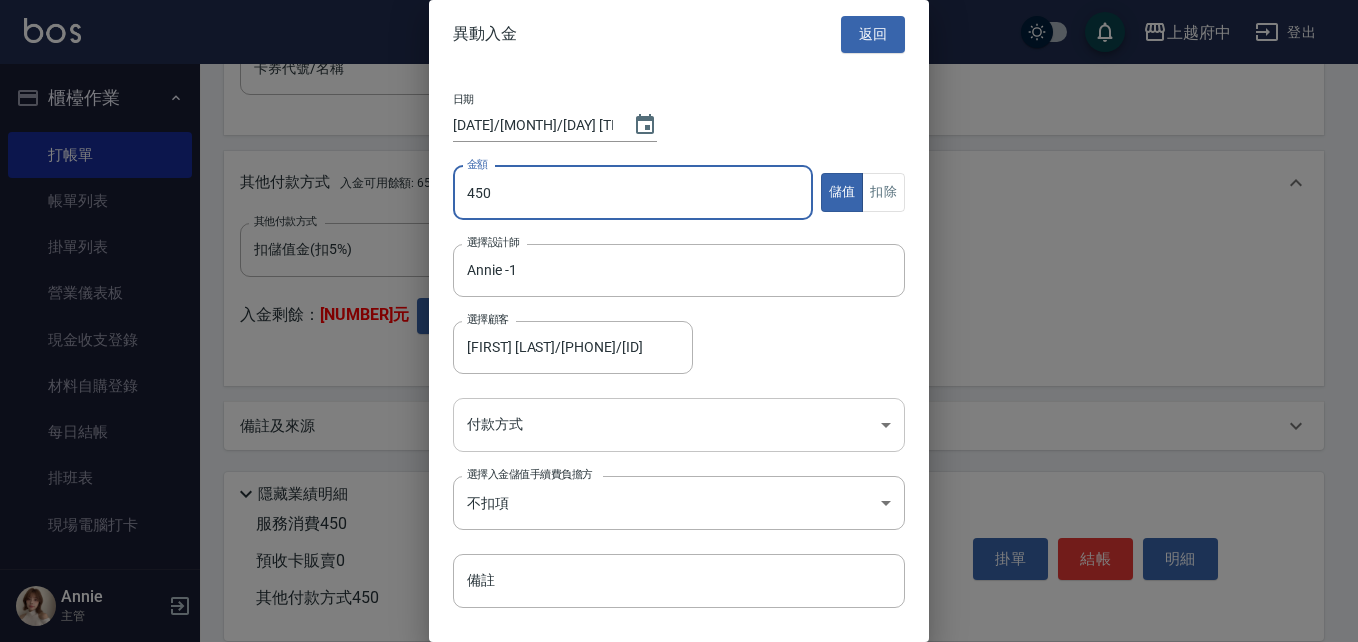 type on "450" 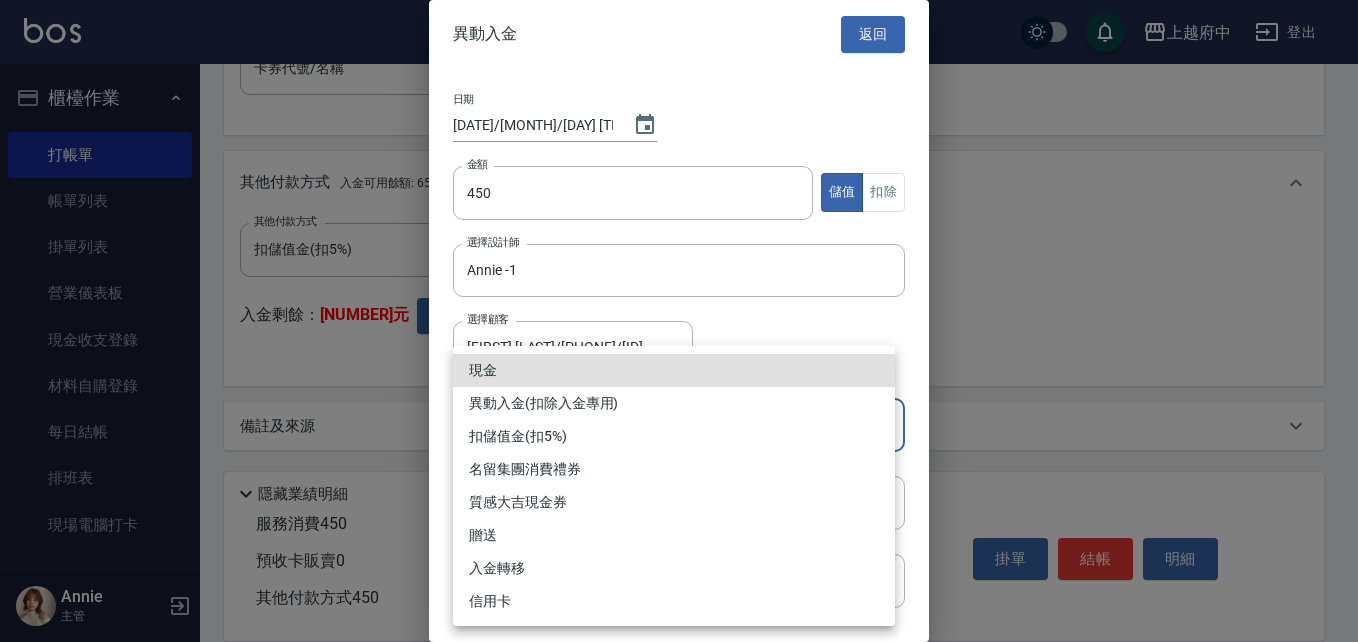 click on "異動入金(扣除入金專用)" at bounding box center (674, 403) 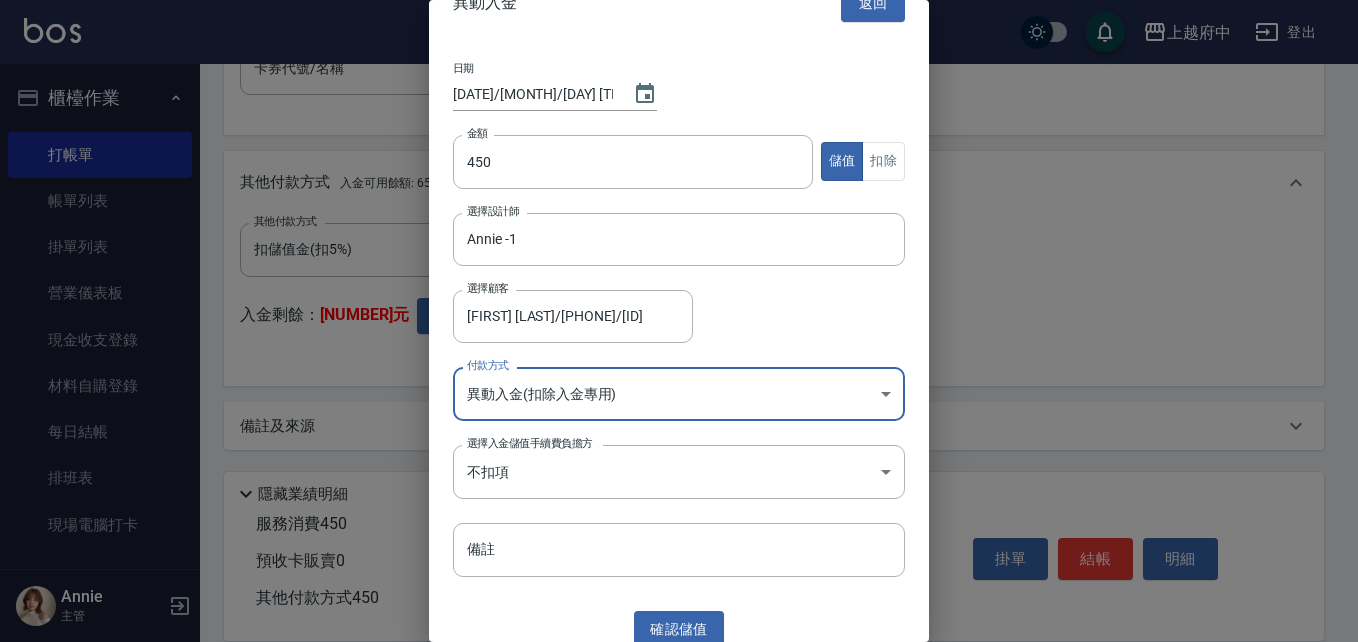 scroll, scrollTop: 47, scrollLeft: 0, axis: vertical 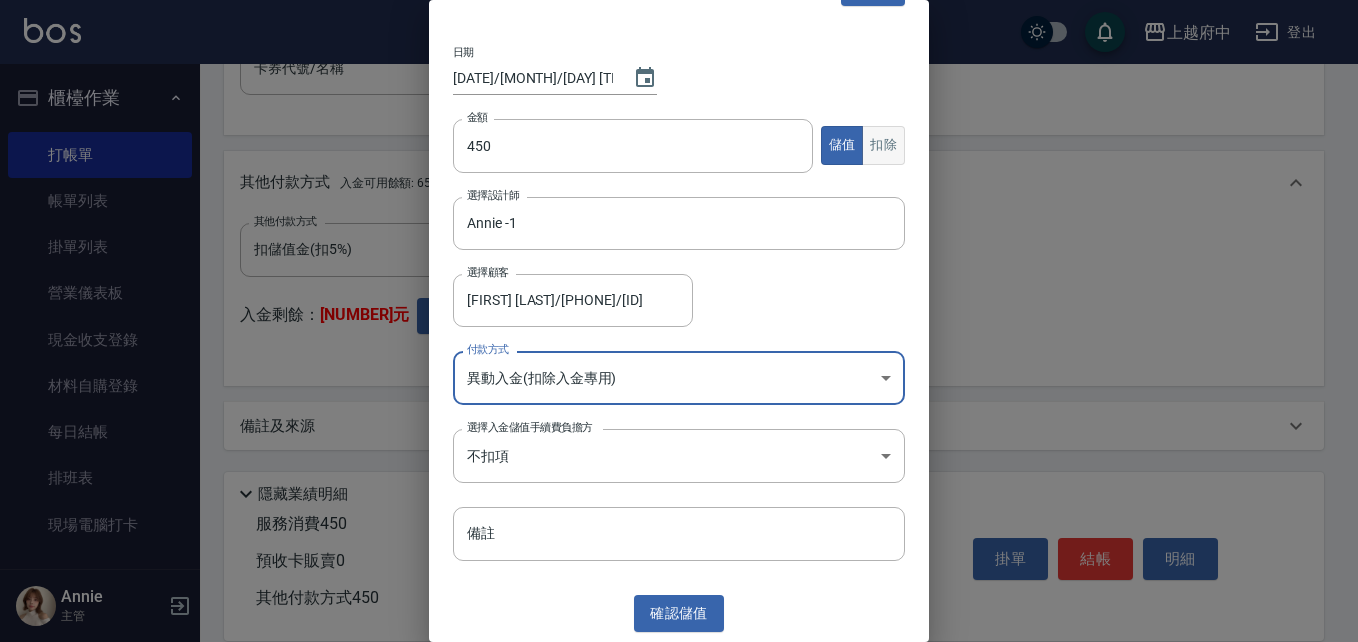 click on "扣除" at bounding box center (883, 145) 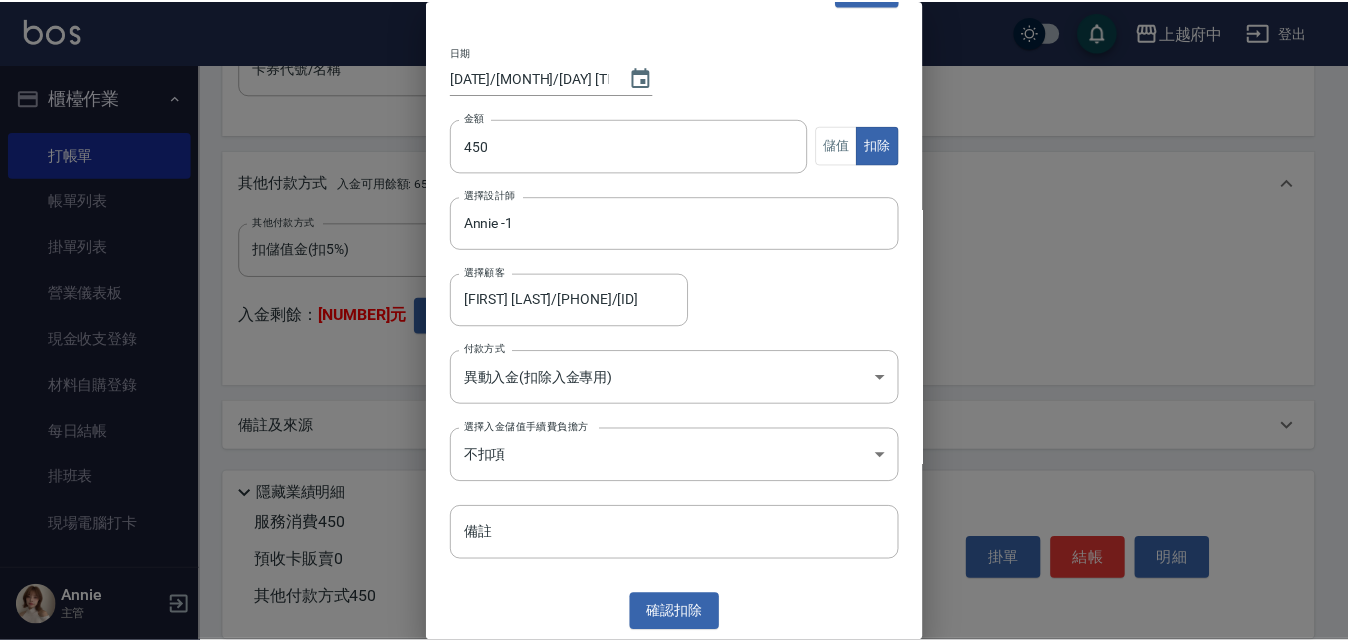 scroll, scrollTop: 0, scrollLeft: 0, axis: both 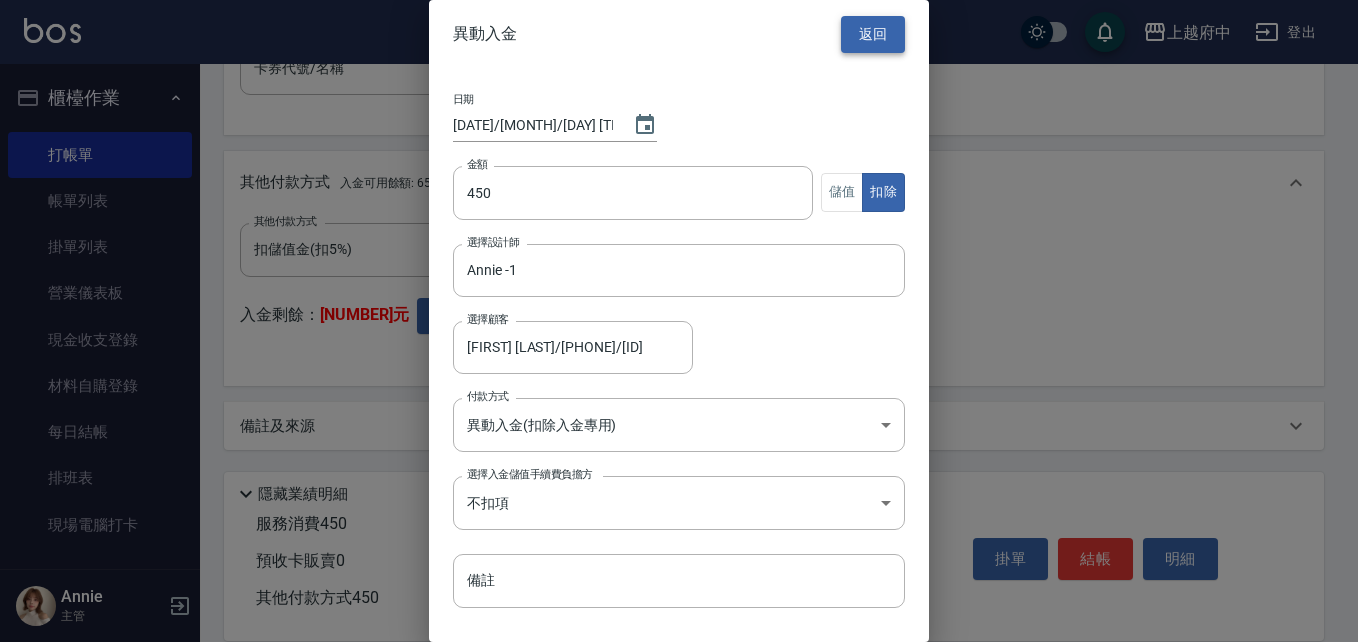 click on "返回" at bounding box center [873, 34] 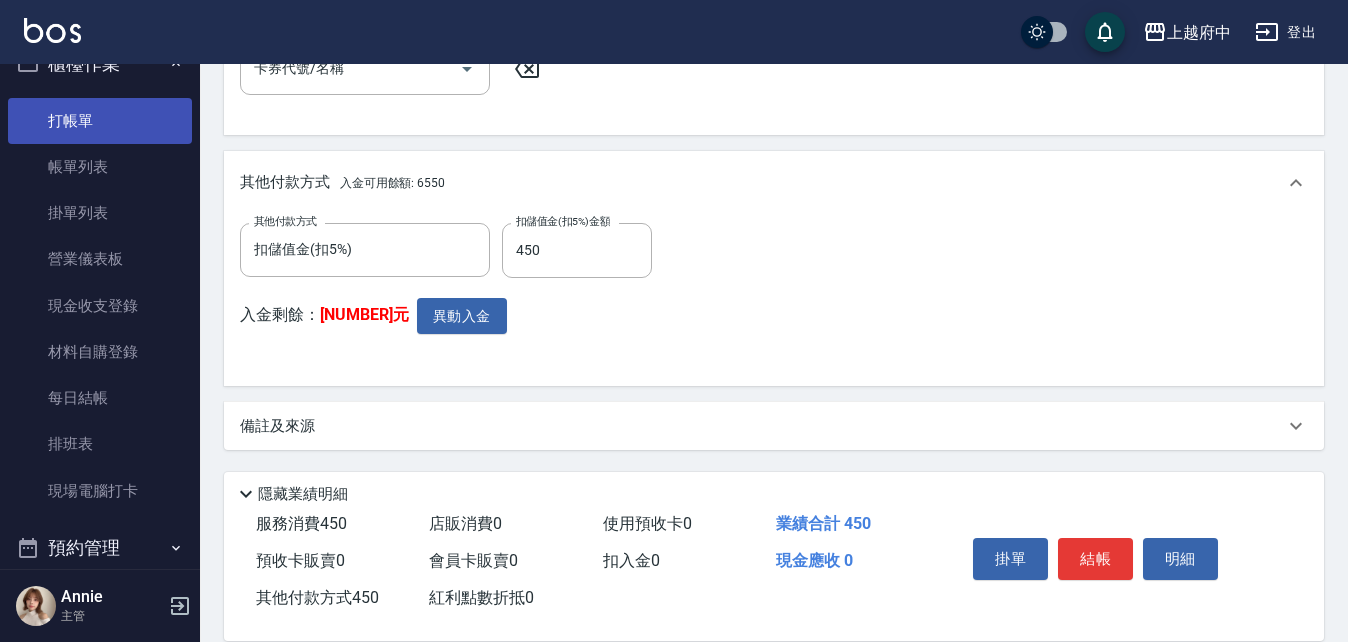 scroll, scrollTop: 0, scrollLeft: 0, axis: both 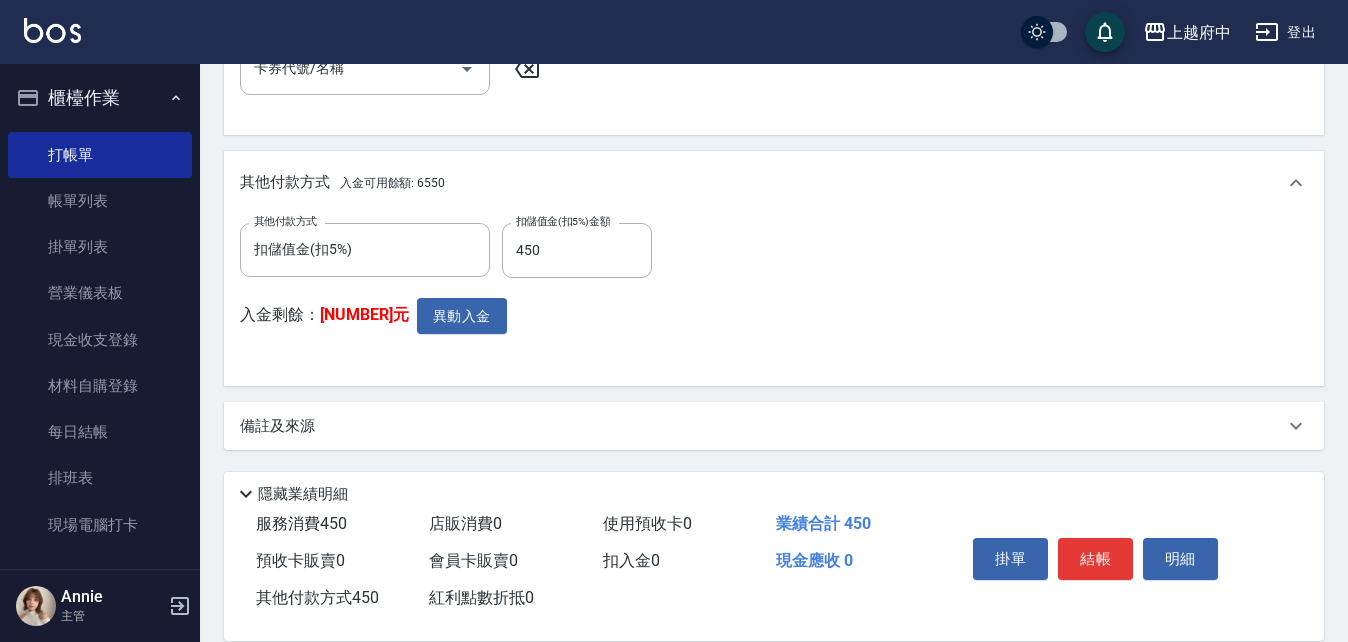 click 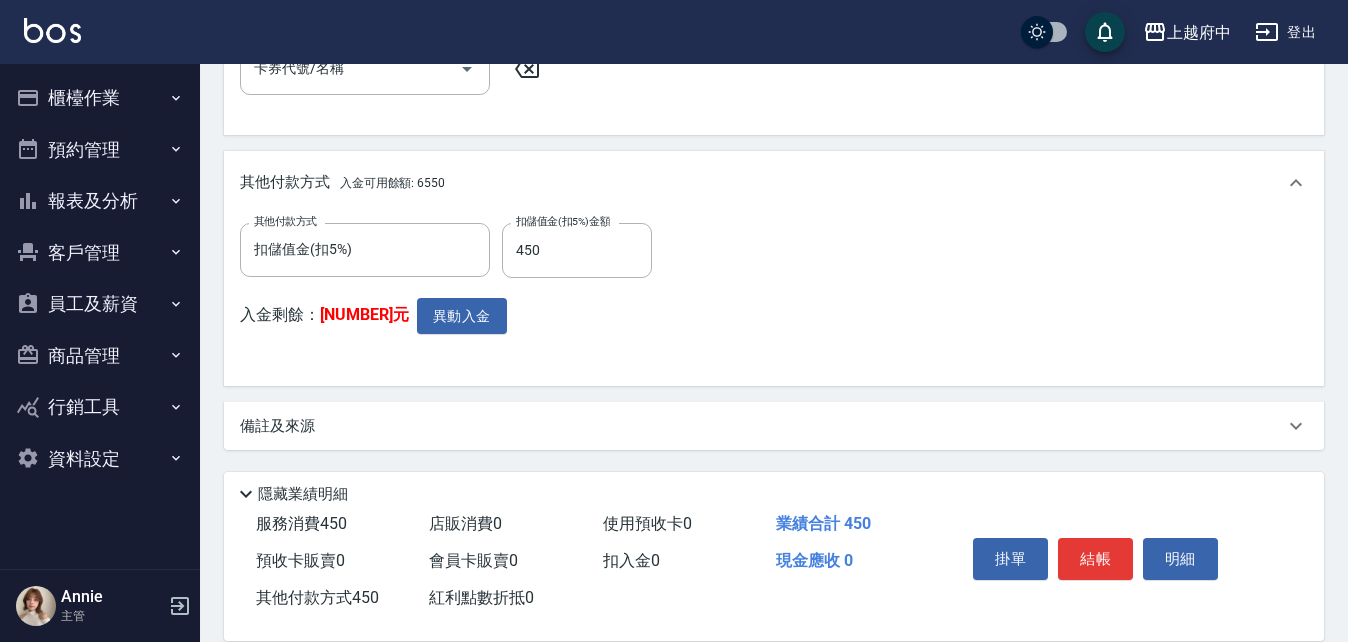 click on "報表及分析" at bounding box center (100, 201) 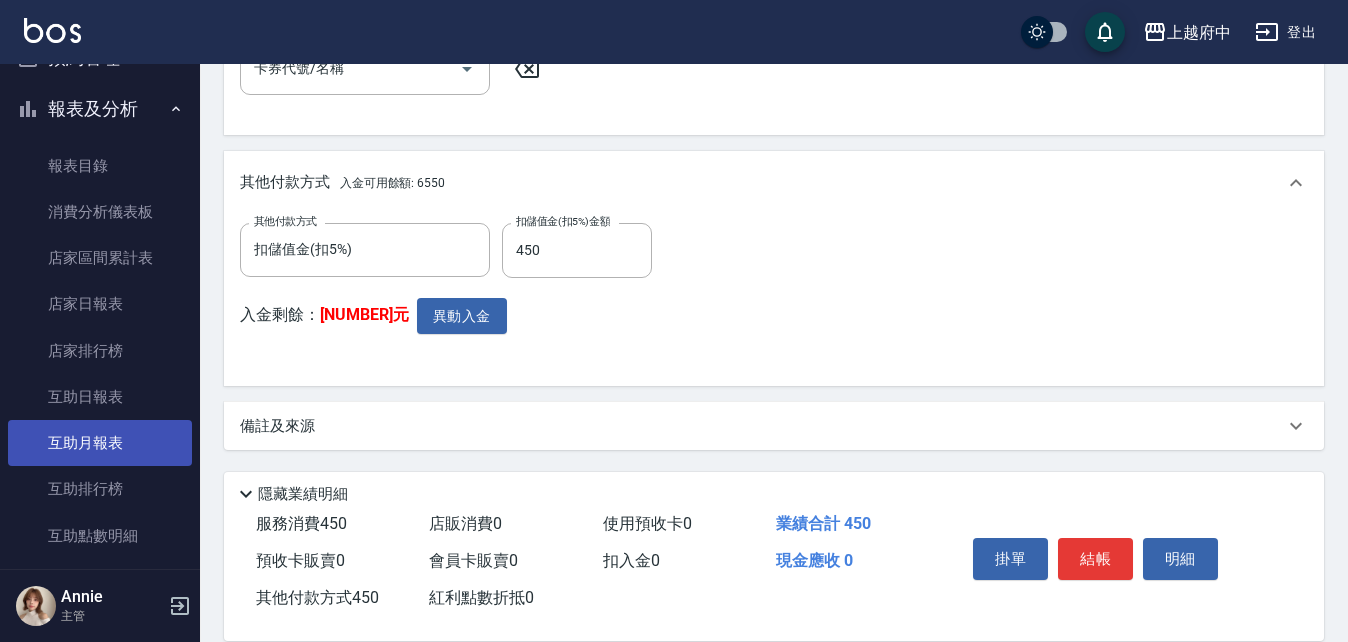 scroll, scrollTop: 0, scrollLeft: 0, axis: both 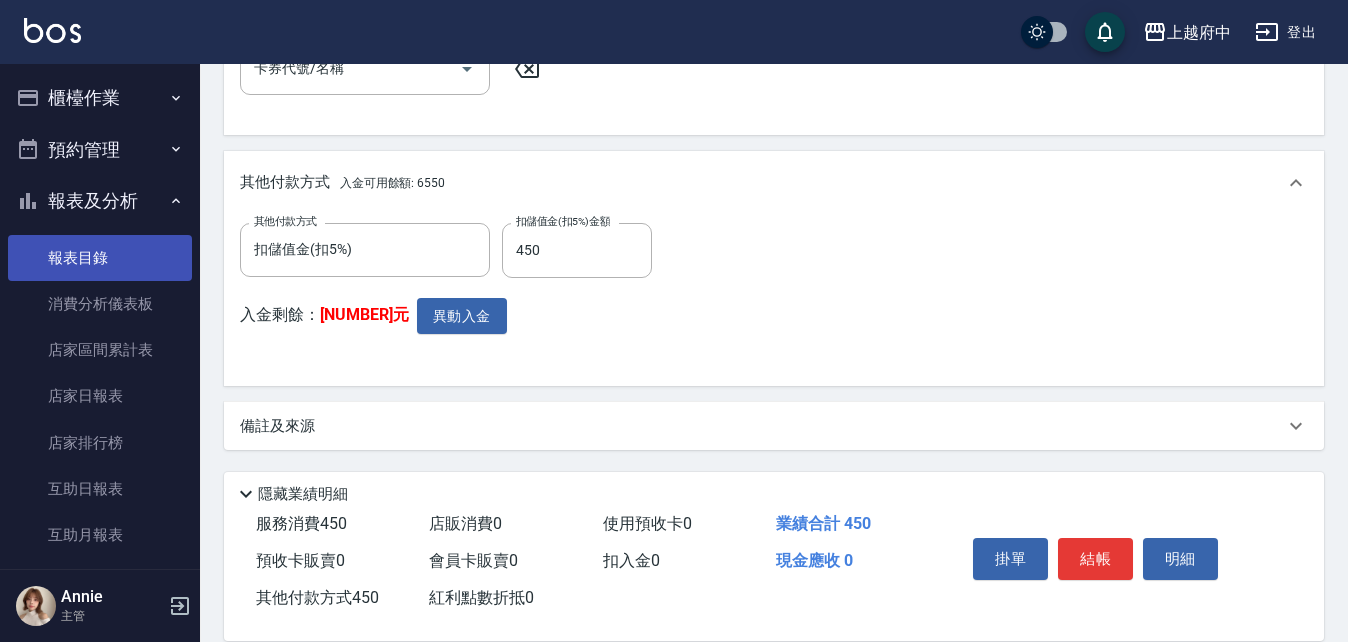 click on "報表目錄" at bounding box center (100, 258) 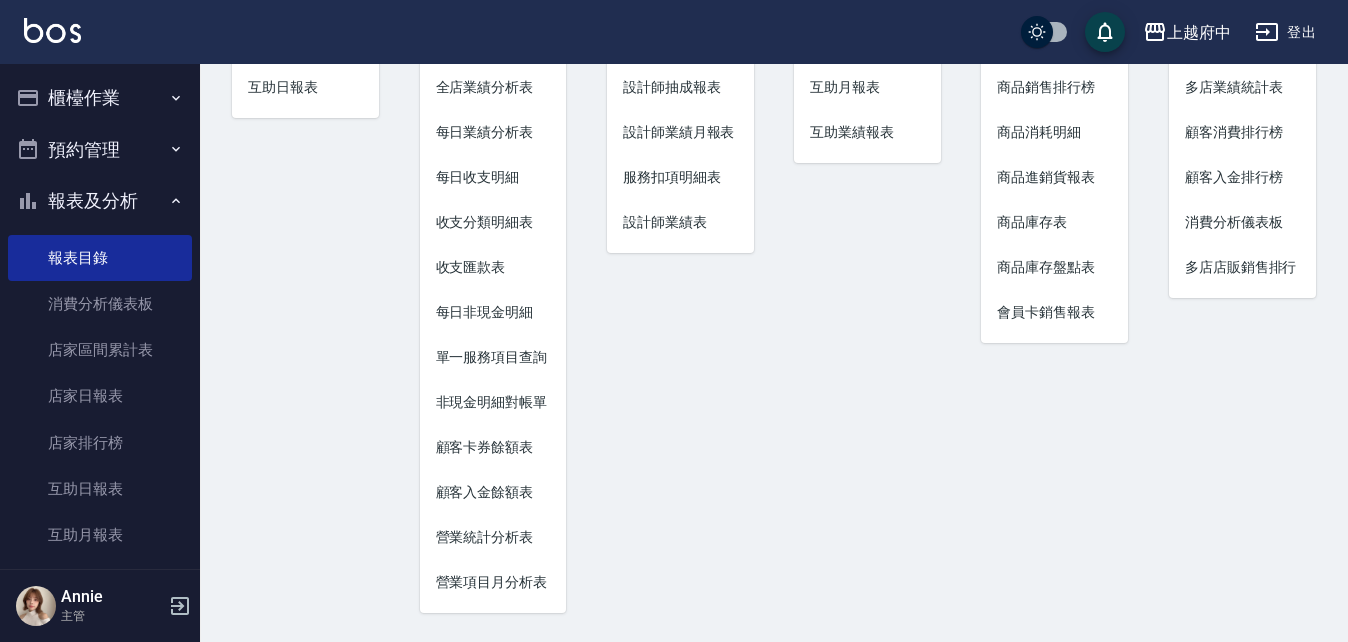 scroll, scrollTop: 245, scrollLeft: 0, axis: vertical 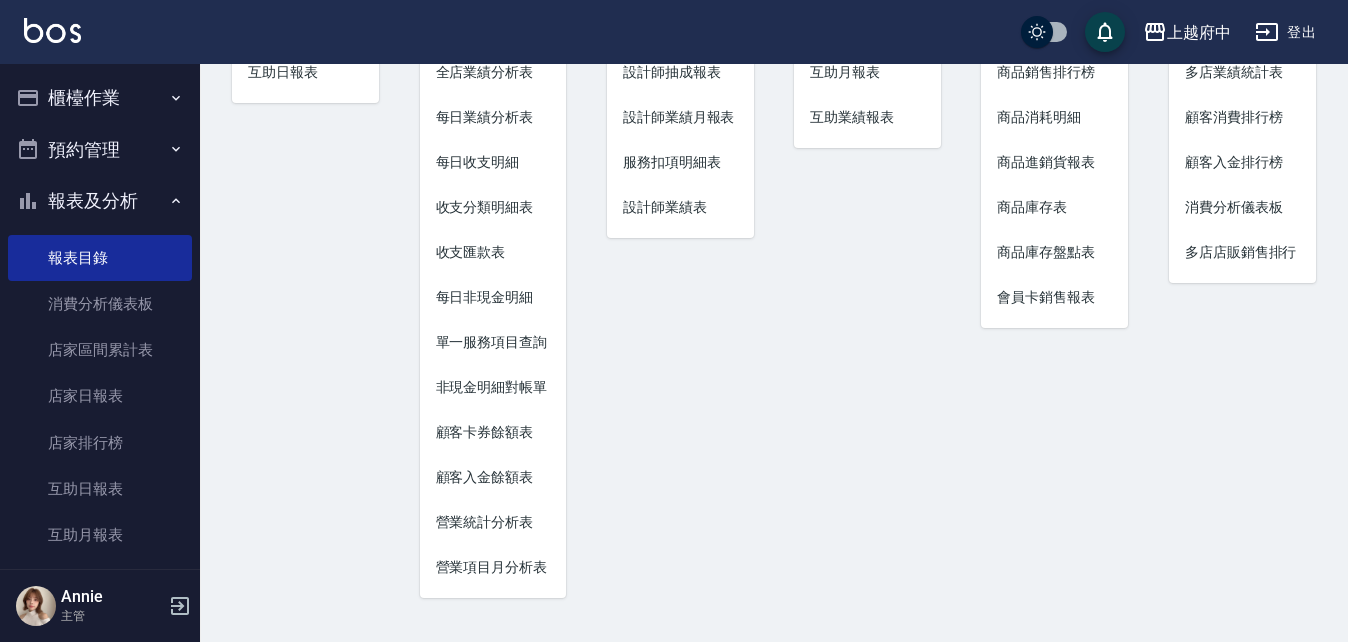 click on "非現金明細對帳單" at bounding box center [493, 387] 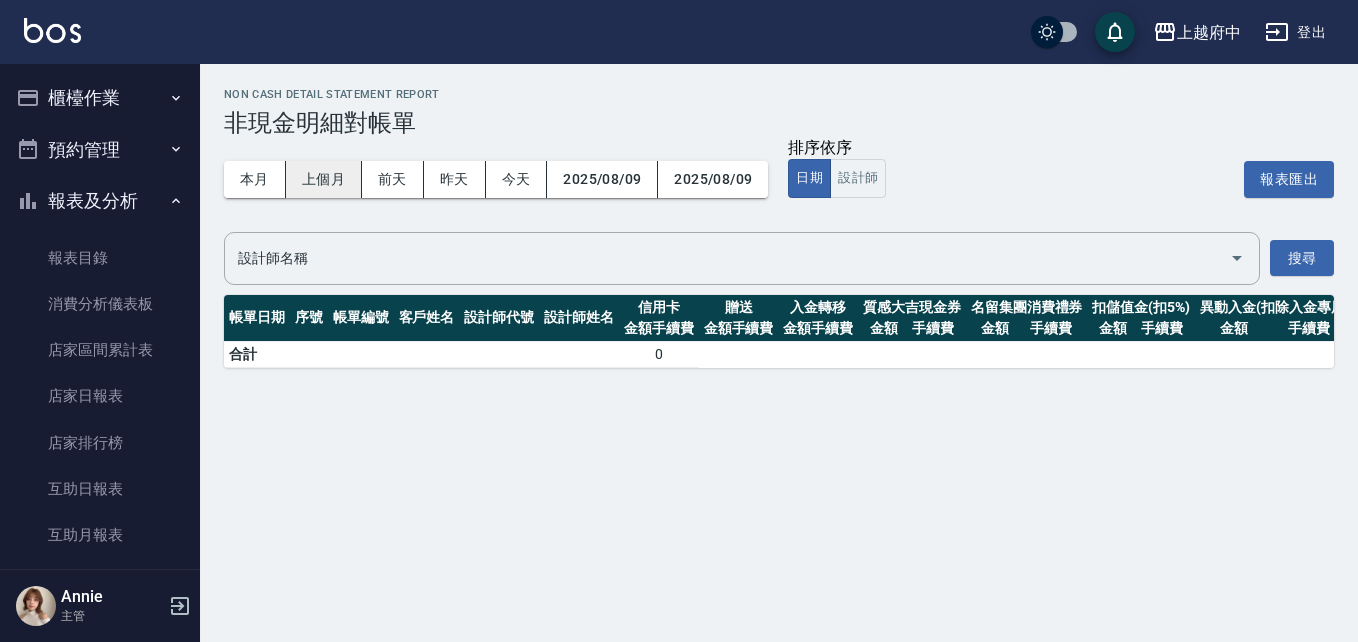 click on "上個月" at bounding box center [324, 179] 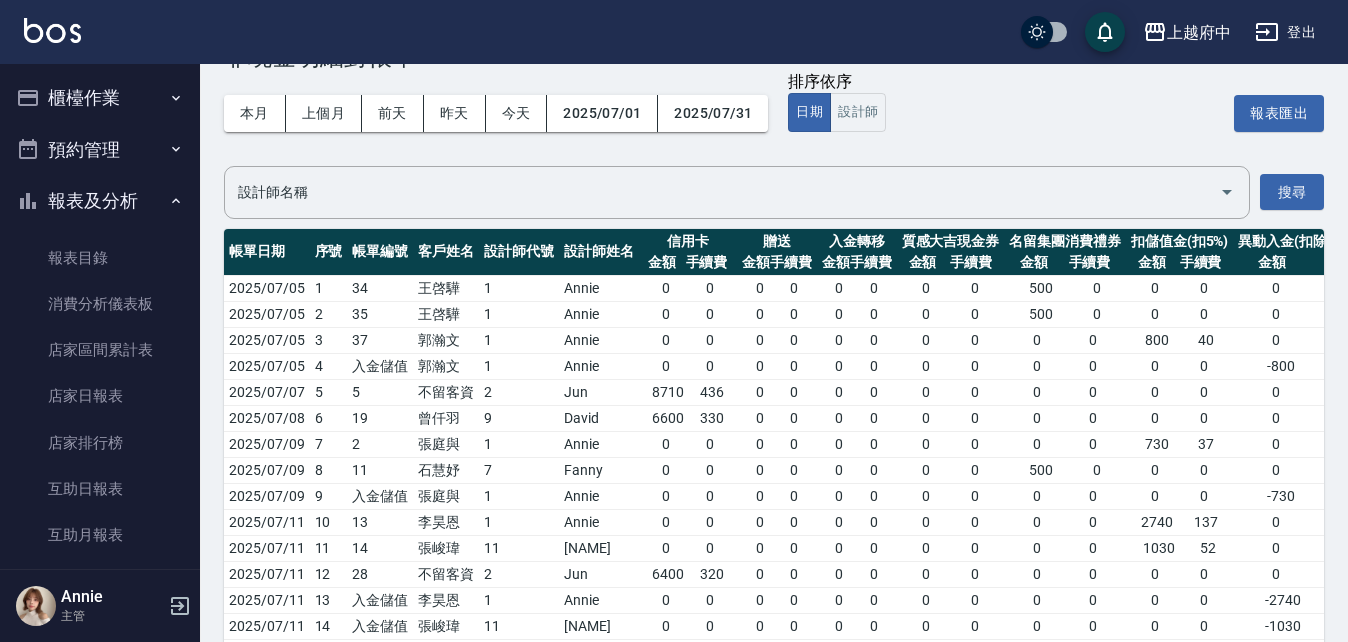scroll, scrollTop: 100, scrollLeft: 0, axis: vertical 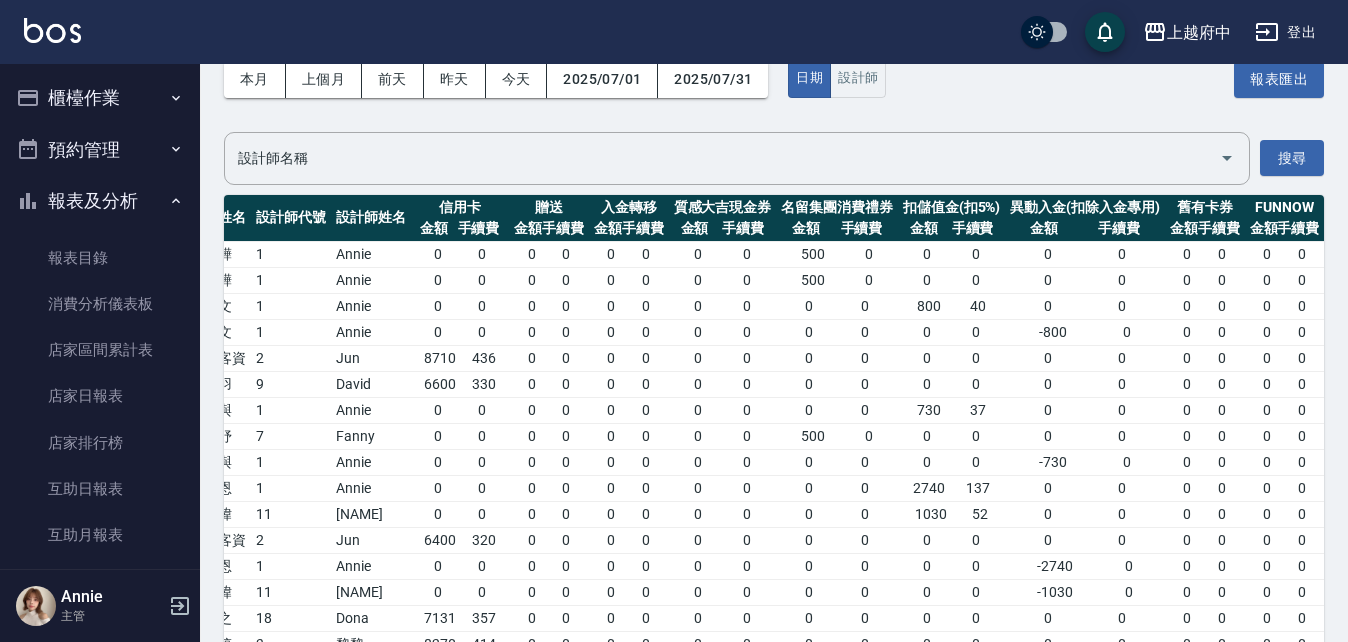 drag, startPoint x: 980, startPoint y: 333, endPoint x: 1055, endPoint y: 339, distance: 75.23962 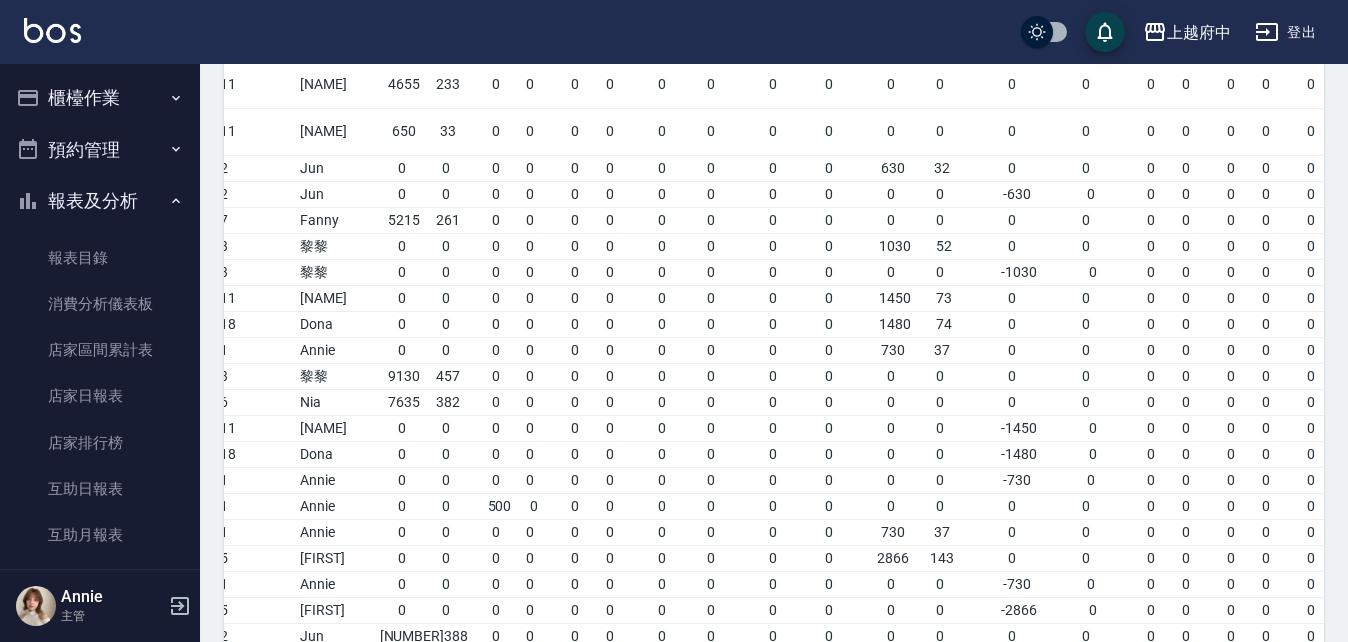 scroll, scrollTop: 1247, scrollLeft: 0, axis: vertical 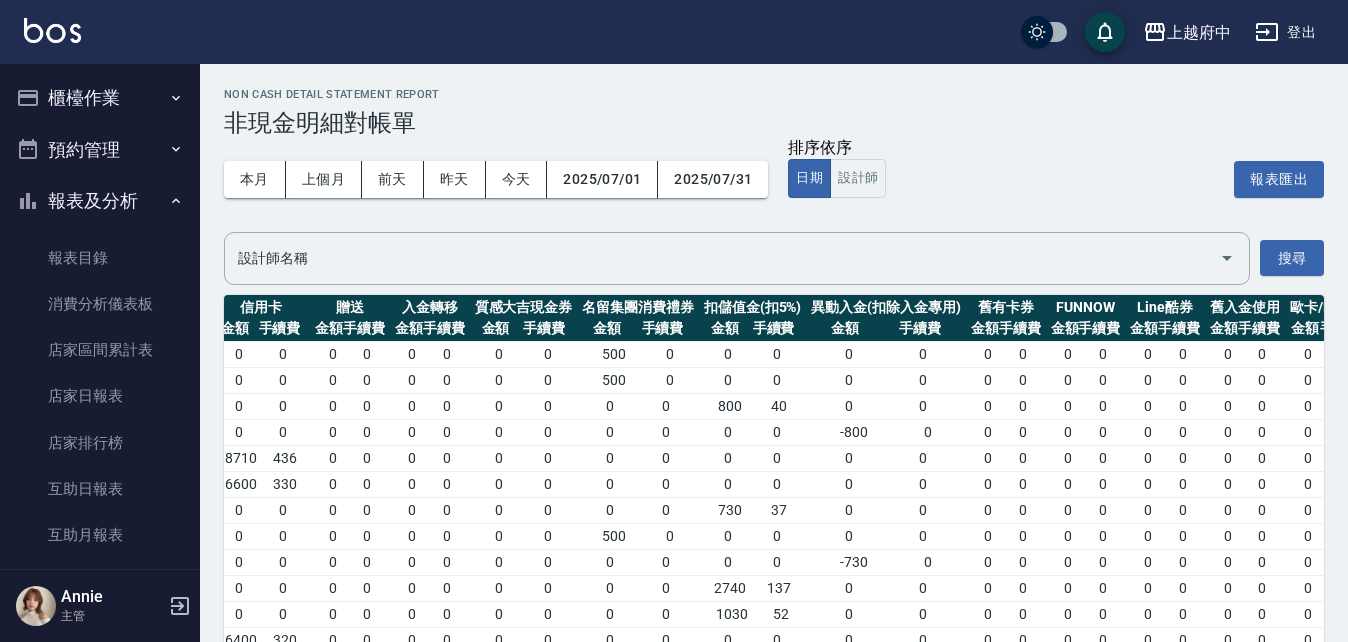 drag, startPoint x: 813, startPoint y: 351, endPoint x: 876, endPoint y: 349, distance: 63.03174 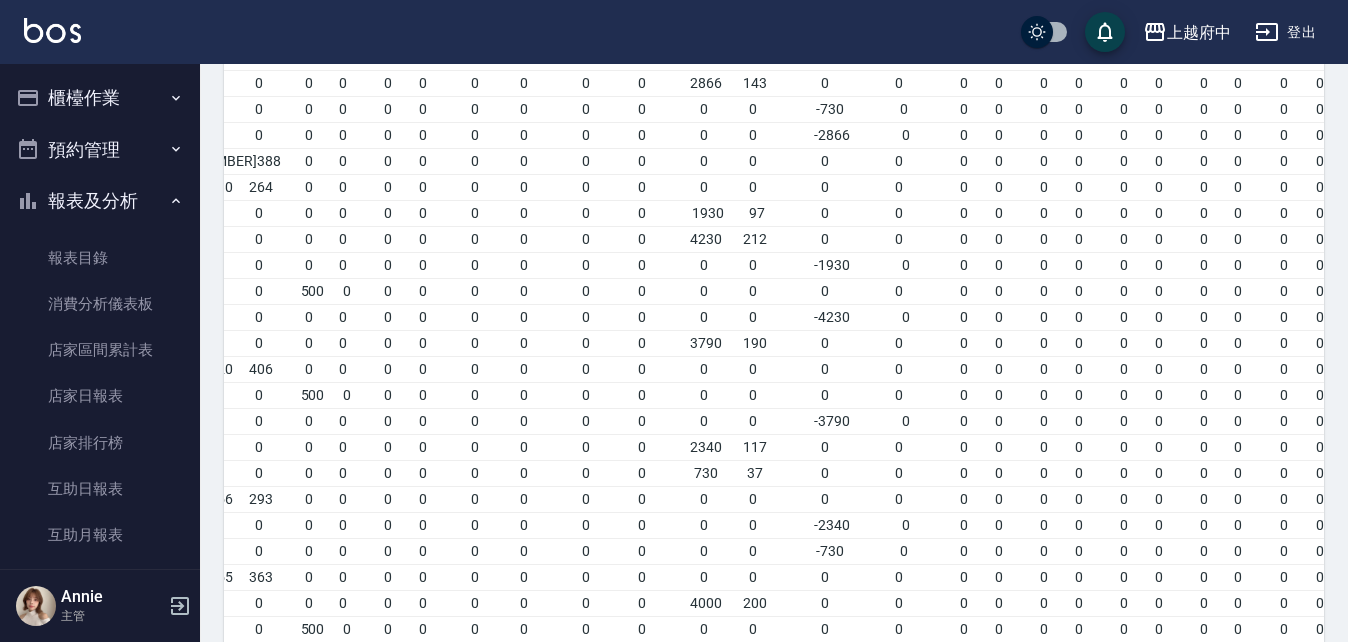 scroll, scrollTop: 1247, scrollLeft: 0, axis: vertical 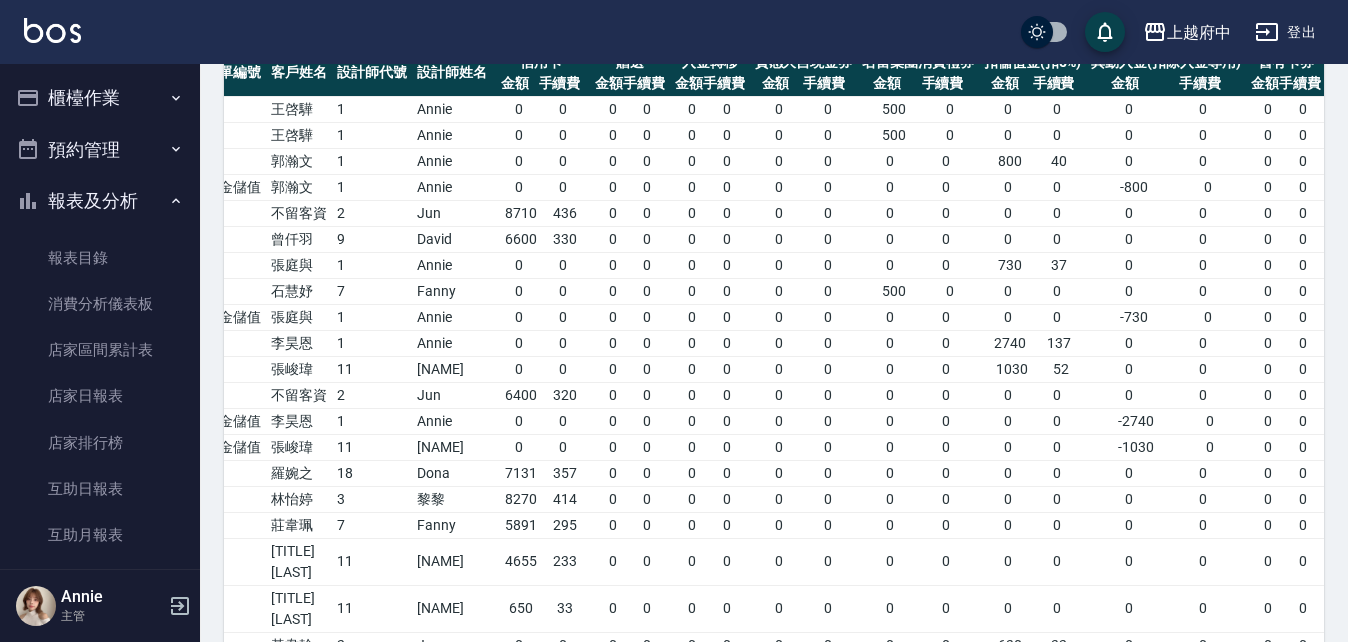 drag, startPoint x: 1120, startPoint y: 474, endPoint x: 1122, endPoint y: 621, distance: 147.01361 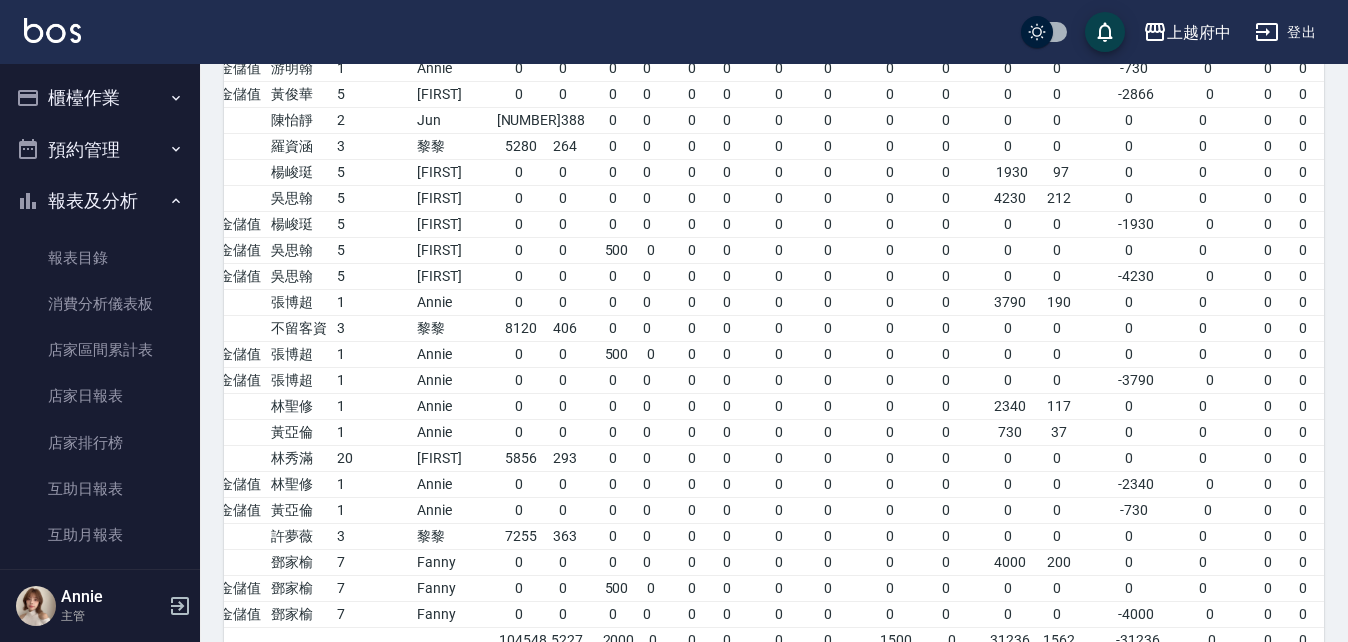 scroll, scrollTop: 1247, scrollLeft: 0, axis: vertical 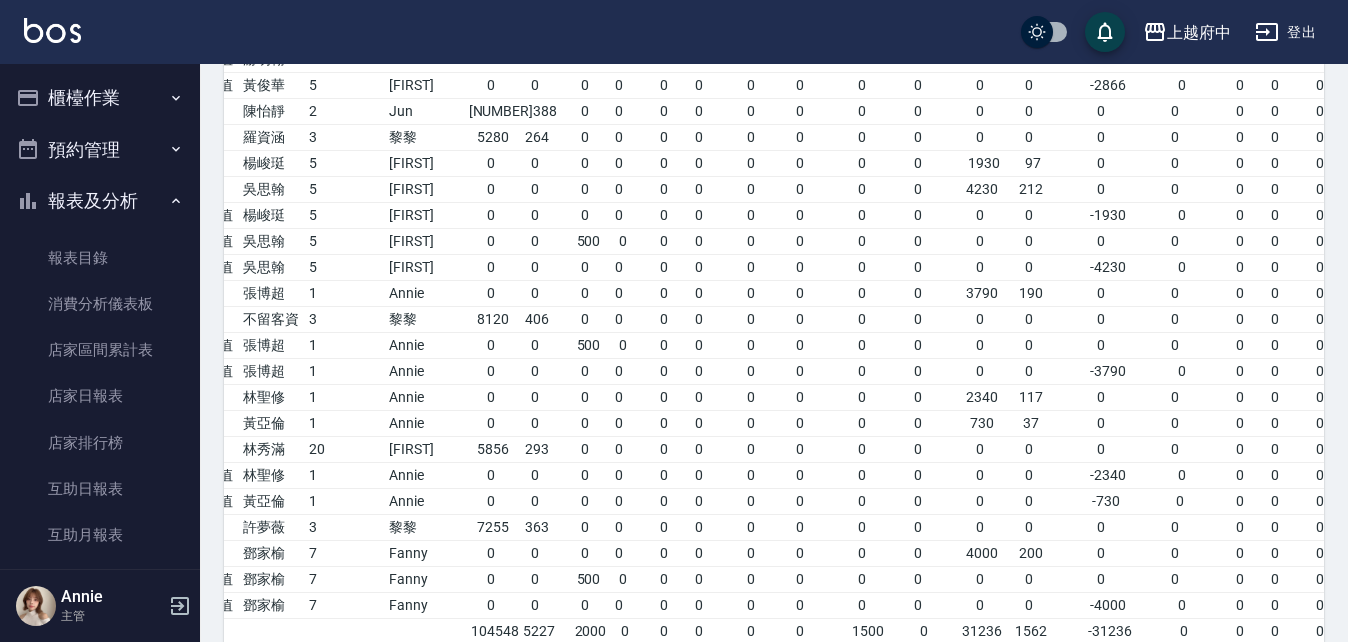 click on "櫃檯作業" at bounding box center (100, 98) 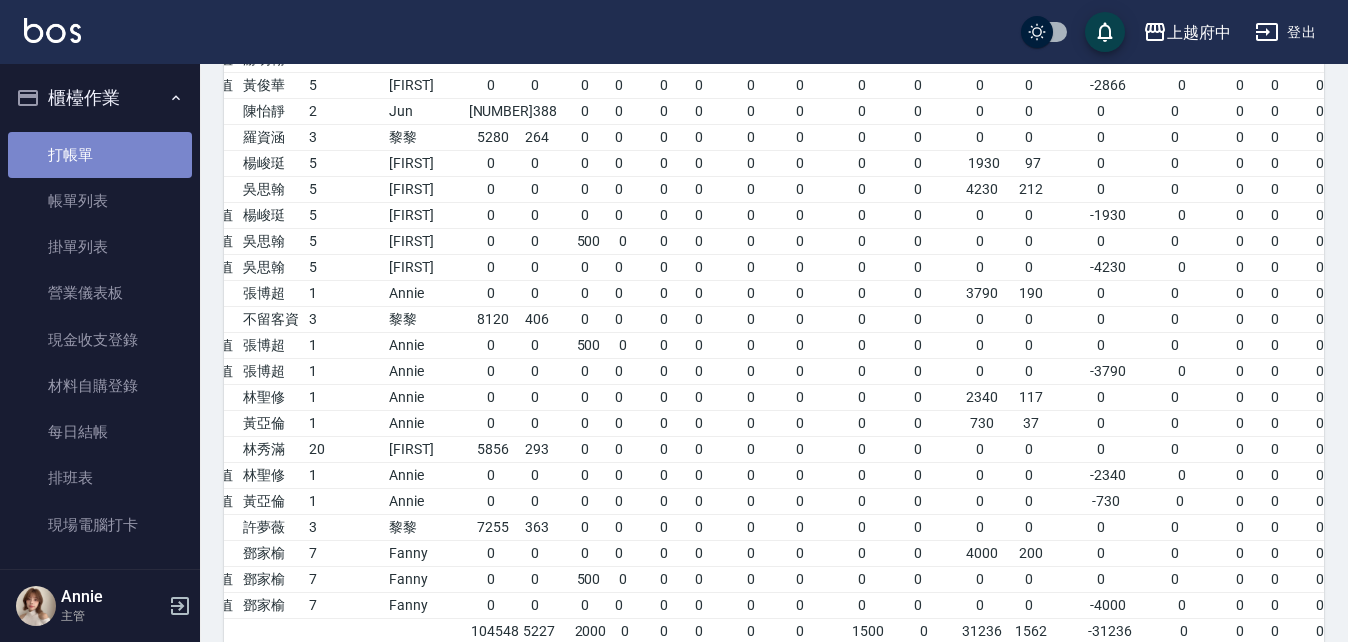 click on "打帳單" at bounding box center (100, 155) 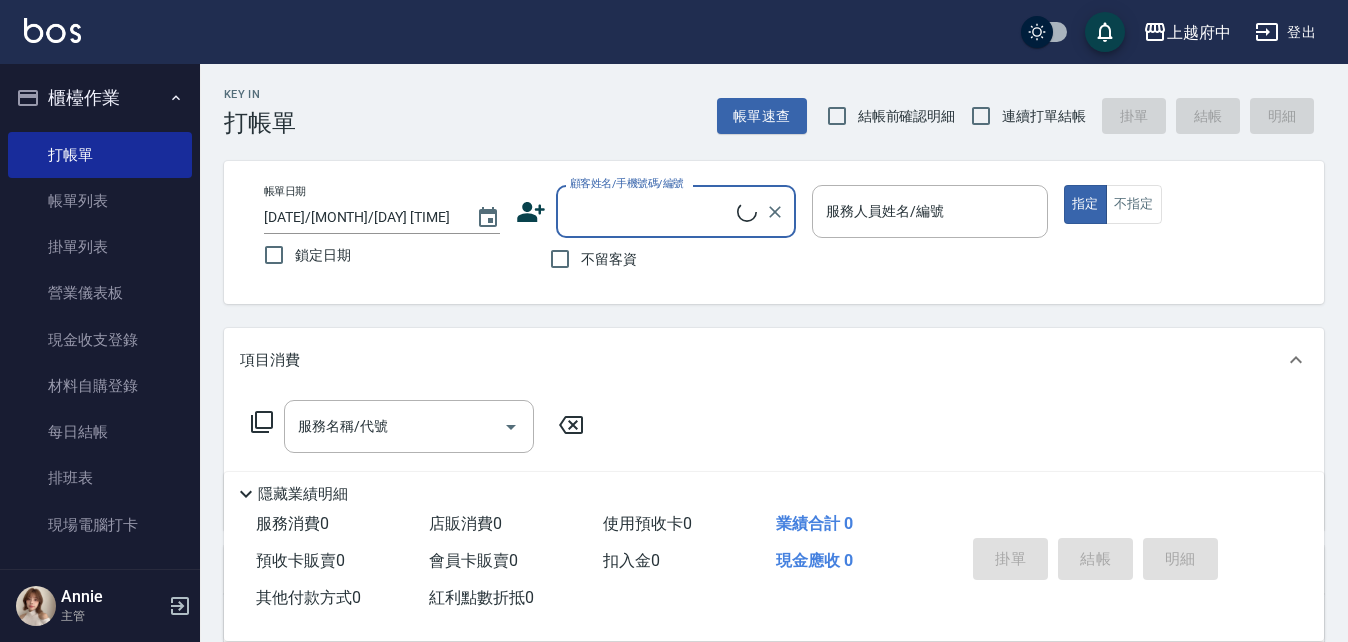 click on "顧客姓名/手機號碼/編號" at bounding box center (651, 211) 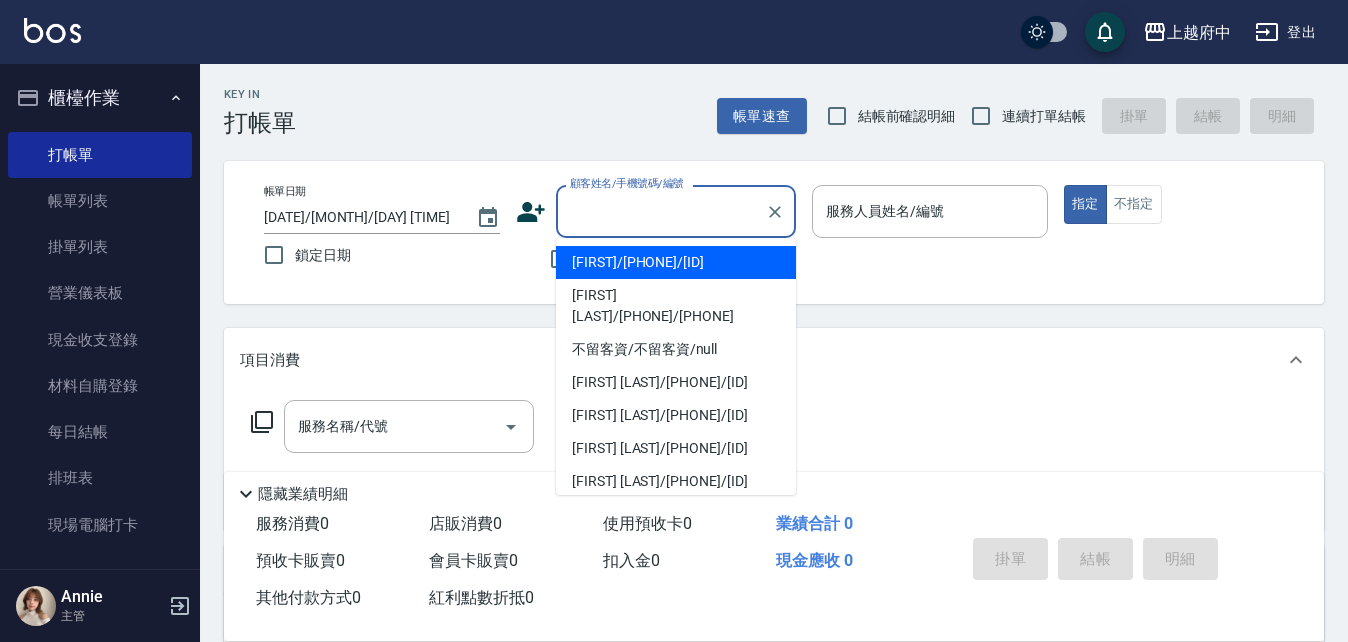 click on "顧客姓名/手機號碼/編號" at bounding box center [661, 211] 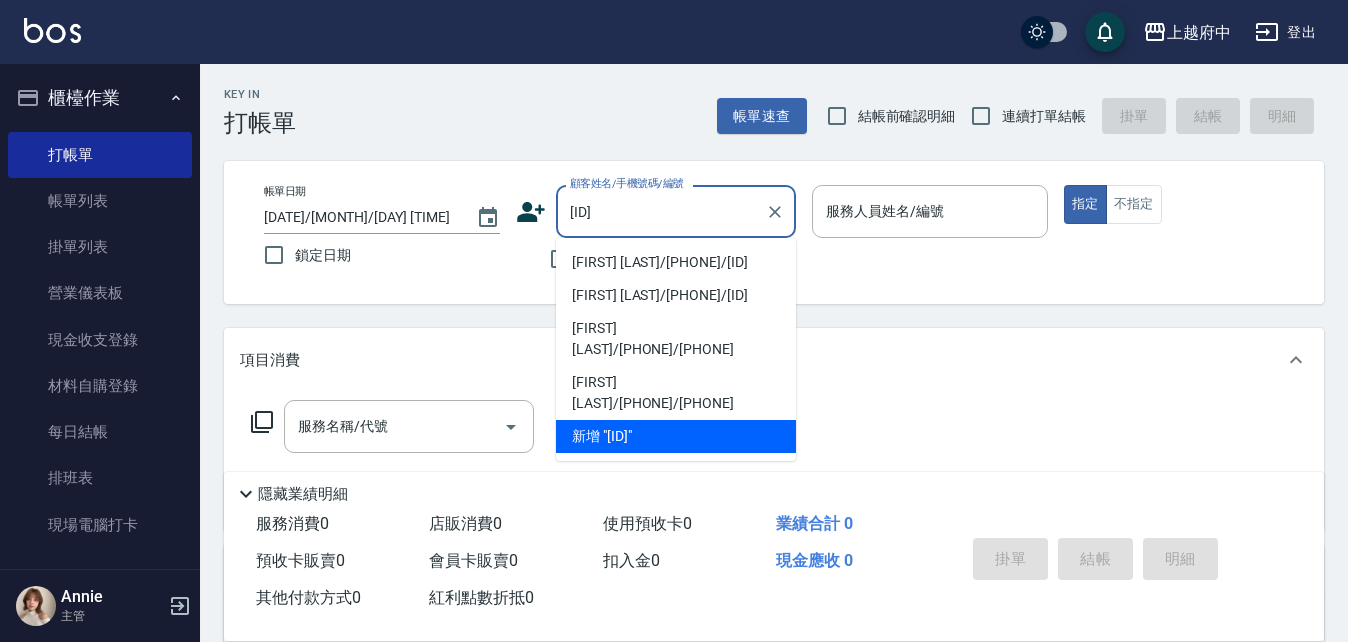 click on "[FIRST] [LAST]/[PHONE]/[ID]" at bounding box center (676, 262) 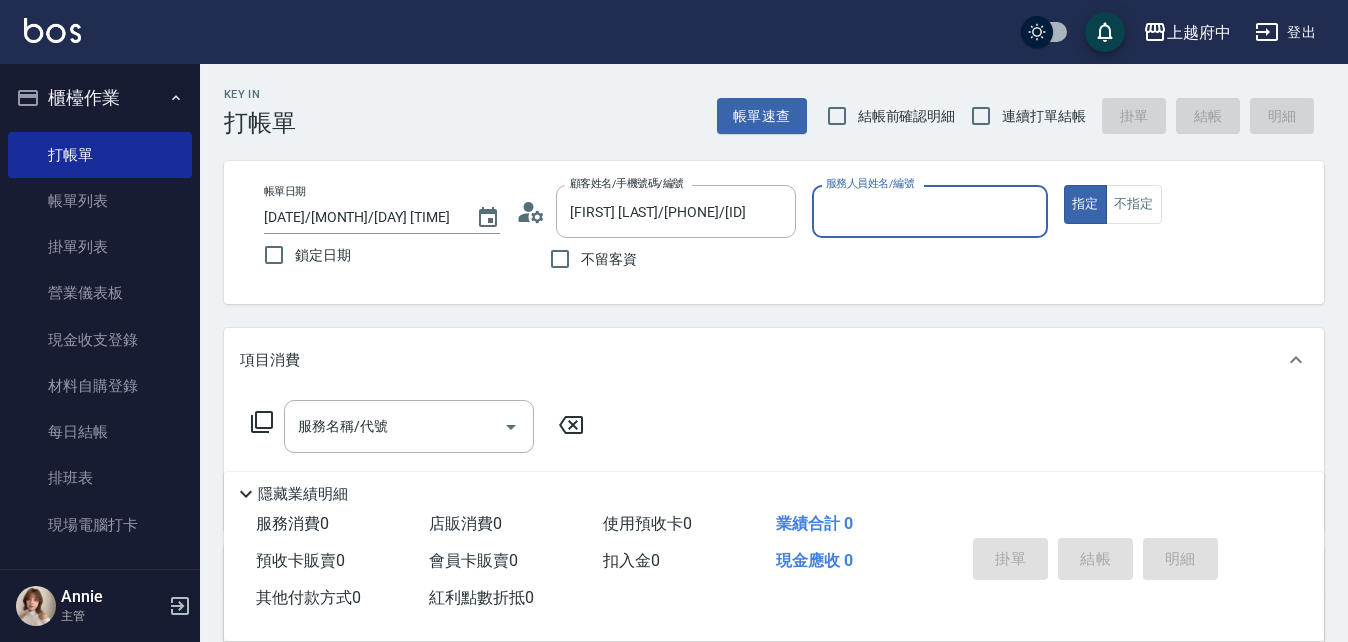 type on "Annie -1" 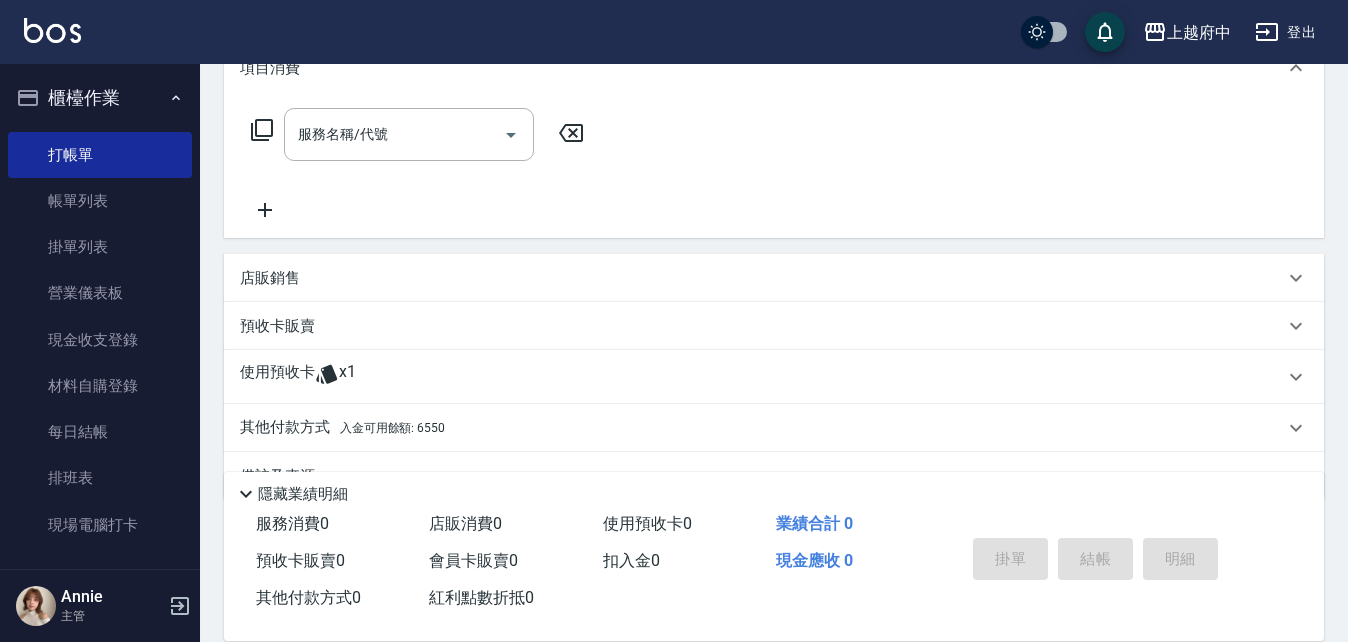 scroll, scrollTop: 342, scrollLeft: 0, axis: vertical 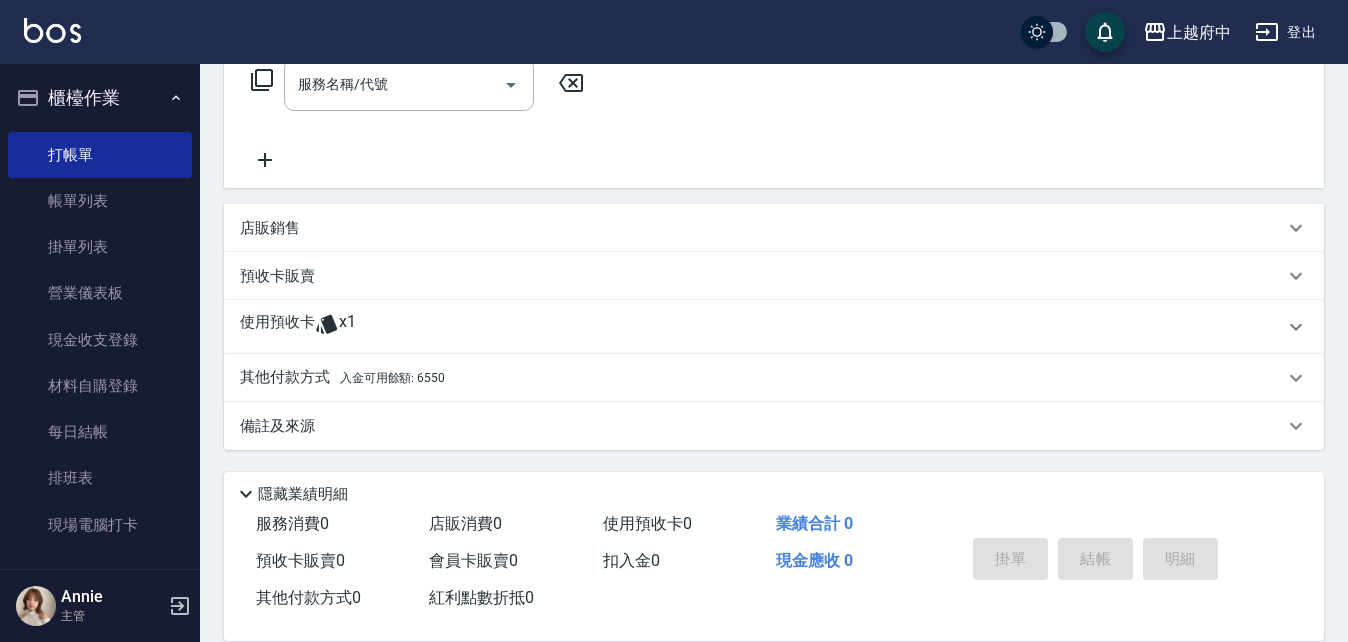 click on "入金可用餘額: 6550" at bounding box center (392, 378) 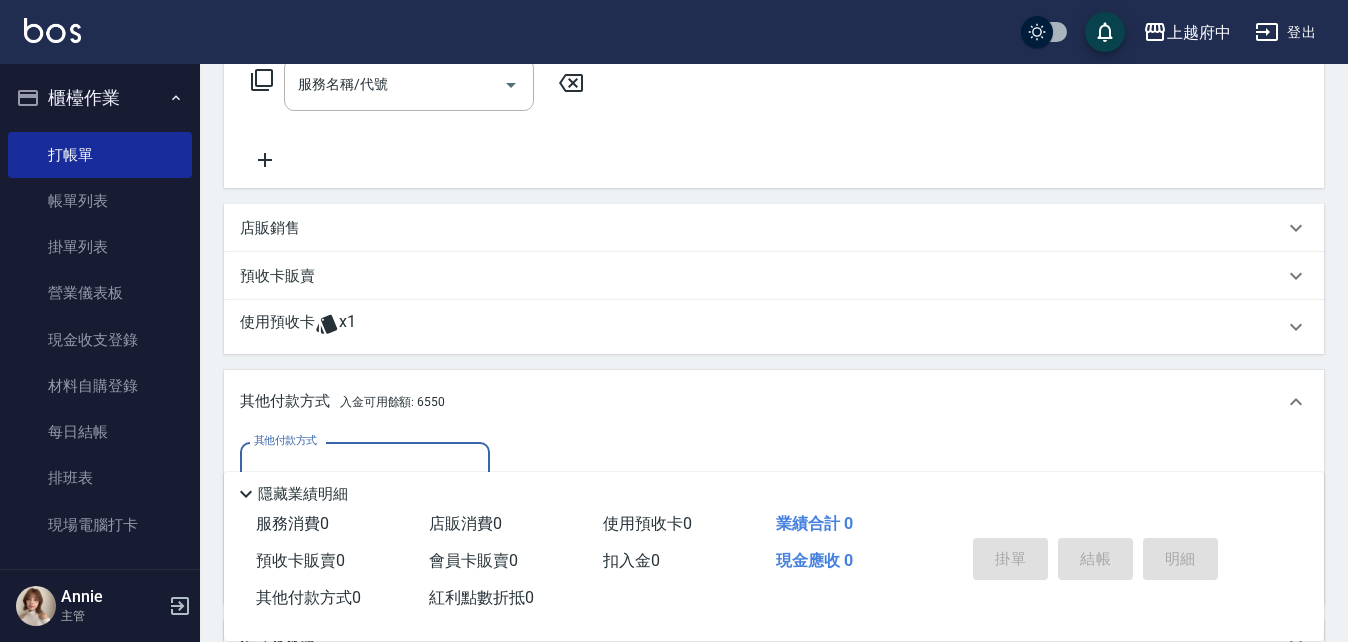 scroll, scrollTop: 0, scrollLeft: 0, axis: both 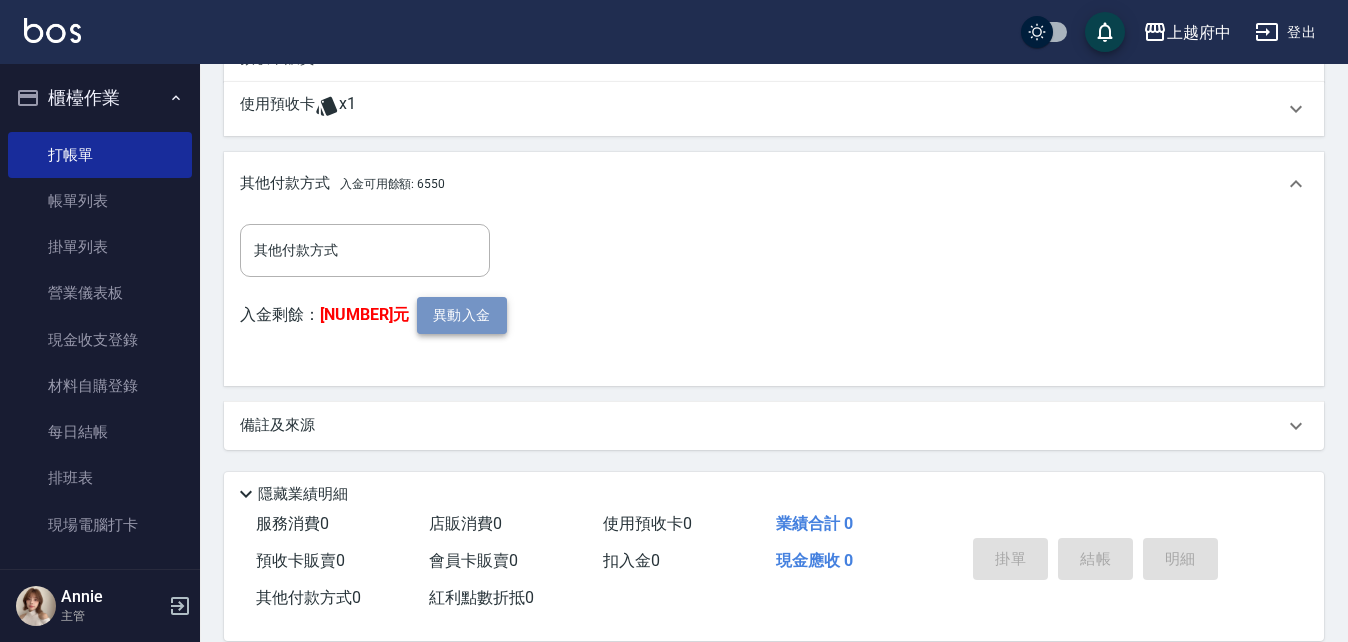 click on "異動入金" at bounding box center (462, 315) 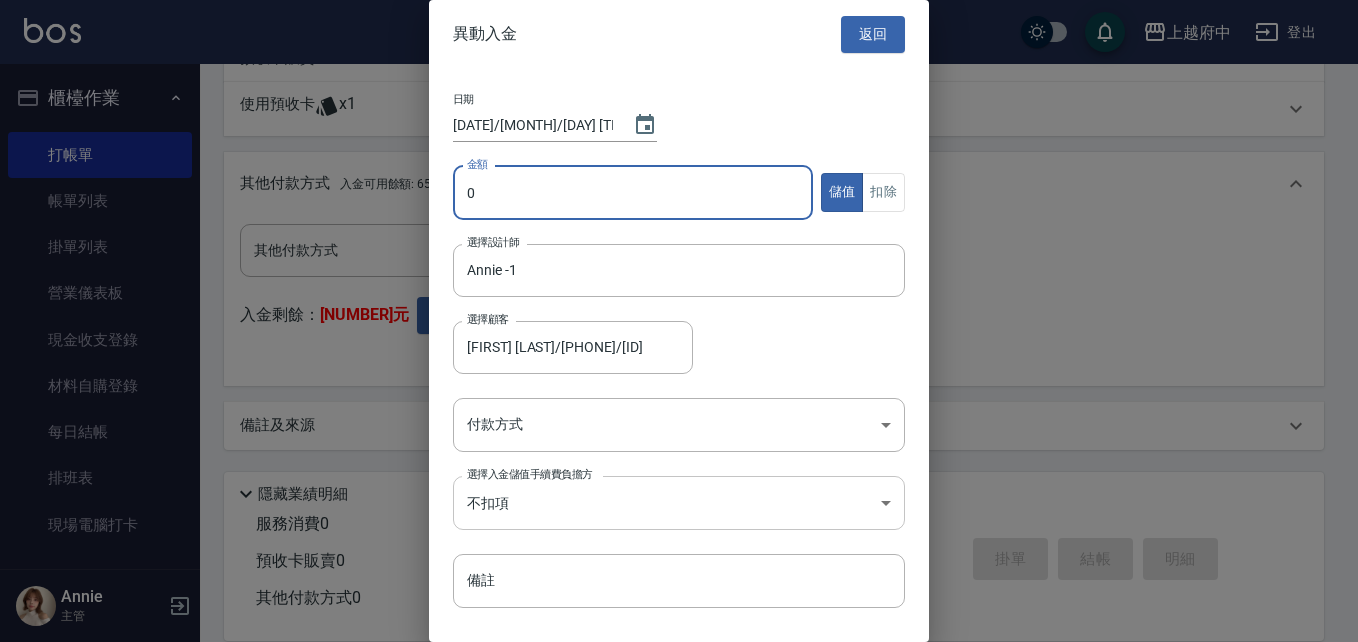 click on "上越府中 登出 櫃檯作業 打帳單 帳單列表 掛單列表 營業儀表板 現金收支登錄 材料自購登錄 每日結帳 排班表 現場電腦打卡 預約管理 預約管理 單日預約紀錄 單週預約紀錄 報表及分析 報表目錄 消費分析儀表板 店家區間累計表 店家日報表 店家排行榜 互助日報表 互助月報表 互助排行榜 互助點數明細 互助業績報表 全店業績分析表 每日業績分析表 營業統計分析表 營業項目月分析表 設計師業績表 設計師日報表 設計師業績分析表 設計師業績月報表 設計師抽成報表 設計師排行榜 商品銷售排行榜 商品消耗明細 商品進銷貨報表 商品庫存表 商品庫存盤點表 會員卡銷售報表 服務扣項明細表 單一服務項目查詢 店販抽成明細 店販分類抽成明細 顧客入金餘額表 顧客卡券餘額表 每日非現金明細 每日收支明細 收支分類明細表 收支匯款表 非現金明細對帳單 費用分析表 Annie" at bounding box center [679, 41] 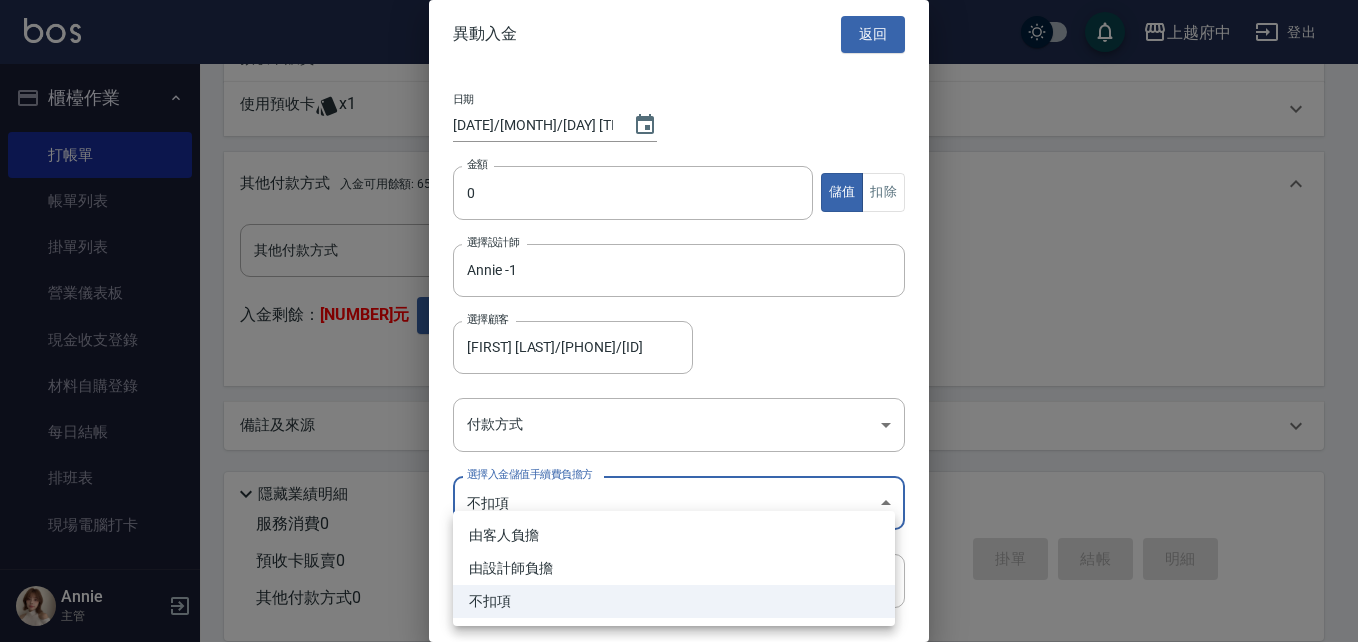 click at bounding box center (679, 321) 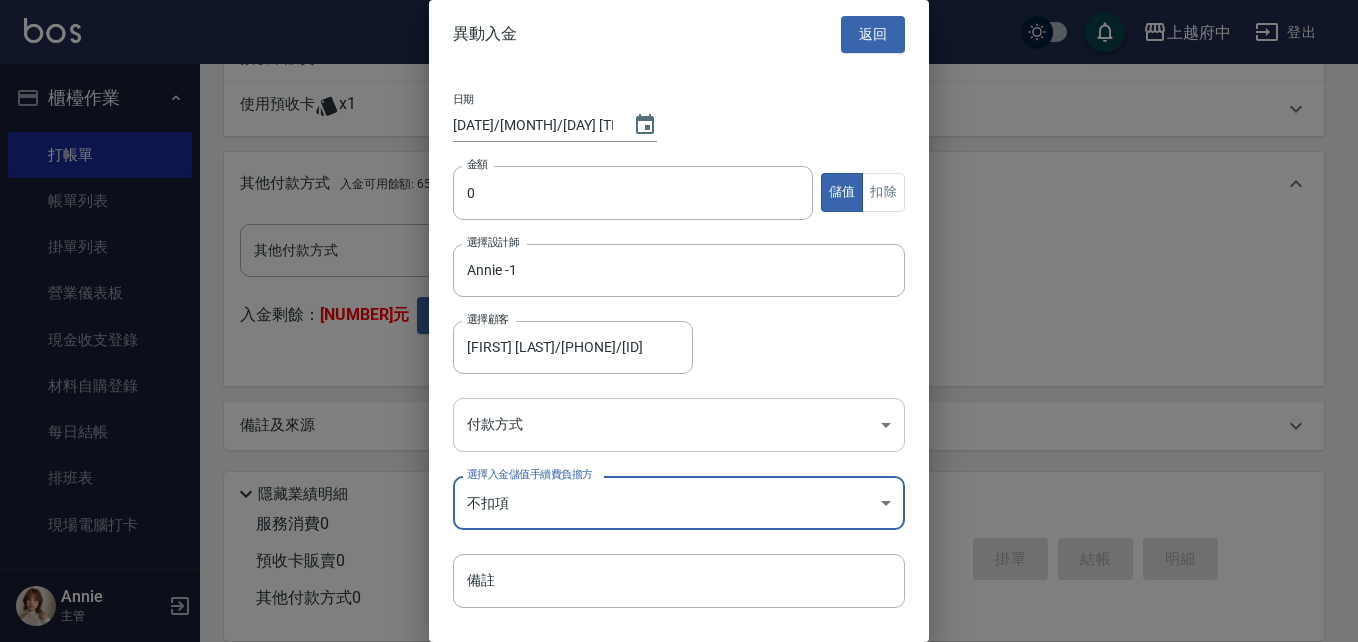 click on "上越府中 登出 櫃檯作業 打帳單 帳單列表 掛單列表 營業儀表板 現金收支登錄 材料自購登錄 每日結帳 排班表 現場電腦打卡 預約管理 預約管理 單日預約紀錄 單週預約紀錄 報表及分析 報表目錄 消費分析儀表板 店家區間累計表 店家日報表 店家排行榜 互助日報表 互助月報表 互助排行榜 互助點數明細 互助業績報表 全店業績分析表 每日業績分析表 營業統計分析表 營業項目月分析表 設計師業績表 設計師日報表 設計師業績分析表 設計師業績月報表 設計師抽成報表 設計師排行榜 商品銷售排行榜 商品消耗明細 商品進銷貨報表 商品庫存表 商品庫存盤點表 會員卡銷售報表 服務扣項明細表 單一服務項目查詢 店販抽成明細 店販分類抽成明細 顧客入金餘額表 顧客卡券餘額表 每日非現金明細 每日收支明細 收支分類明細表 收支匯款表 非現金明細對帳單 費用分析表 Annie" at bounding box center [679, 41] 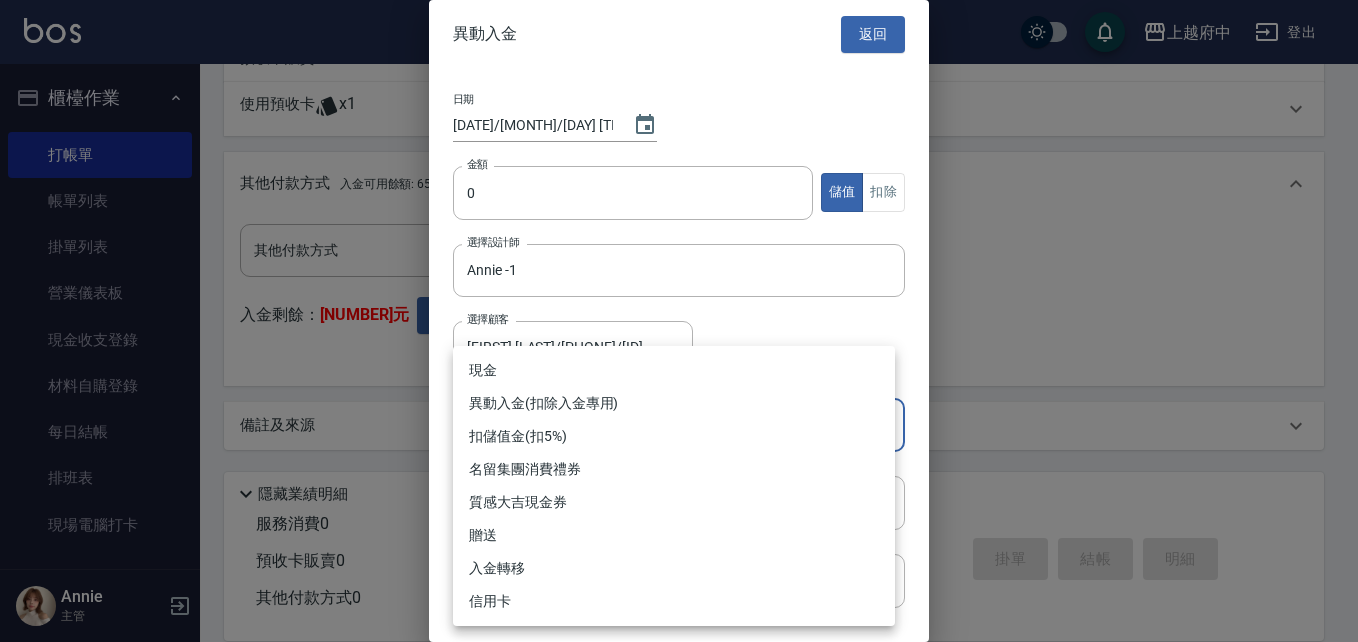 click at bounding box center (679, 321) 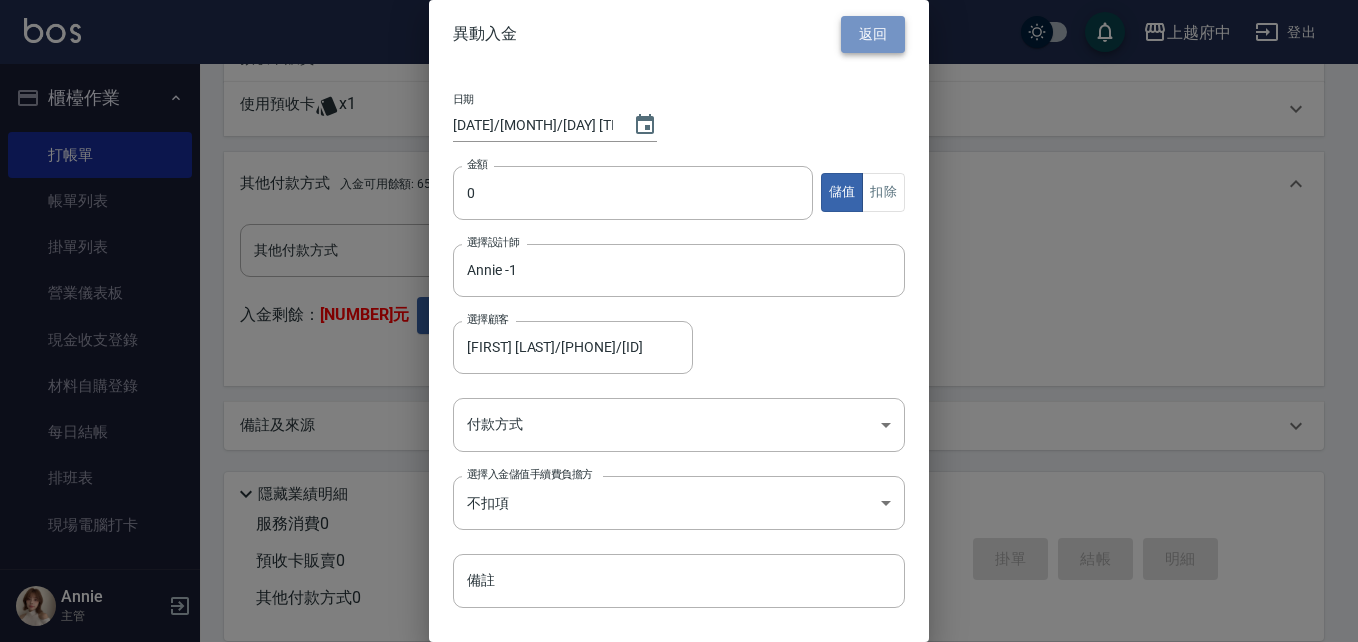 click on "返回" at bounding box center [873, 34] 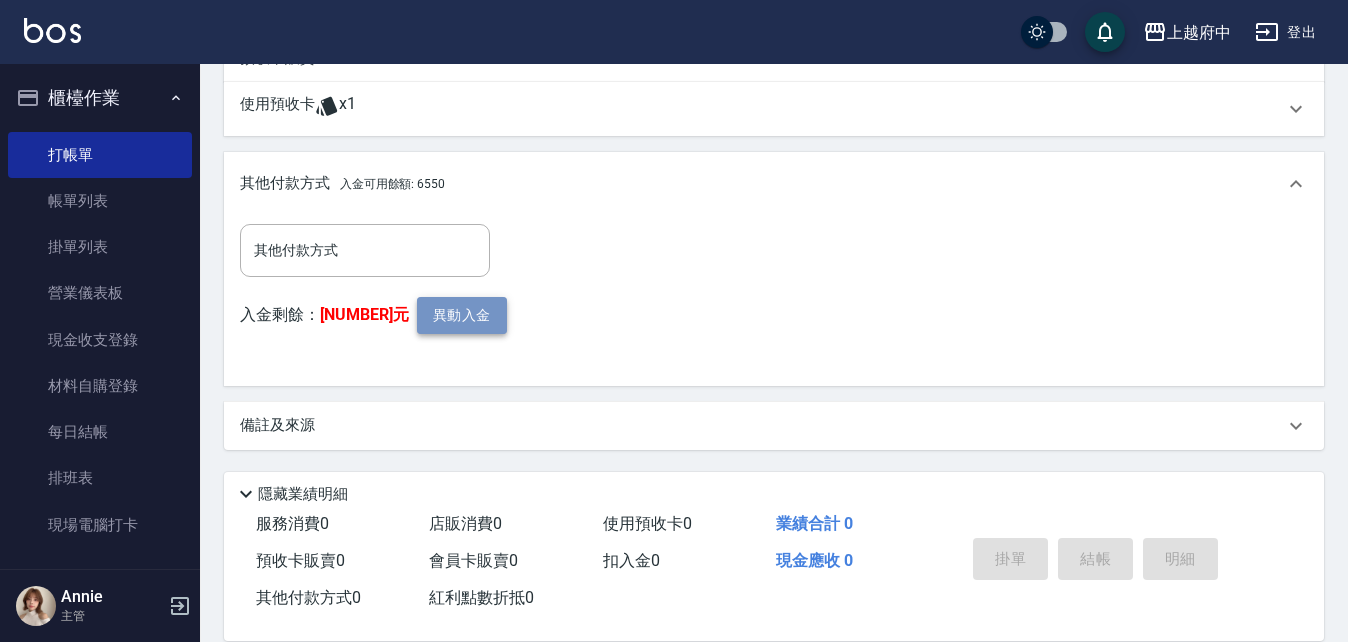 click on "異動入金" at bounding box center (462, 315) 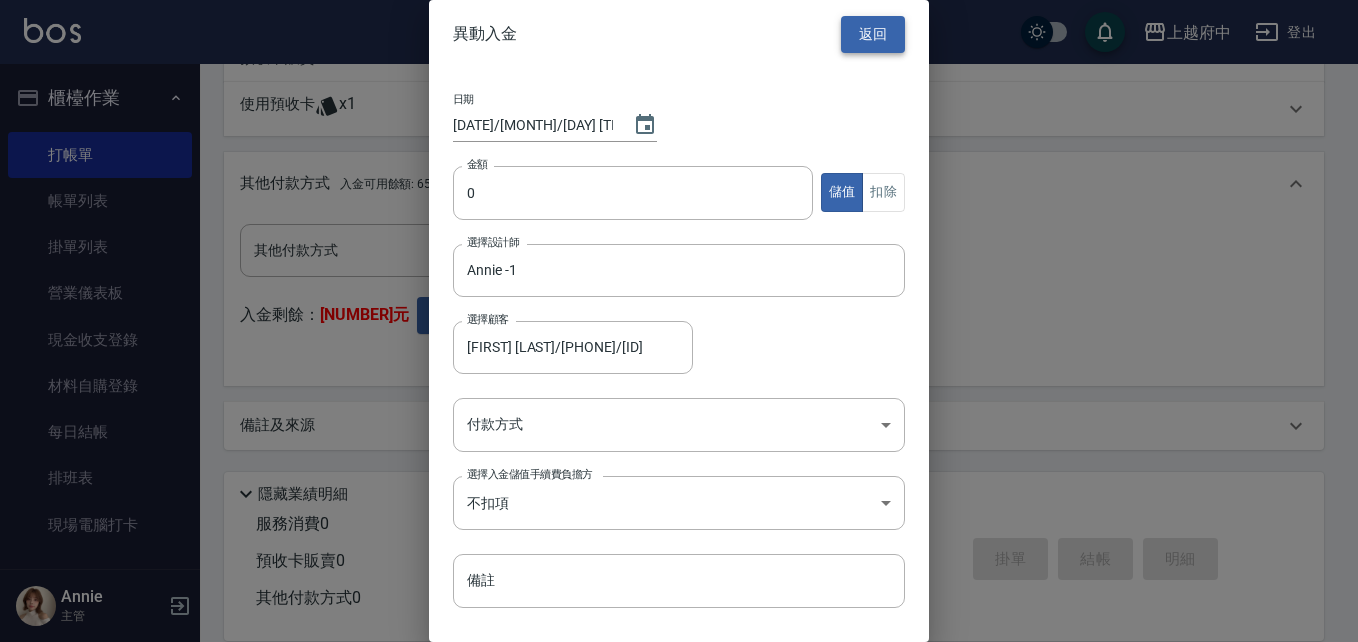 click on "返回" at bounding box center (873, 34) 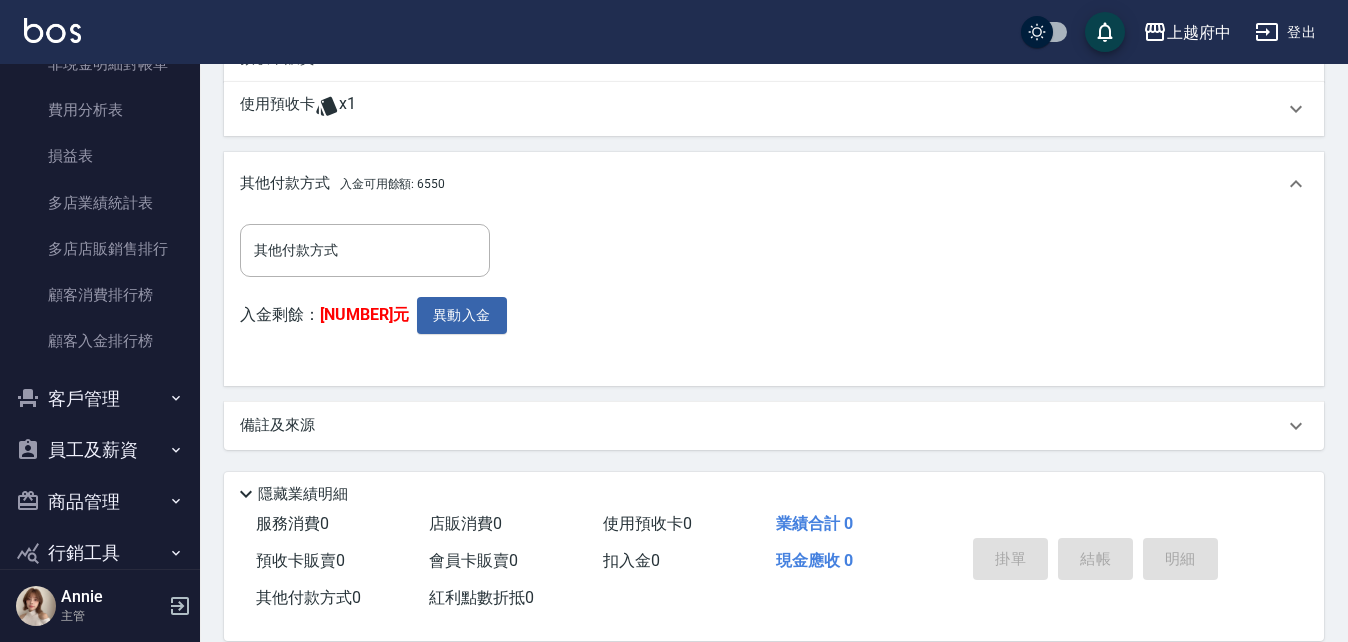 scroll, scrollTop: 2376, scrollLeft: 0, axis: vertical 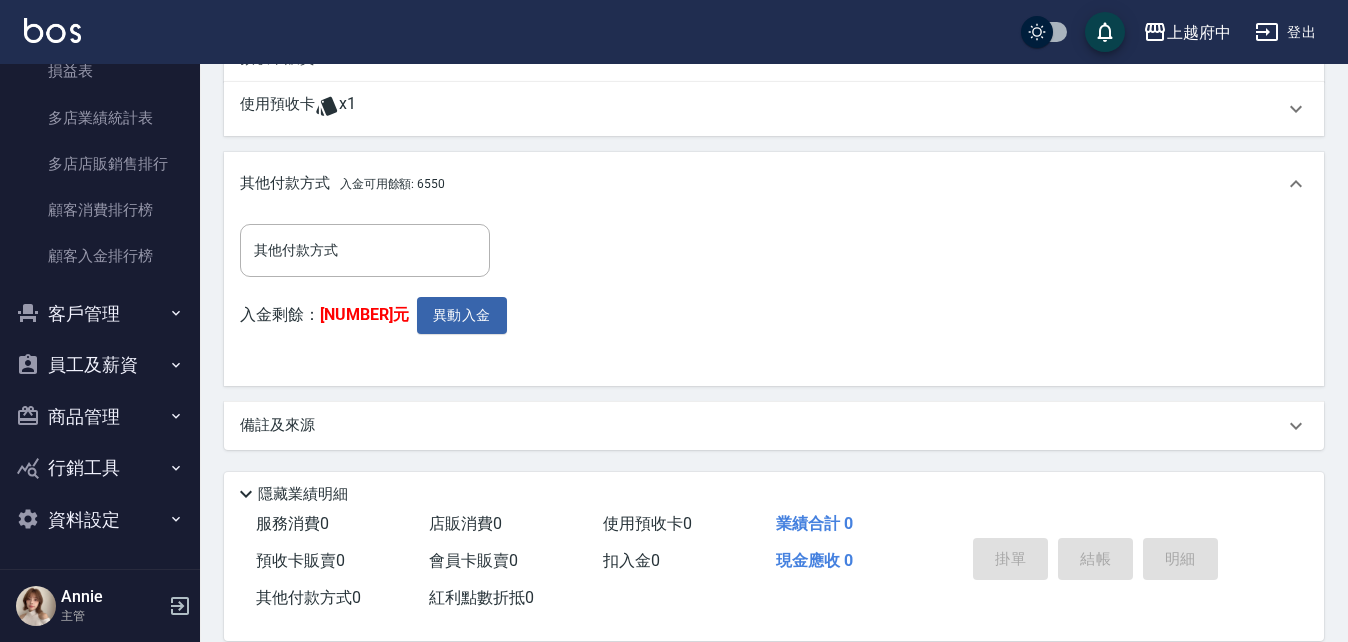 click on "客戶管理" at bounding box center (100, 314) 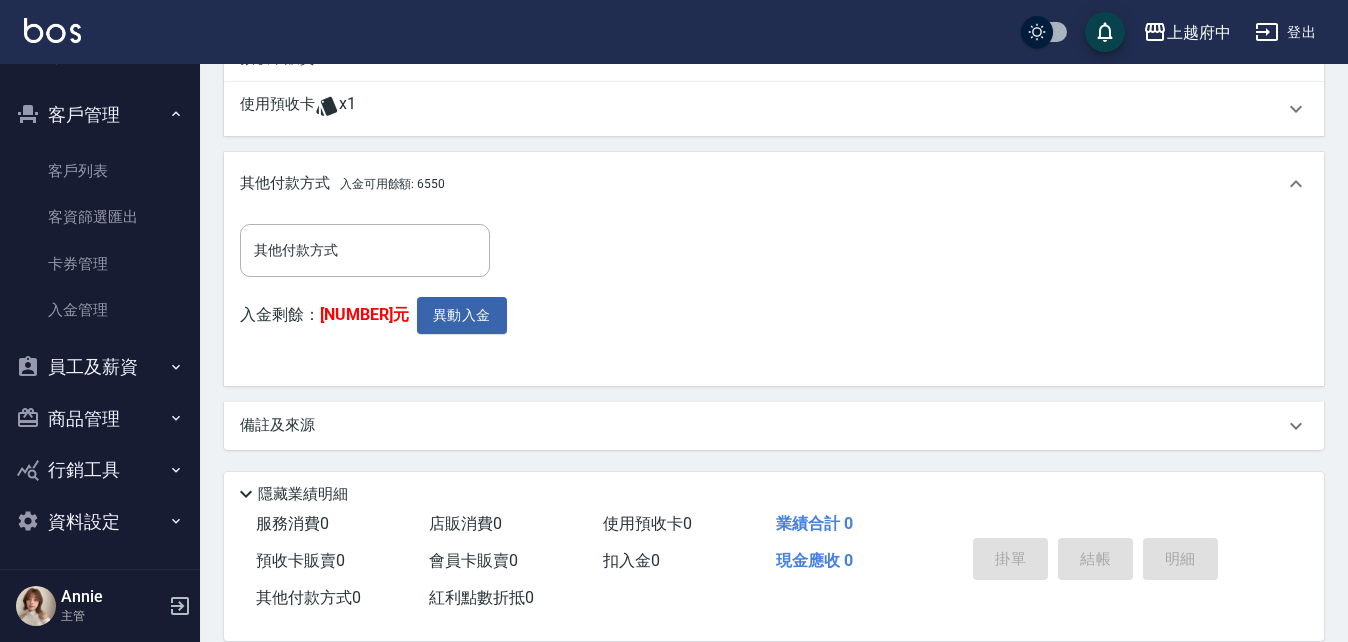 scroll, scrollTop: 2576, scrollLeft: 0, axis: vertical 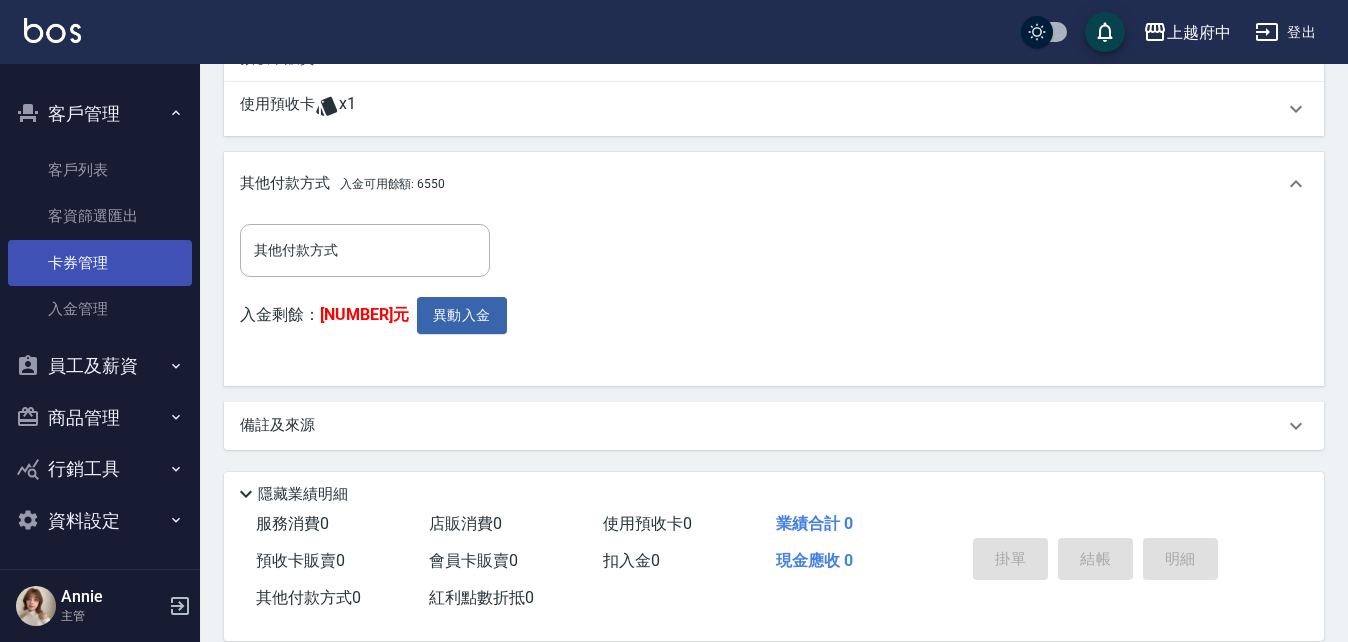 click on "卡券管理" at bounding box center (100, 263) 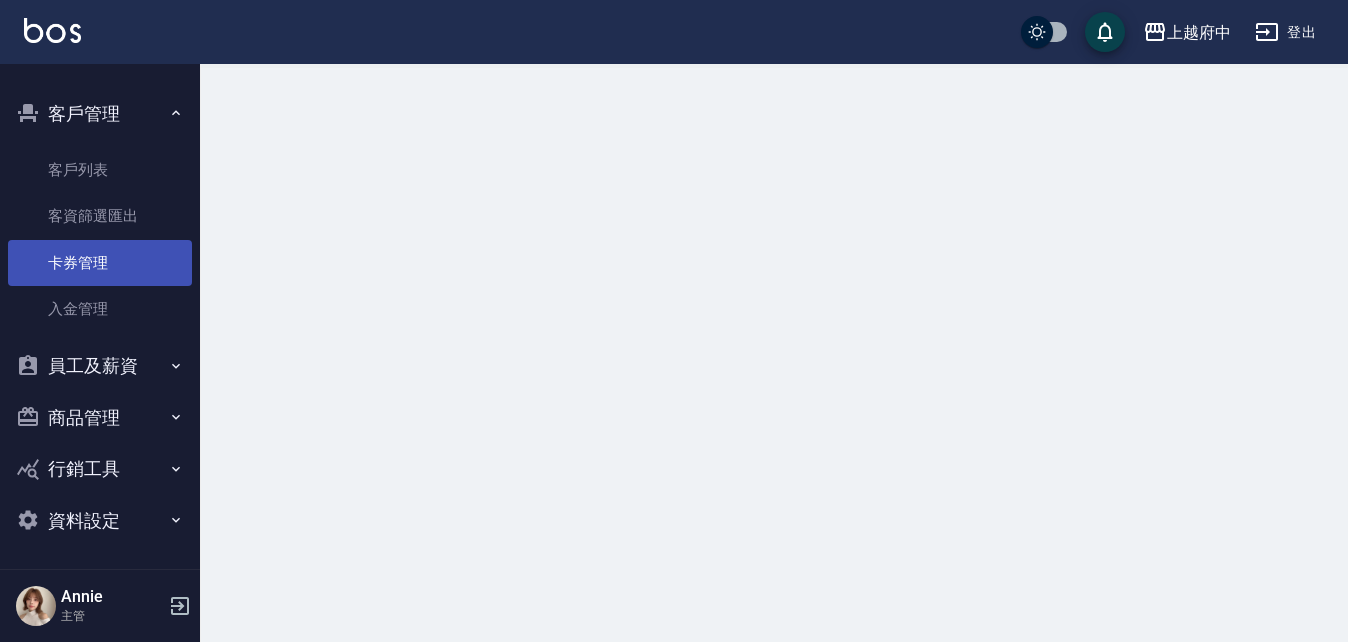 scroll, scrollTop: 0, scrollLeft: 0, axis: both 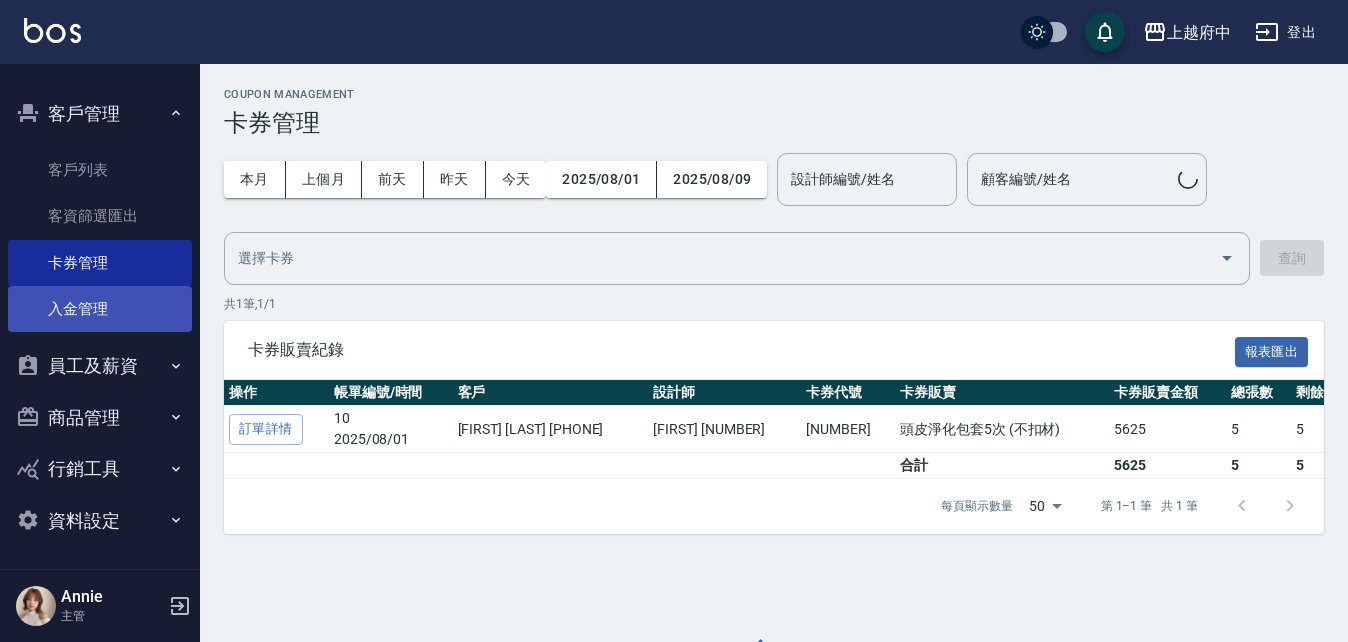 click on "入金管理" at bounding box center [100, 309] 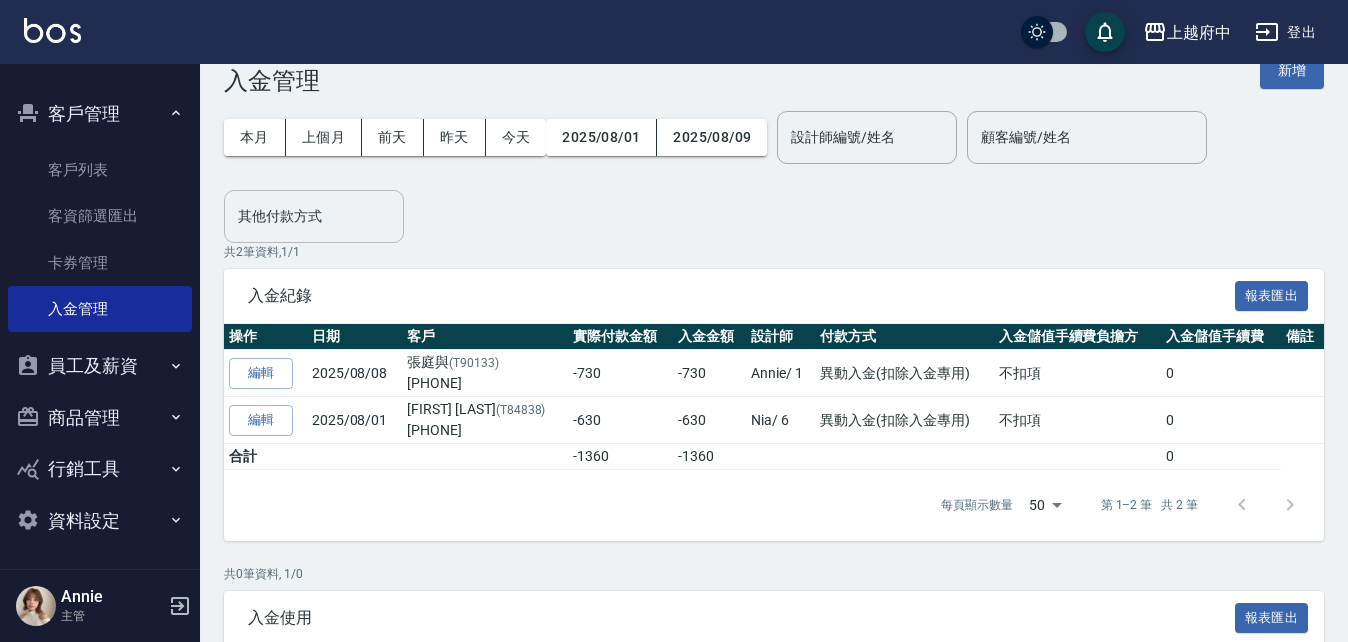 scroll, scrollTop: 0, scrollLeft: 0, axis: both 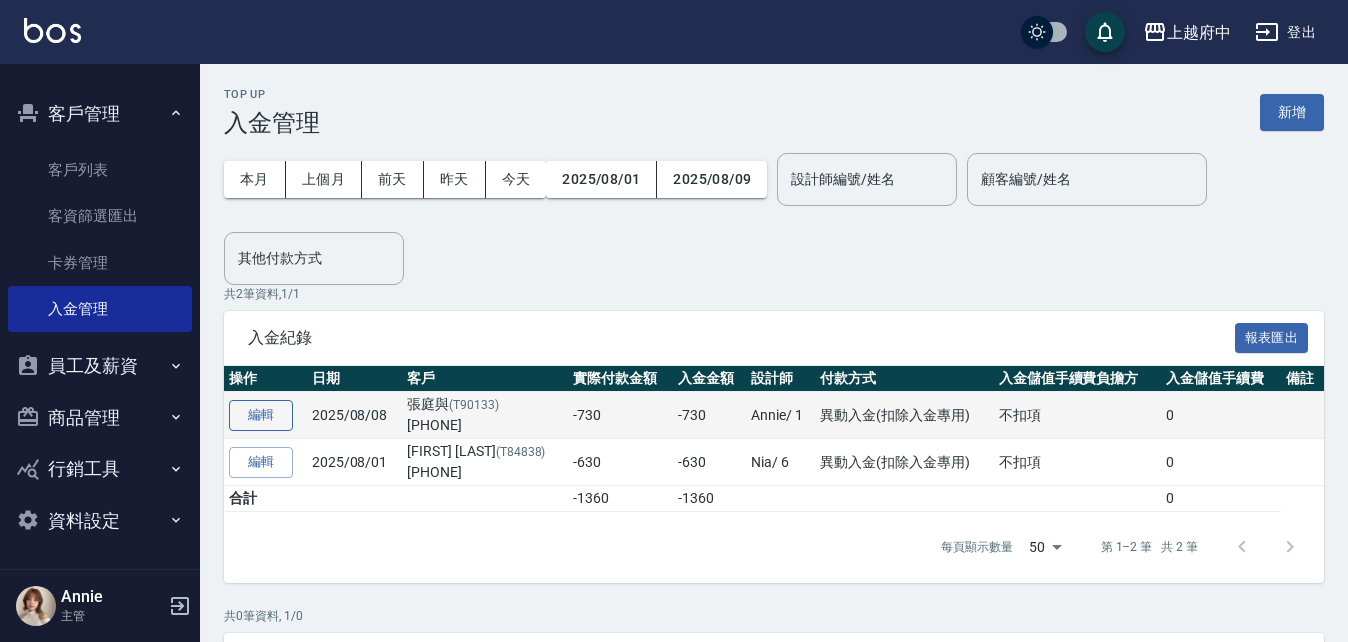 click on "編輯" at bounding box center (261, 415) 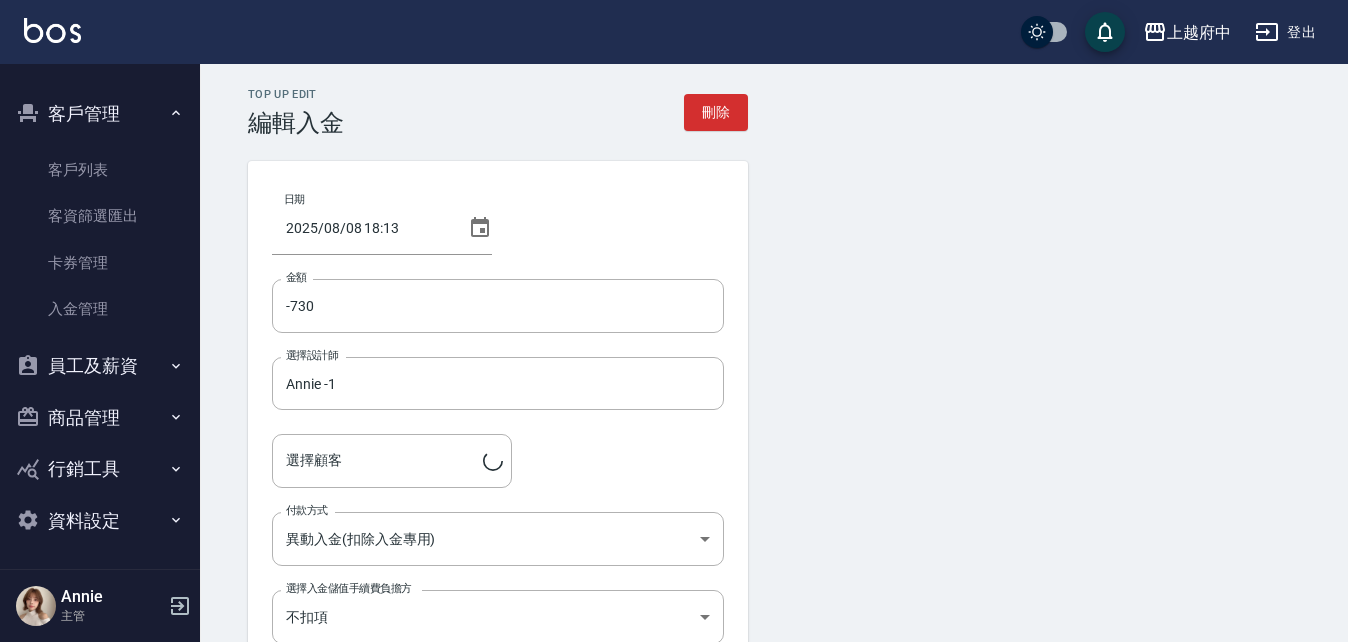 type on "[FIRST] [LAST]/[PHONE]/[ID]" 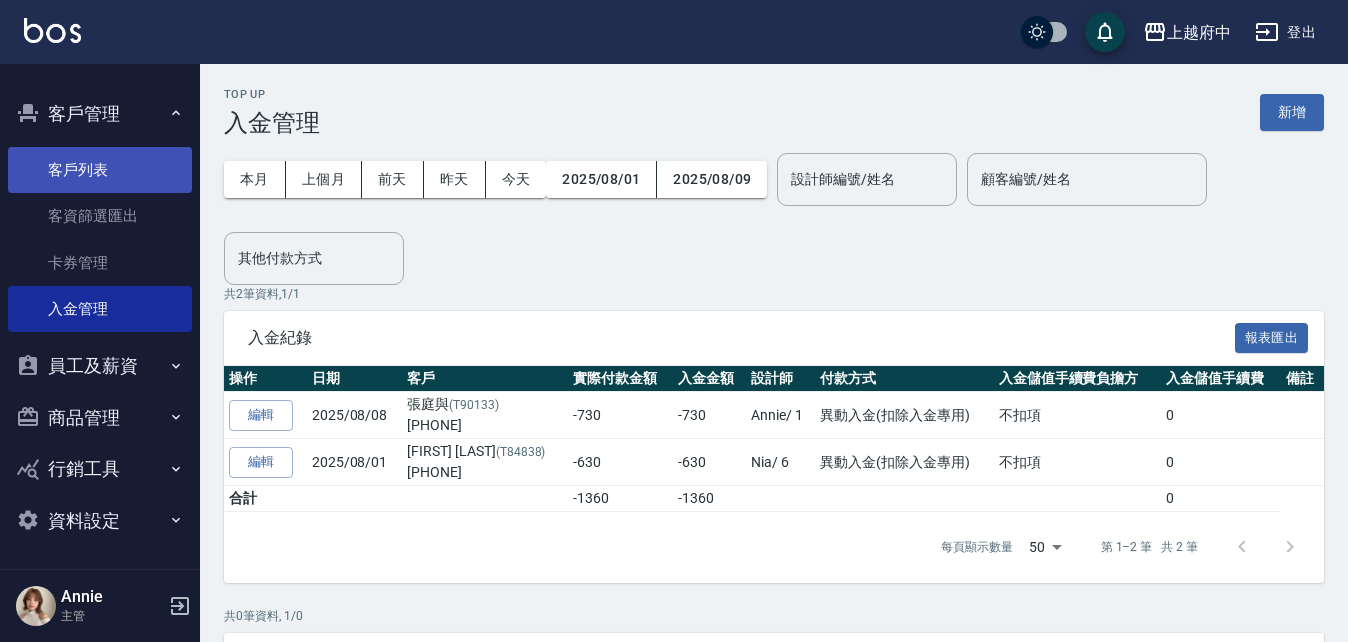 click on "客戶列表" at bounding box center [100, 170] 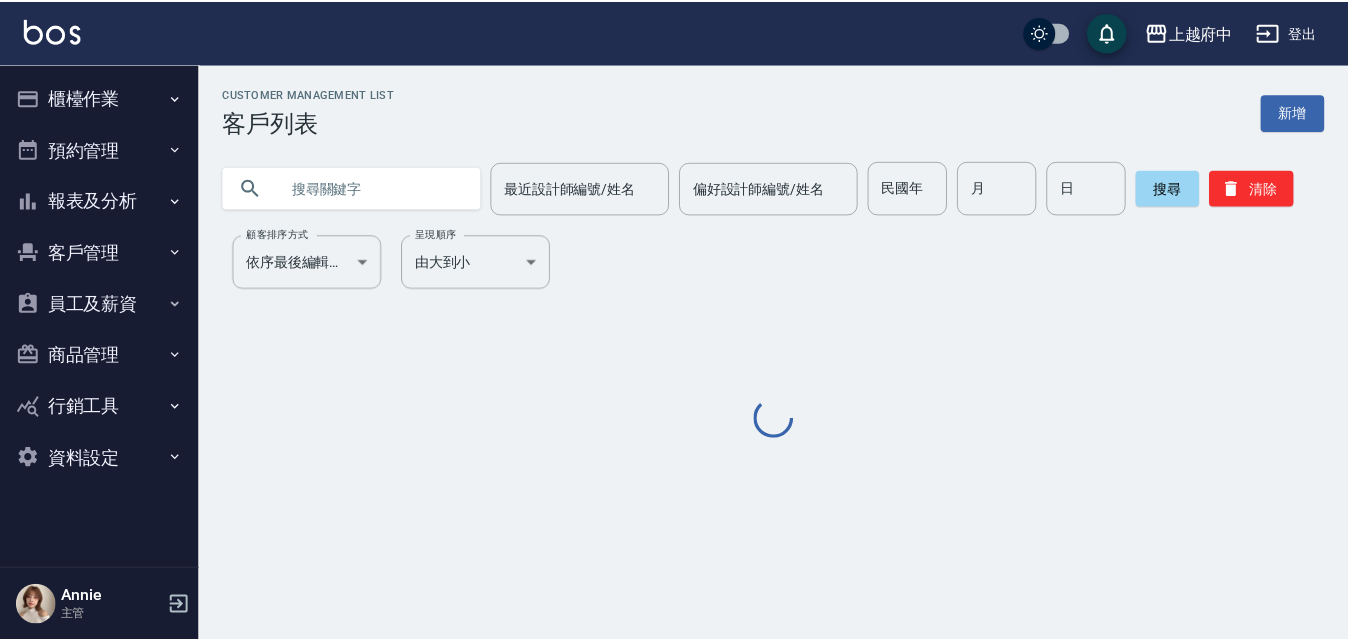 scroll, scrollTop: 0, scrollLeft: 0, axis: both 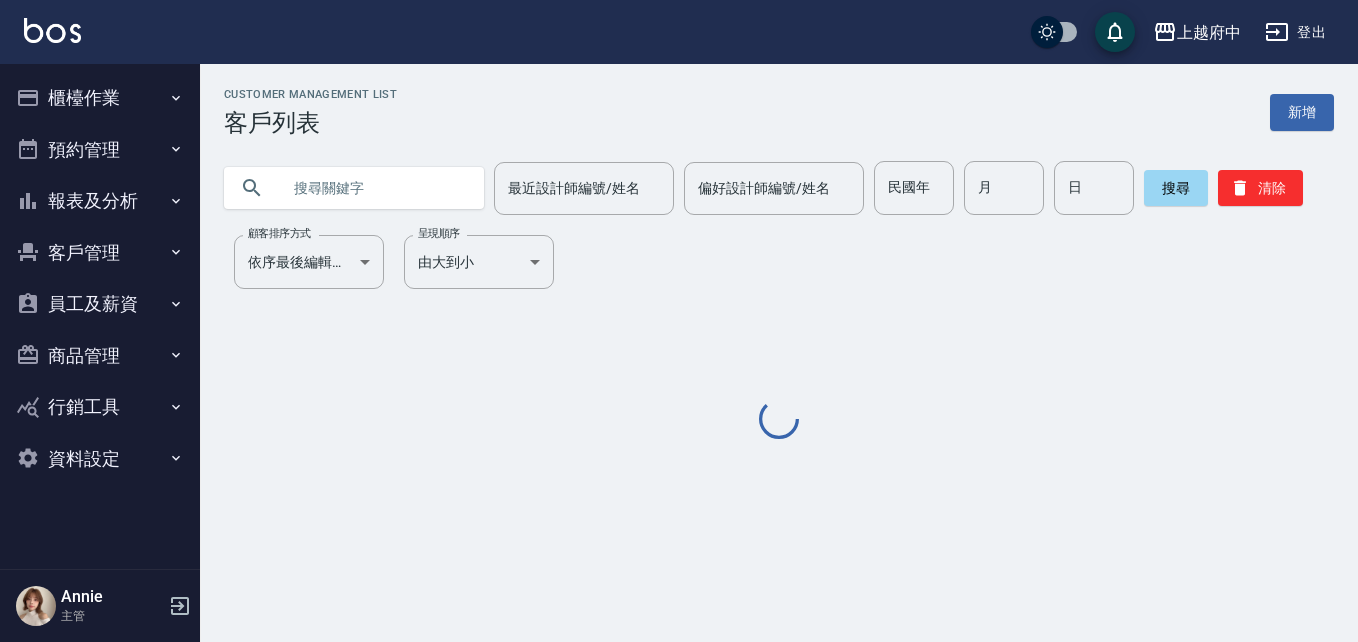 click on "報表及分析" at bounding box center (100, 201) 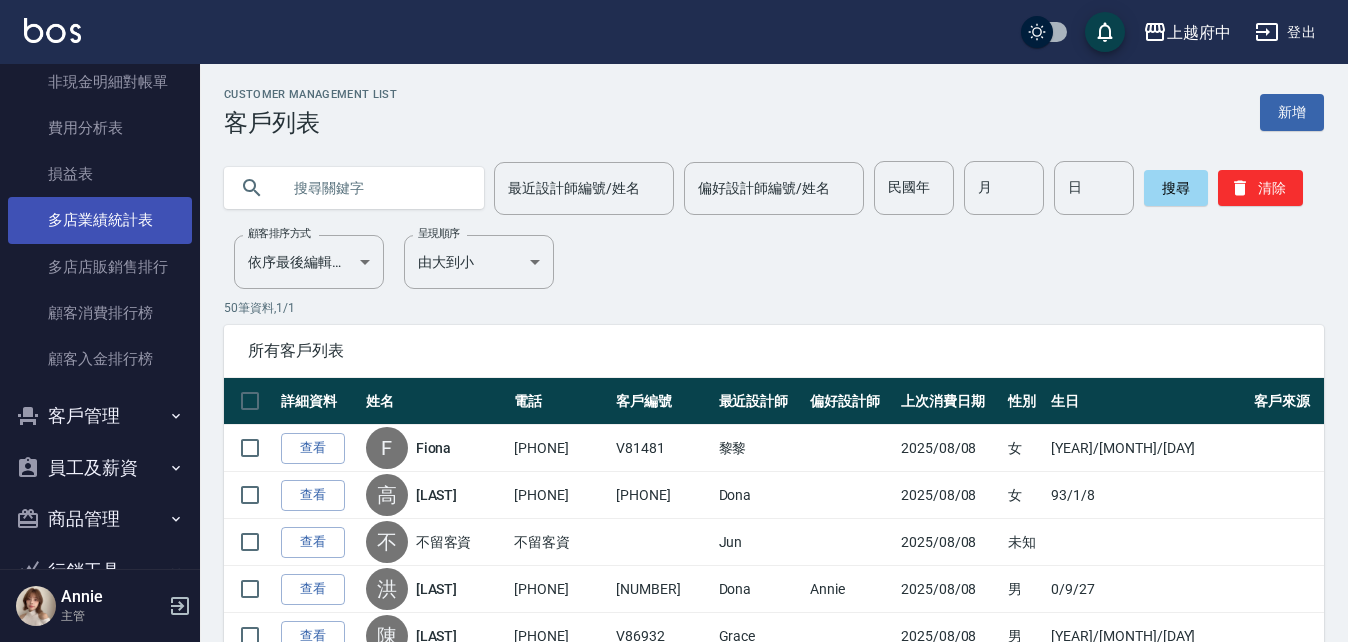 scroll, scrollTop: 1544, scrollLeft: 0, axis: vertical 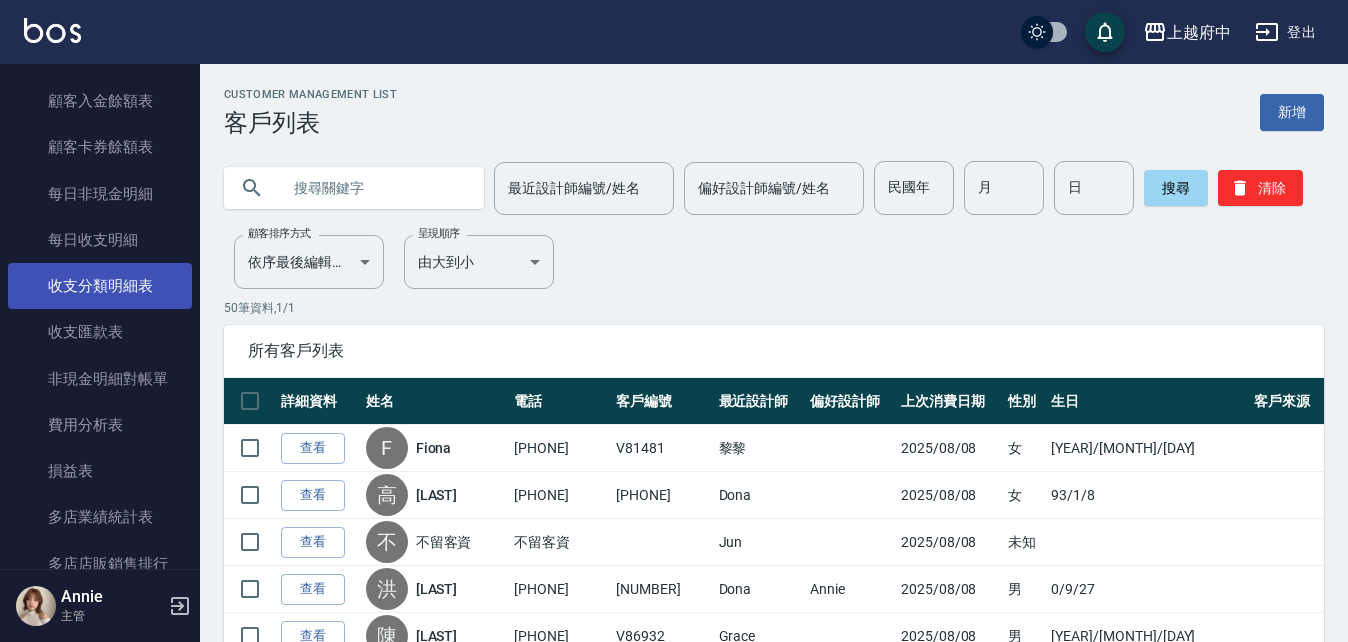 click on "收支分類明細表" at bounding box center [100, 286] 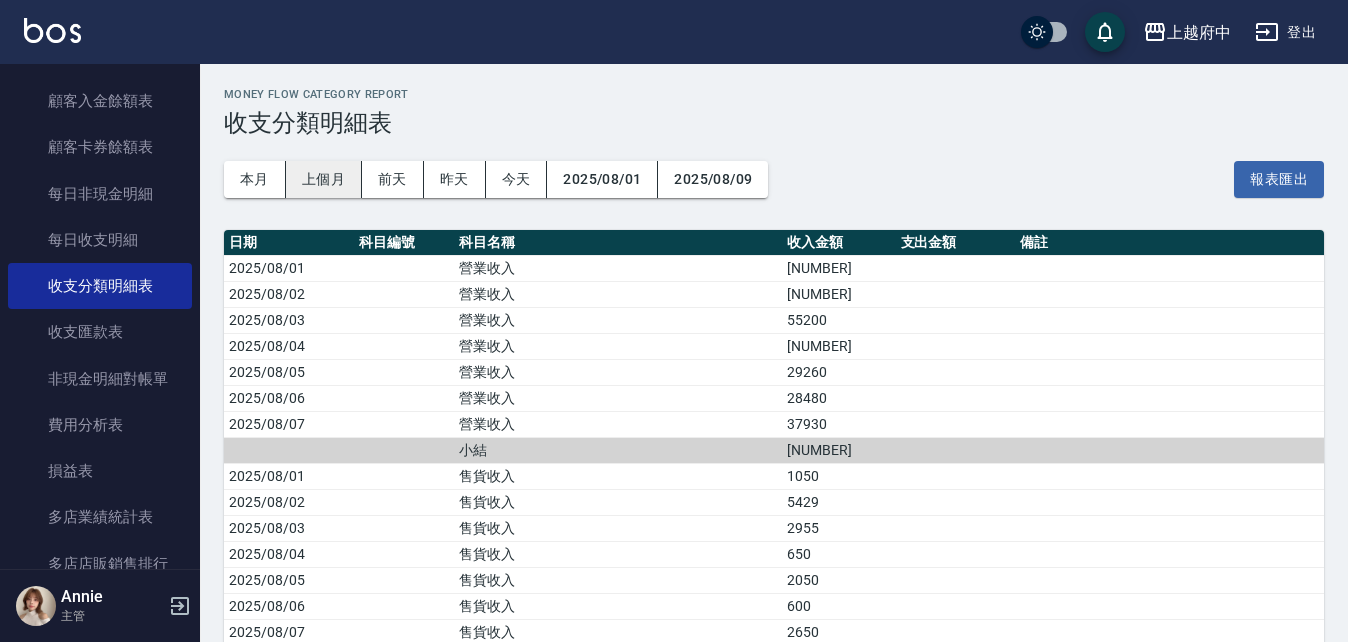 click on "上個月" at bounding box center (324, 179) 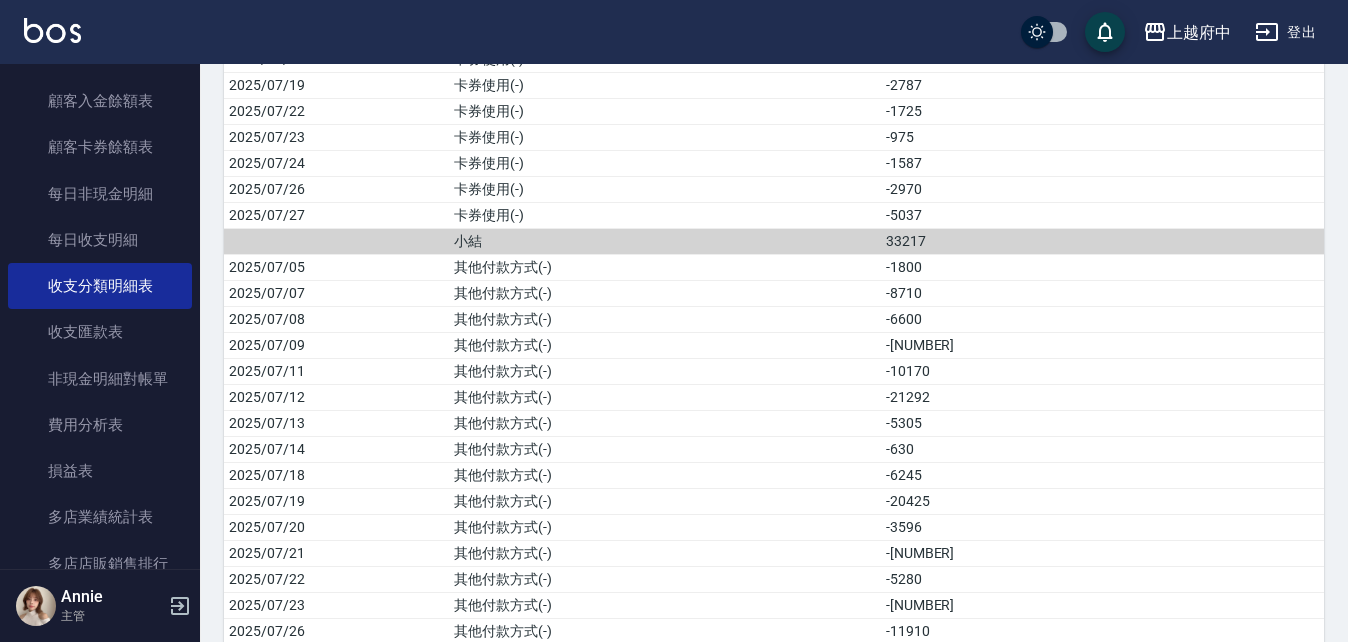 scroll, scrollTop: 2100, scrollLeft: 0, axis: vertical 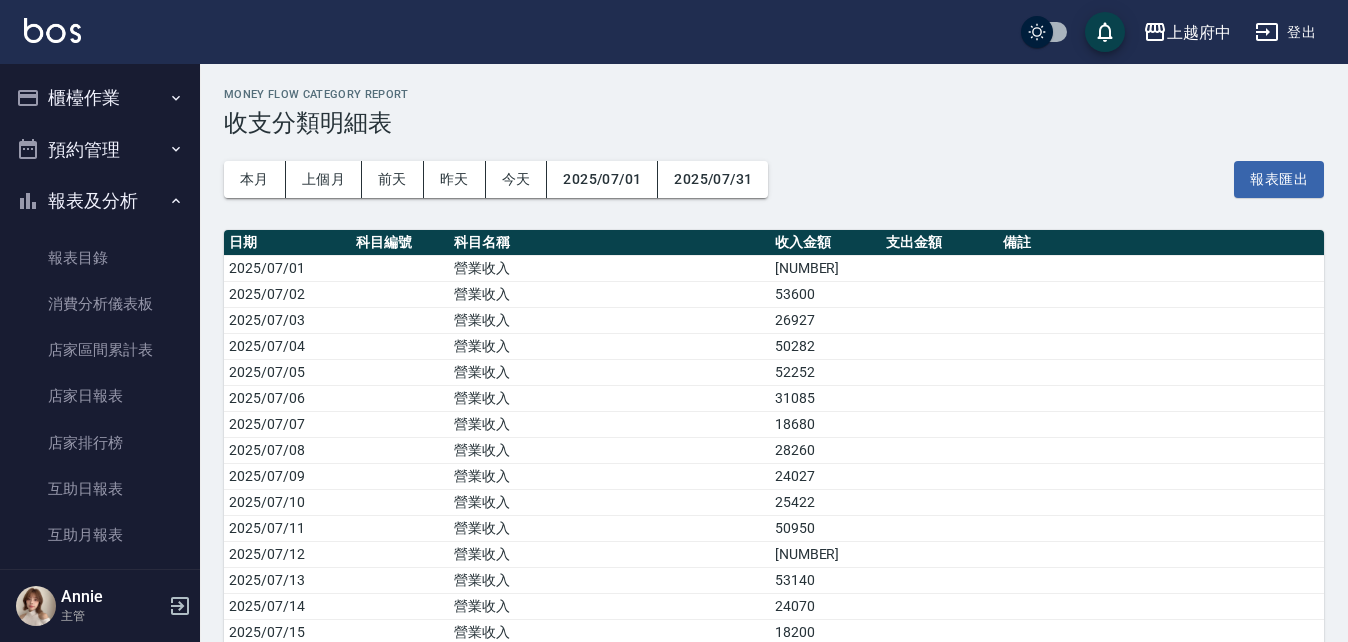 click on "櫃檯作業" at bounding box center [100, 98] 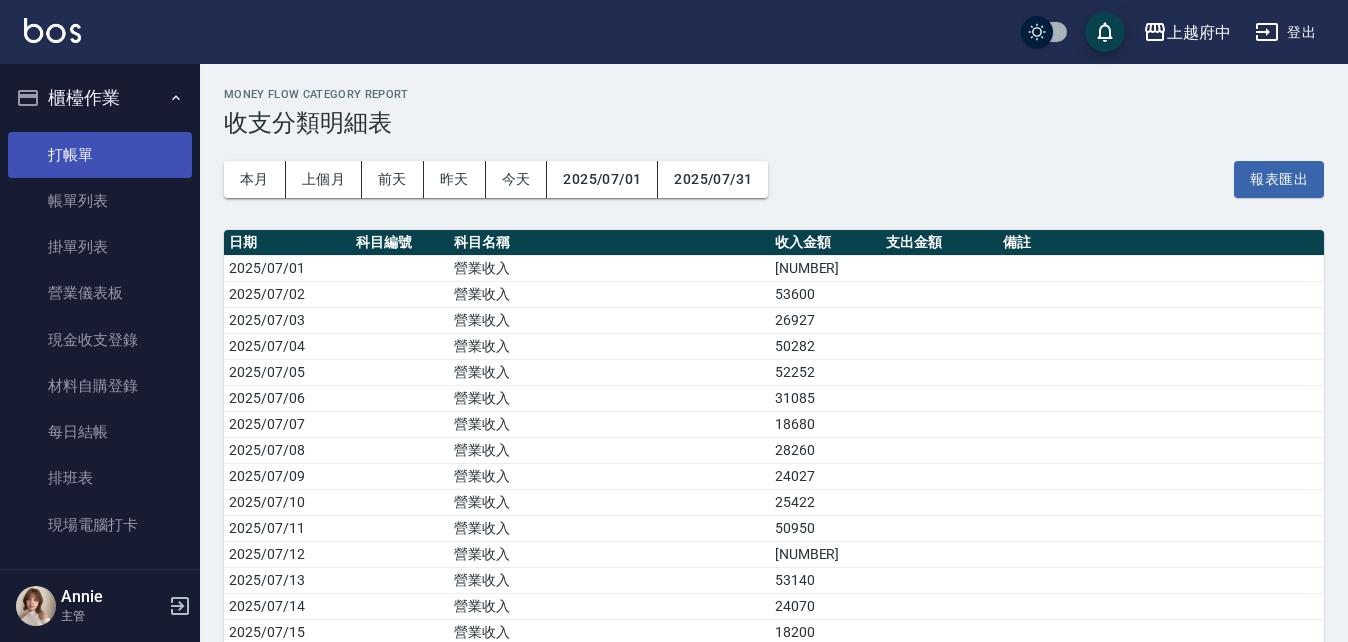 click on "打帳單" at bounding box center [100, 155] 